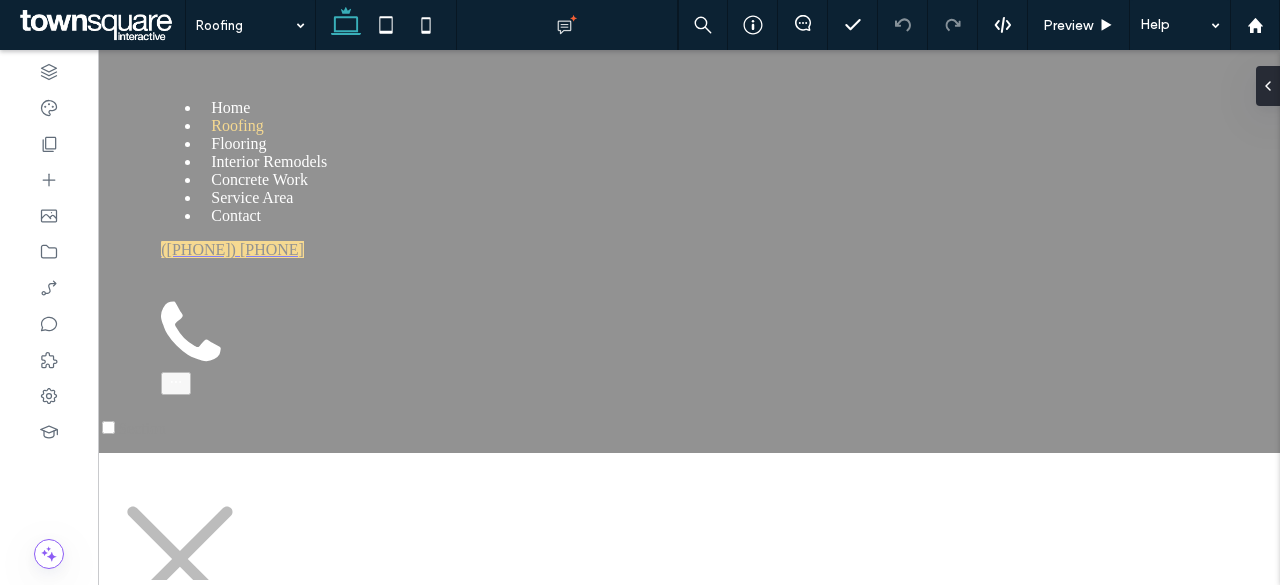 scroll, scrollTop: 0, scrollLeft: 0, axis: both 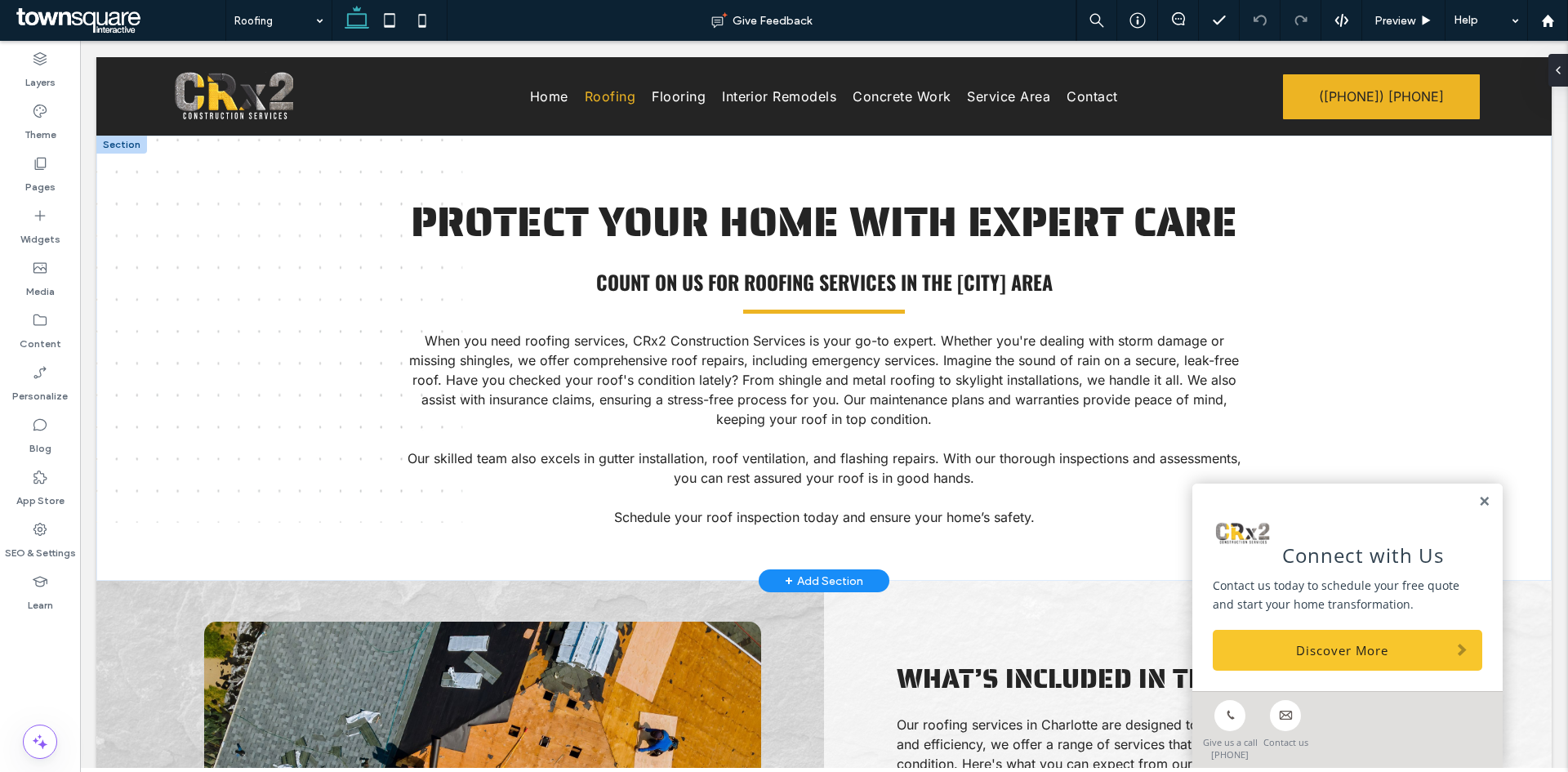 click at bounding box center (1484, 502) 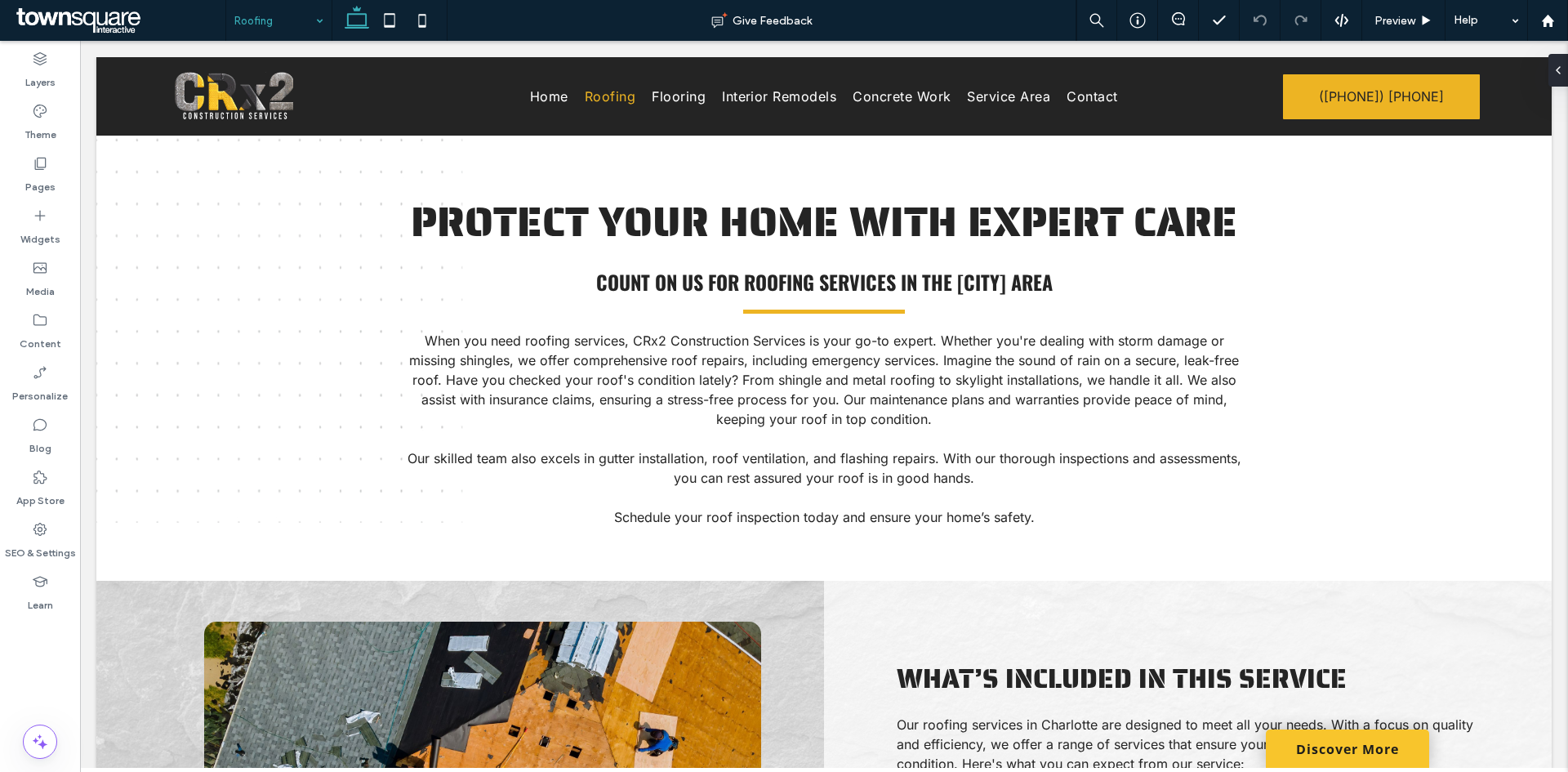 click at bounding box center [274, 20] 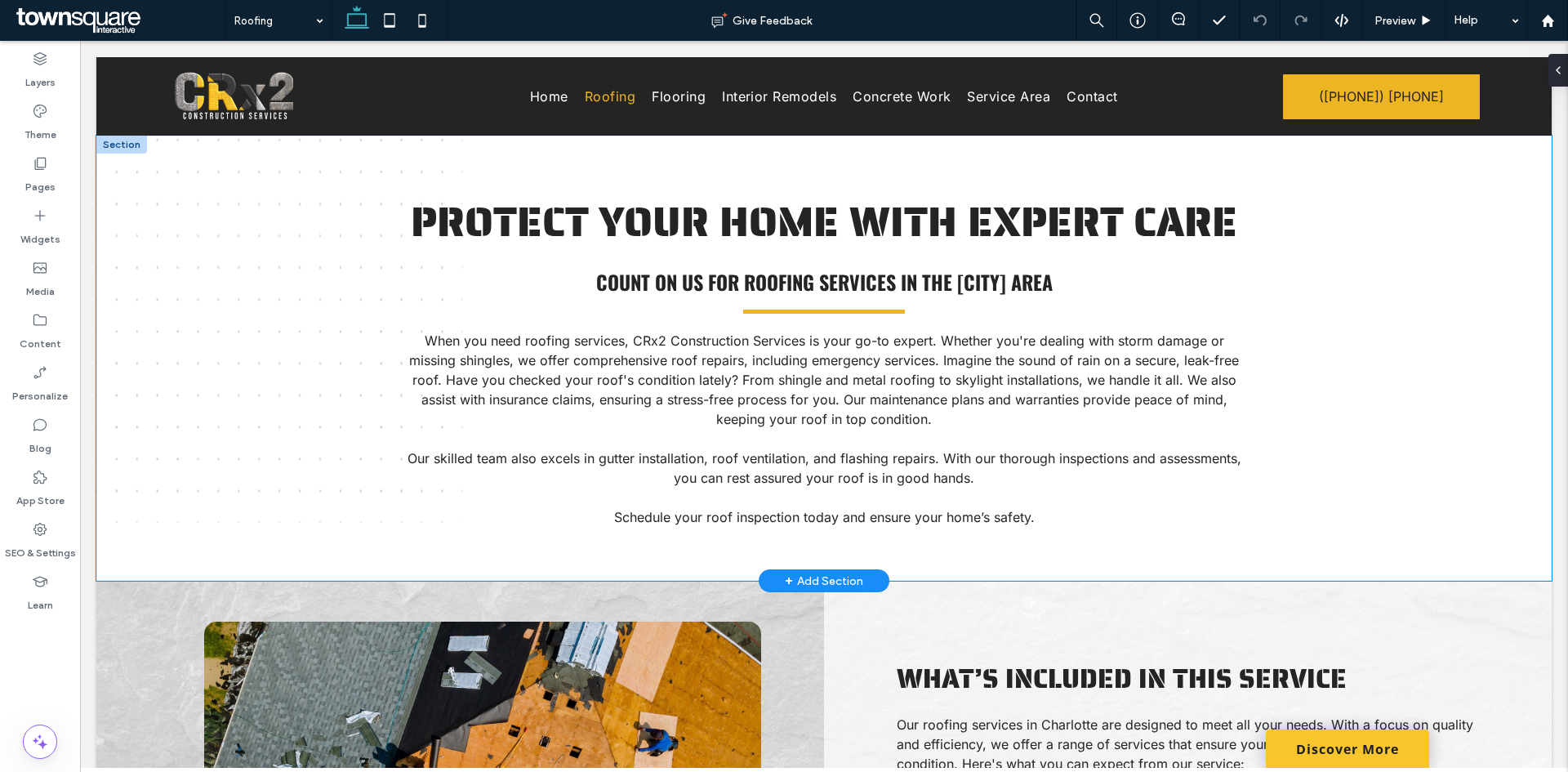 click on "Protect Your Home with Expert Care
Count on us for Roofing Services in the [CITY] area
When you need roofing services, [COMPANY] is your go-to expert. Whether you're dealing with storm damage or missing shingles, we offer comprehensive roof repairs, including emergency services. Imagine the sound of rain on a secure, leak-free roof. Have you checked your roof's condition lately? From shingle and metal roofing to skylight installations, we handle it all. We also assist with insurance claims, ensuring a stress-free process for you. Our maintenance plans and warranties provide peace of mind, keeping your roof in top condition. Our skilled team also excels in gutter installation, roof ventilation, and flashing repairs. With our thorough inspections and assessments, you can rest assured your roof is in good hands. Schedule your roof inspection today and ensure your home’s safety." at bounding box center (824, 358) 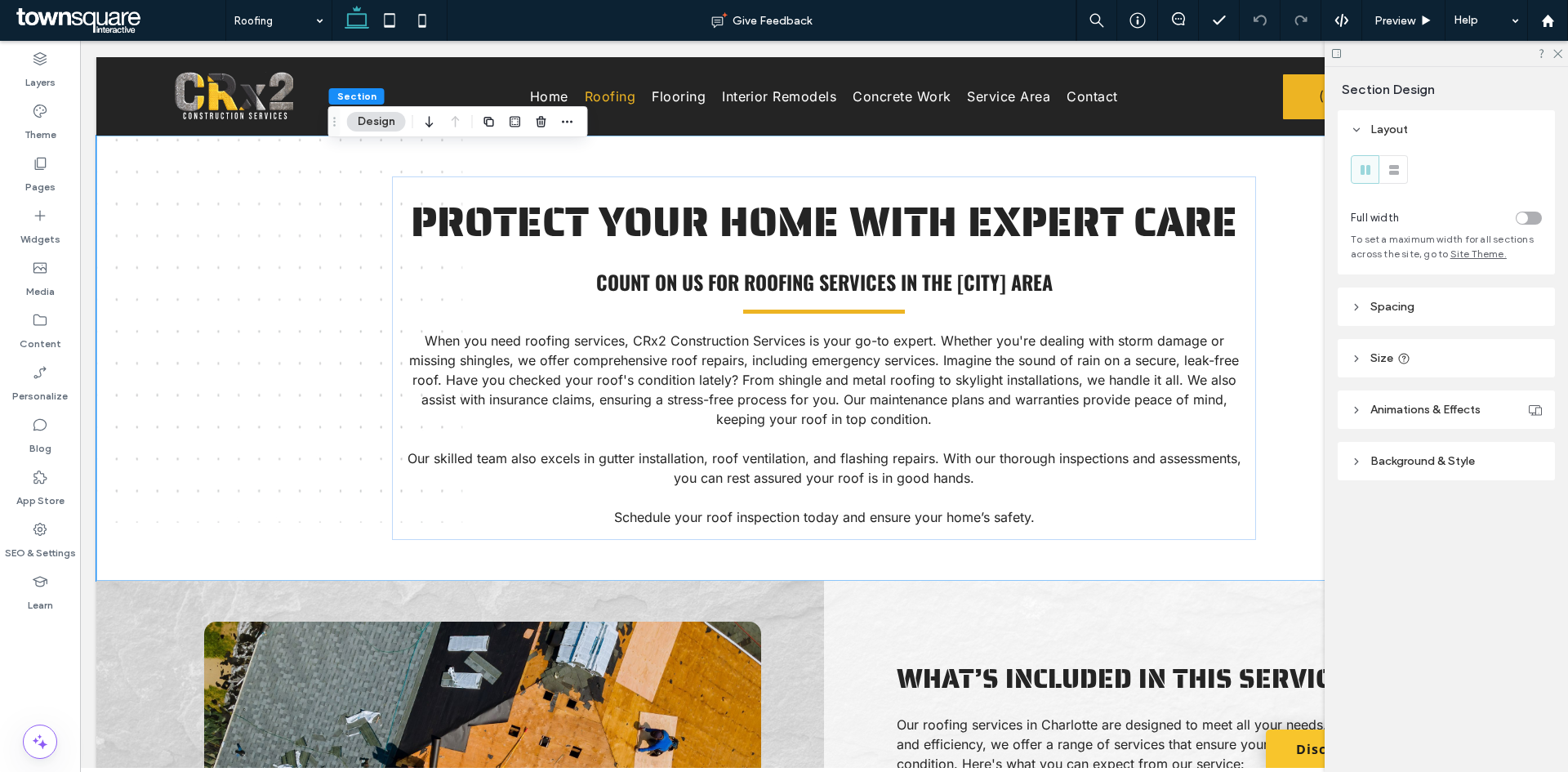 click at bounding box center (1446, 53) 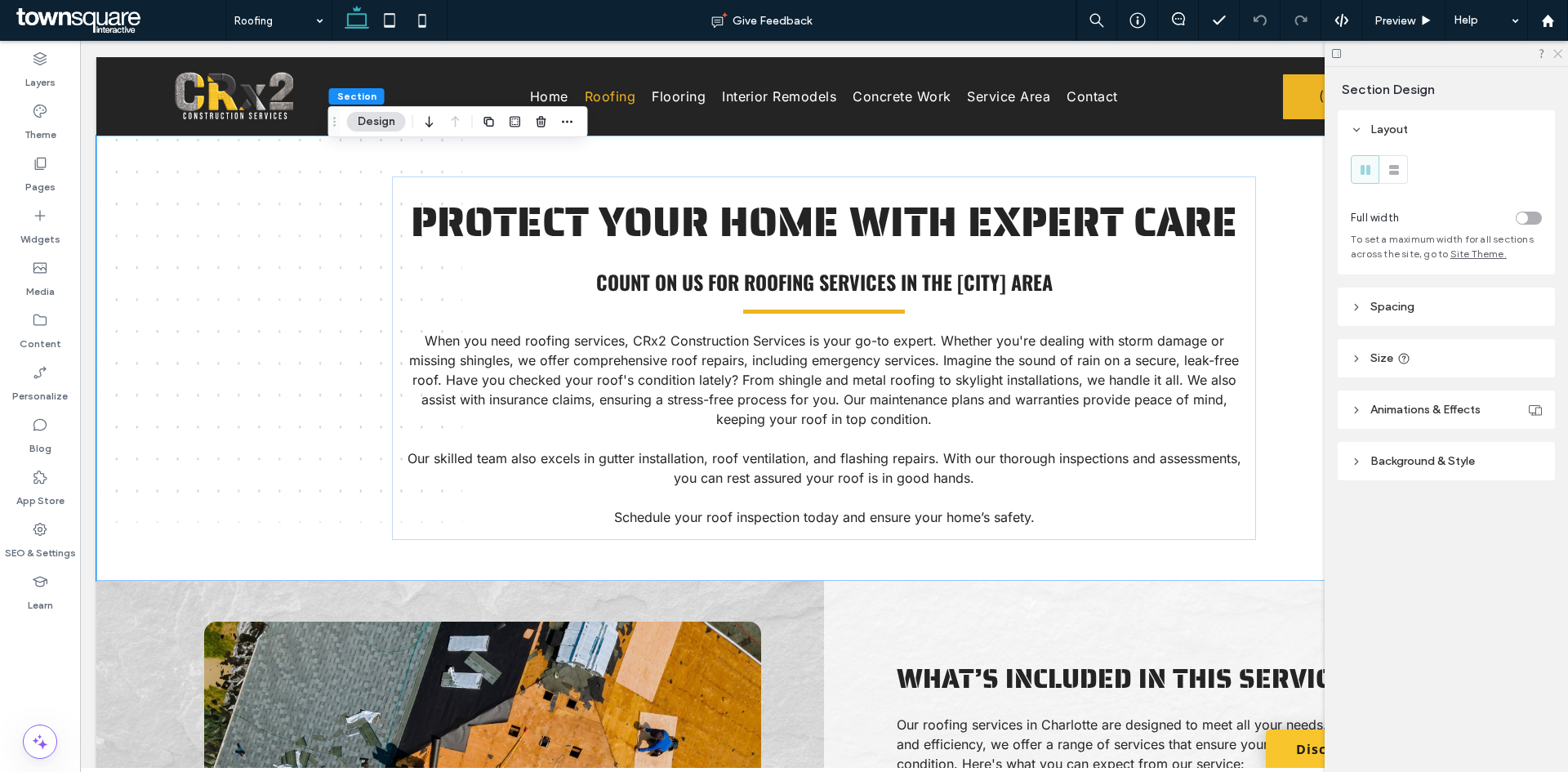 drag, startPoint x: 1557, startPoint y: 51, endPoint x: 1379, endPoint y: 201, distance: 232.77457 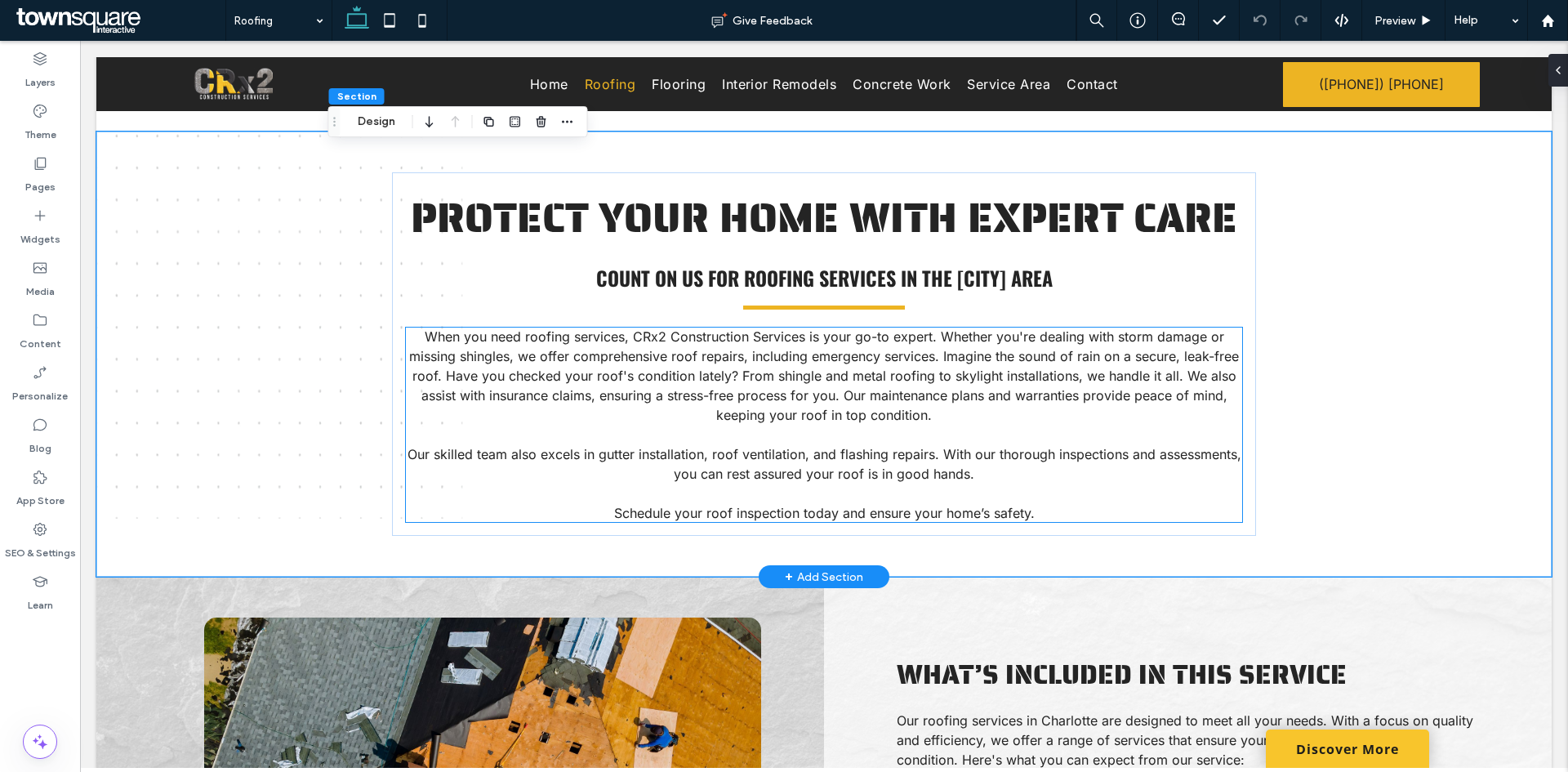 scroll, scrollTop: 0, scrollLeft: 0, axis: both 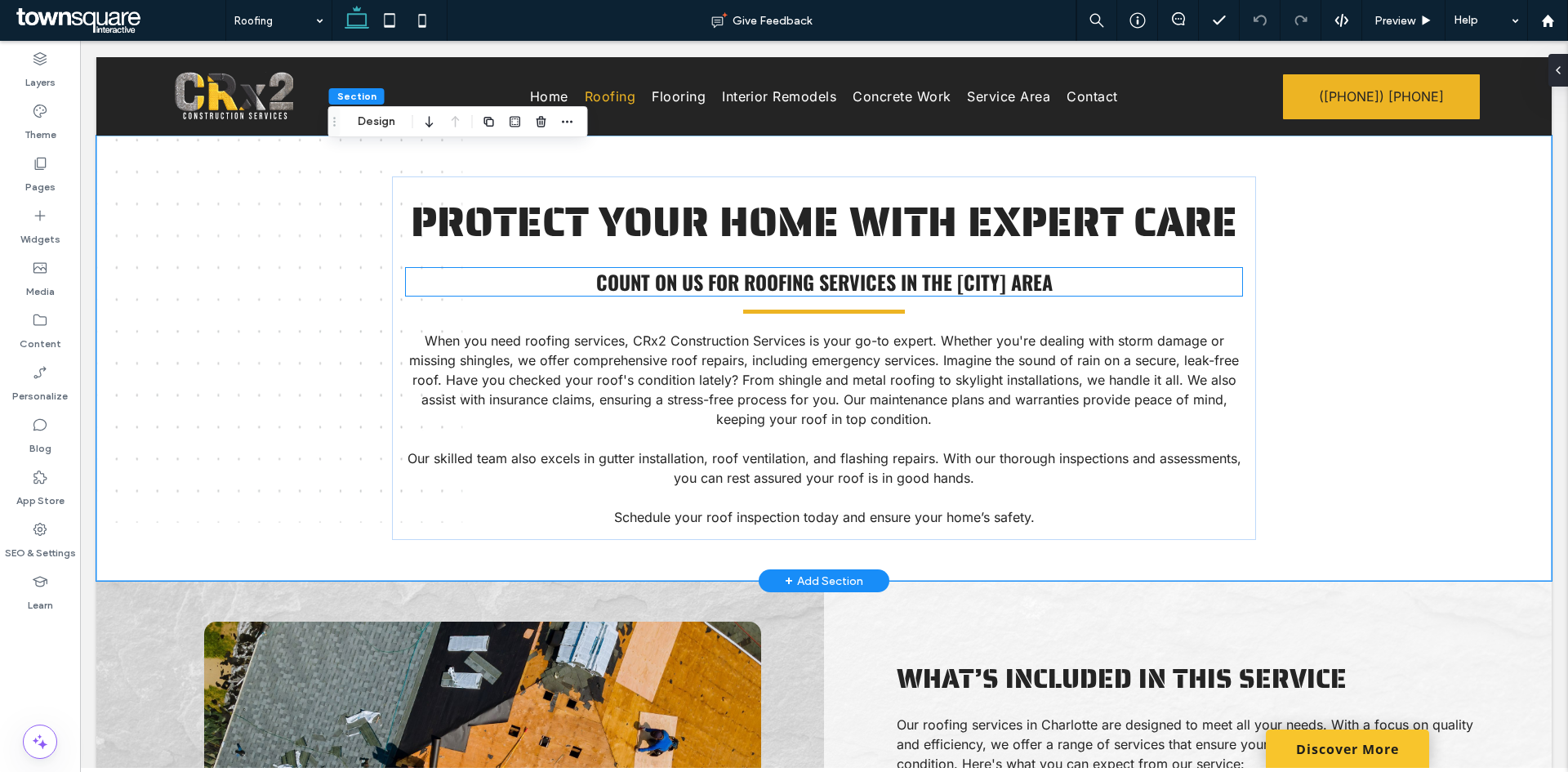 click on "Count on us for Roofing Services in the [CITY] area" at bounding box center (824, 282) 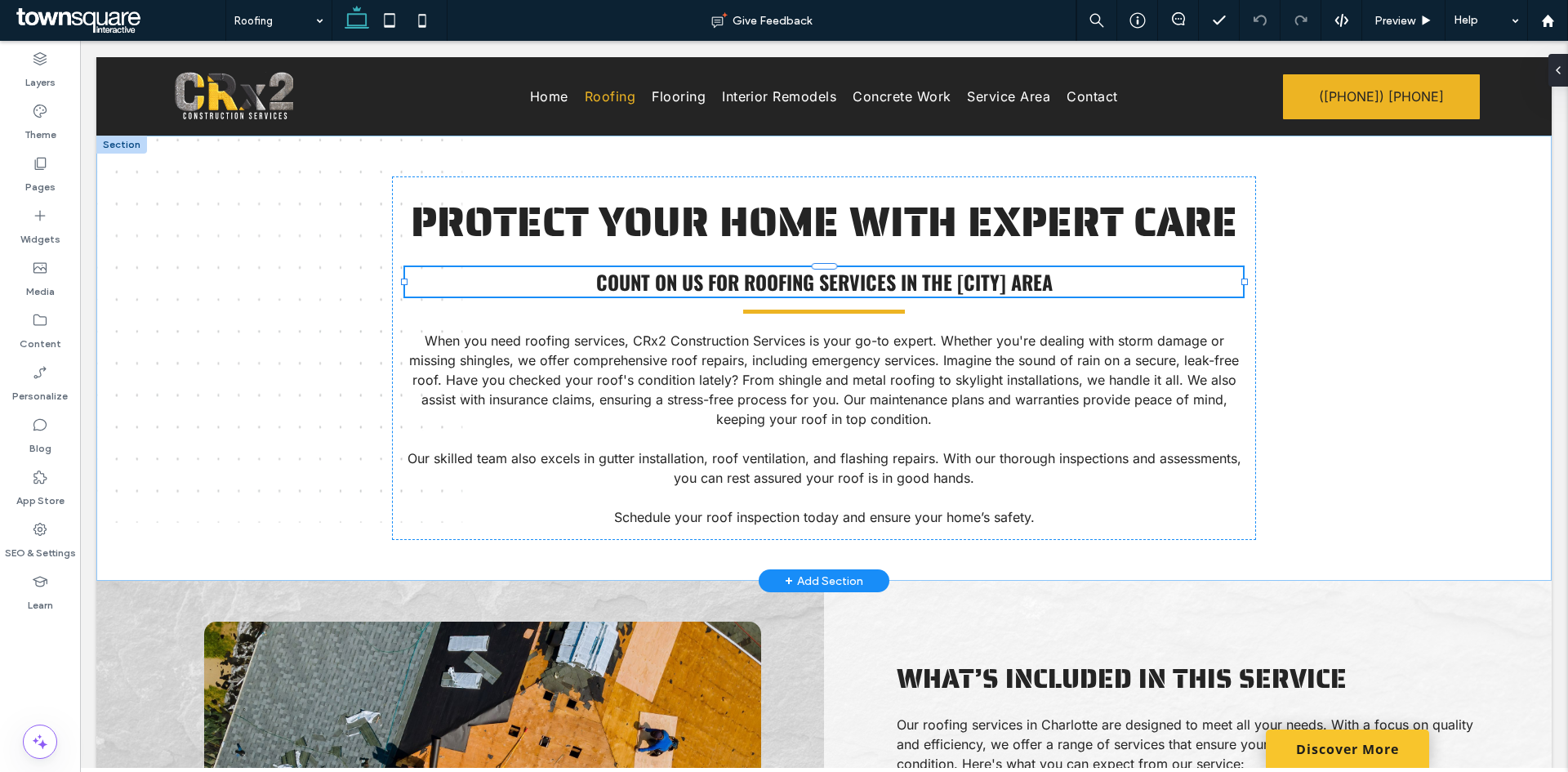 click on "Protect Your Home with Expert Care
Count on us for Roofing Services in the [CITY] area
When you need roofing services, [COMPANY] is your go-to expert. Whether you're dealing with storm damage or missing shingles, we offer comprehensive roof repairs, including emergency services. Imagine the sound of rain on a secure, leak-free roof. Have you checked your roof's condition lately? From shingle and metal roofing to skylight installations, we handle it all. We also assist with insurance claims, ensuring a stress-free process for you. Our maintenance plans and warranties provide peace of mind, keeping your roof in top condition. Our skilled team also excels in gutter installation, roof ventilation, and flashing repairs. With our thorough inspections and assessments, you can rest assured your roof is in good hands. Schedule your roof inspection today and ensure your home’s safety." at bounding box center [824, 358] 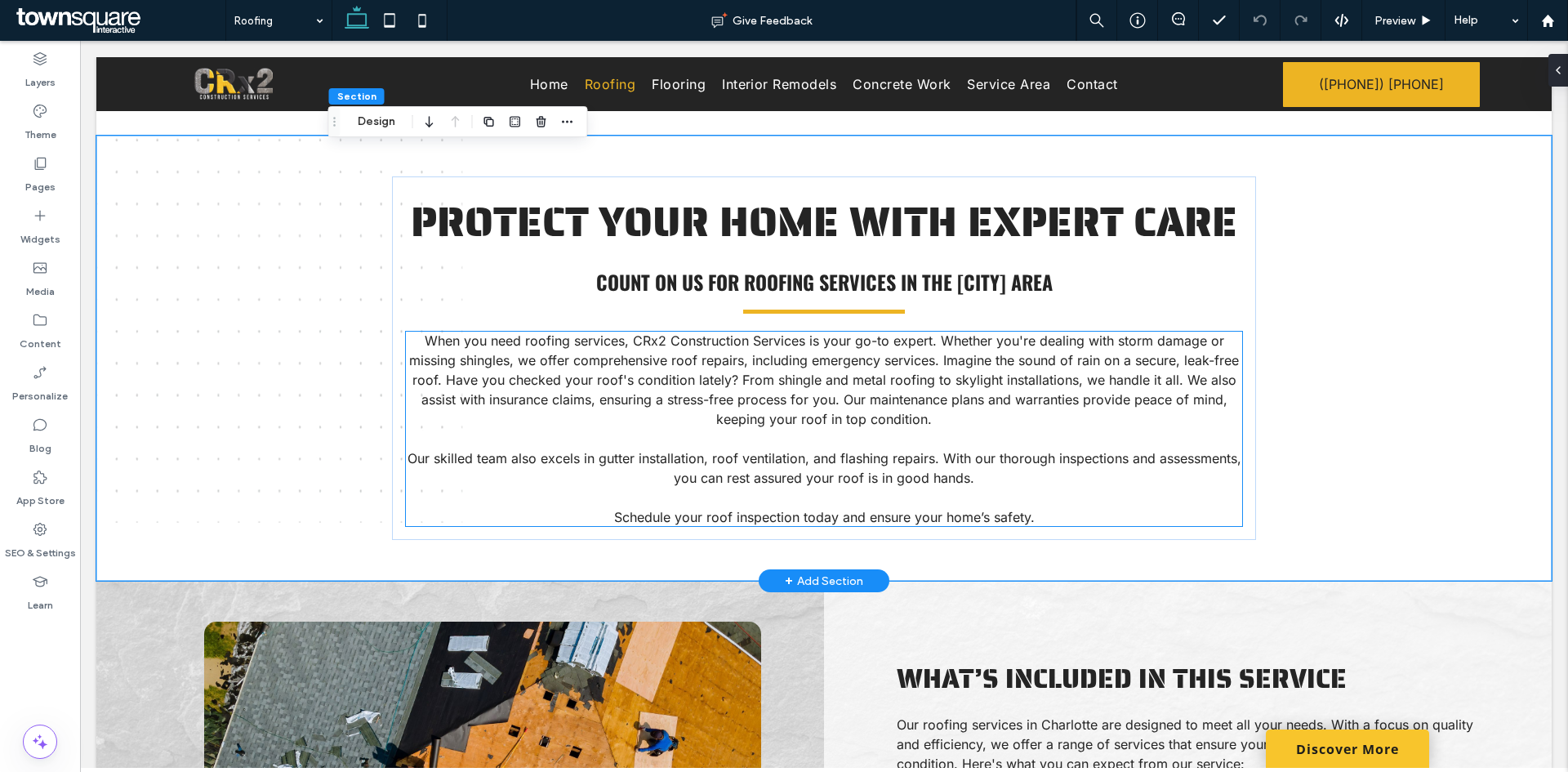 scroll, scrollTop: 245, scrollLeft: 0, axis: vertical 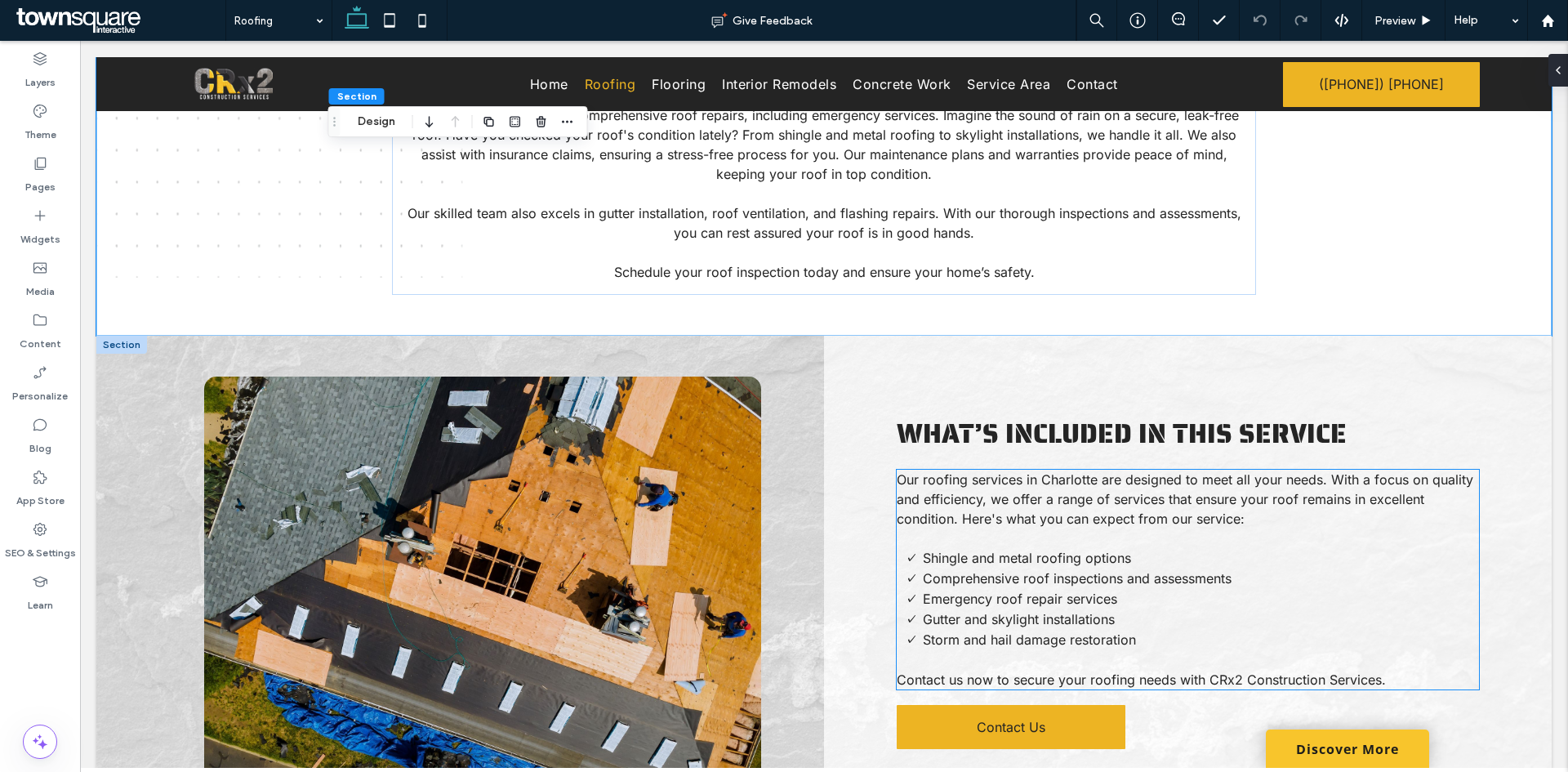 click on "Our roofing services in Charlotte are designed to meet all your needs. With a focus on quality and efficiency, we offer a range of services that ensure your roof remains in excellent condition. Here's what you can expect from our service:" at bounding box center [1185, 499] 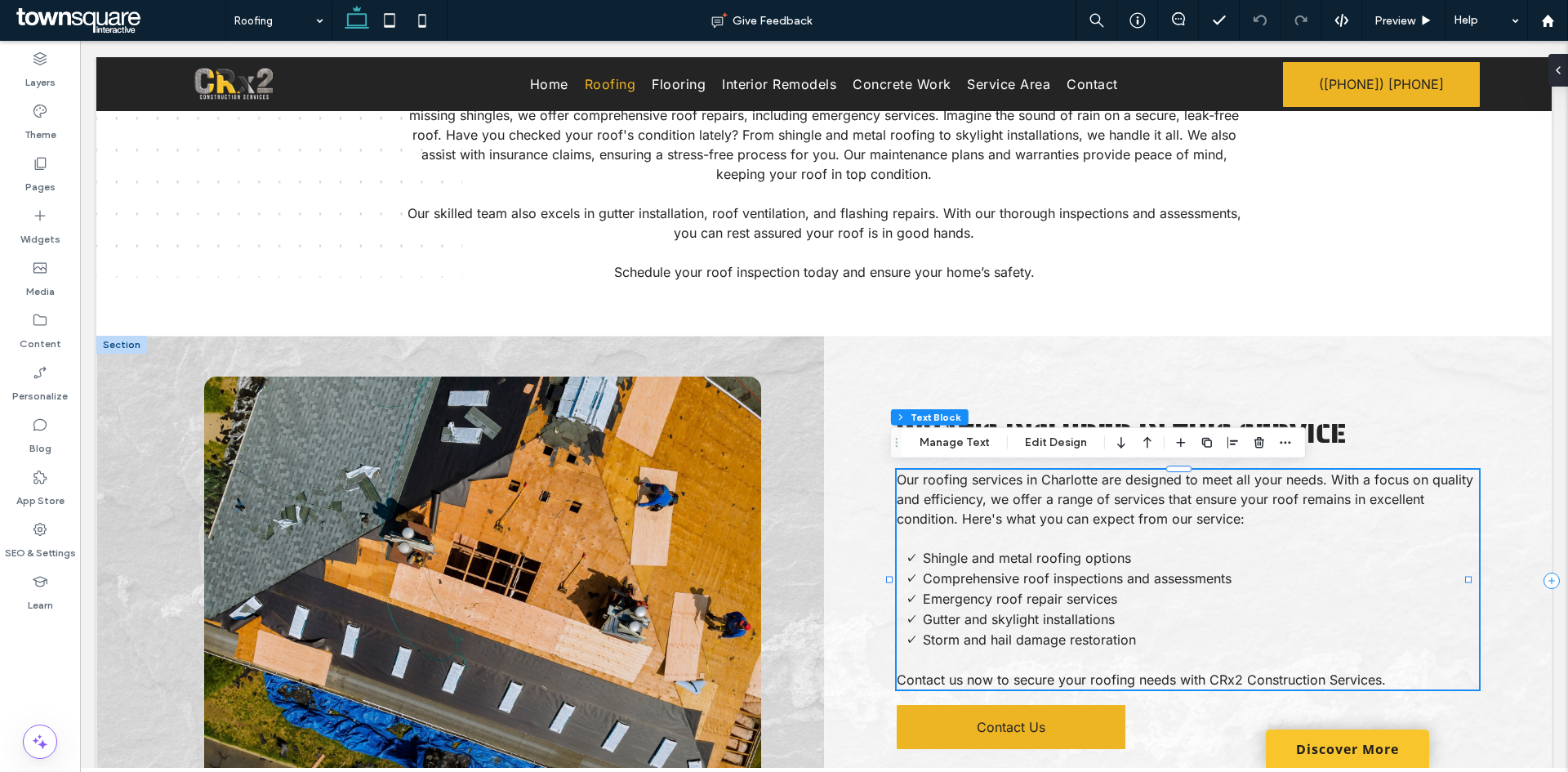 click on "Our roofing services in Charlotte are designed to meet all your needs. With a focus on quality and efficiency, we offer a range of services that ensure your roof remains in excellent condition. Here's what you can expect from our service:" at bounding box center (1185, 499) 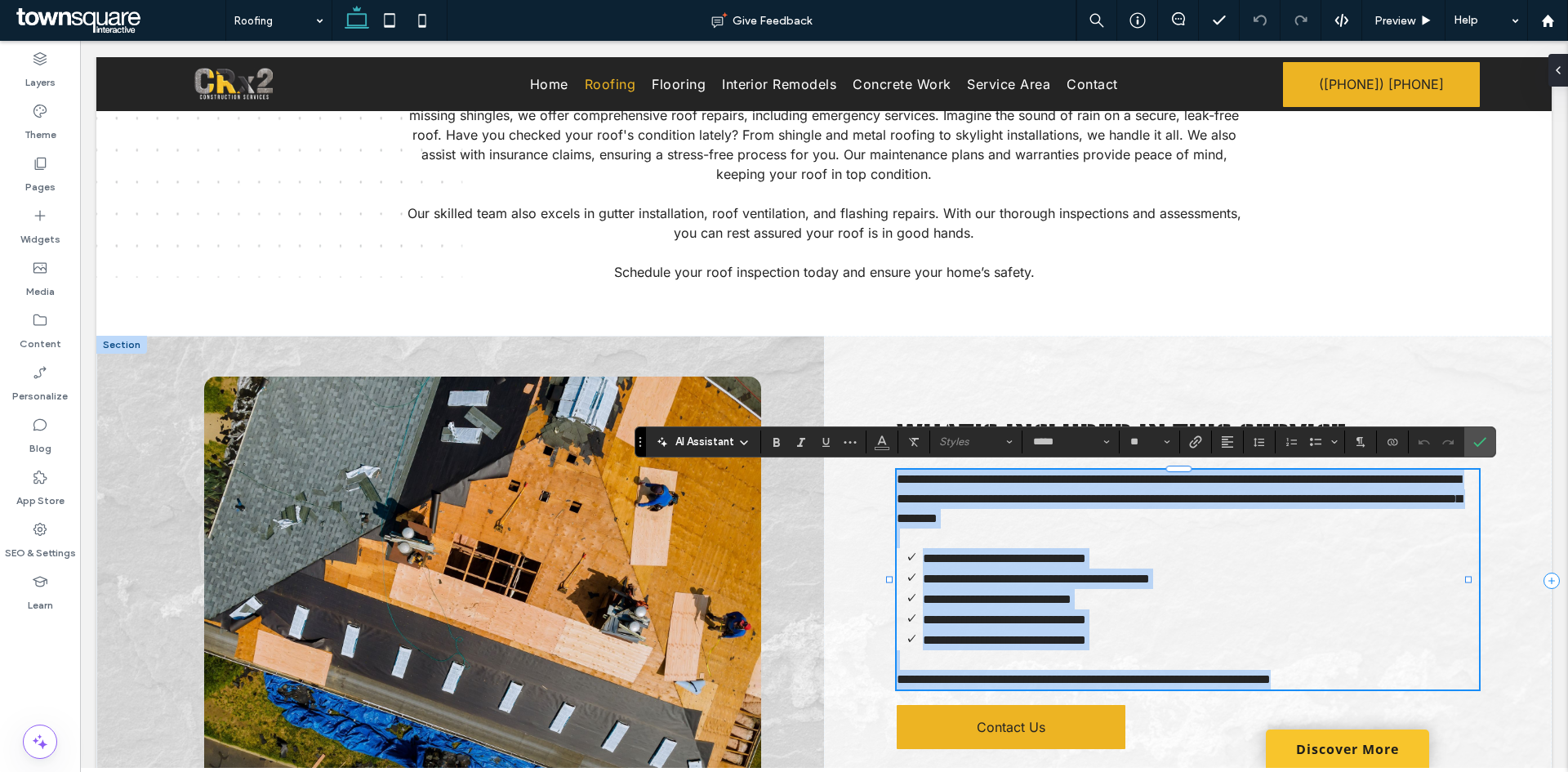 click on "**********" at bounding box center (1179, 498) 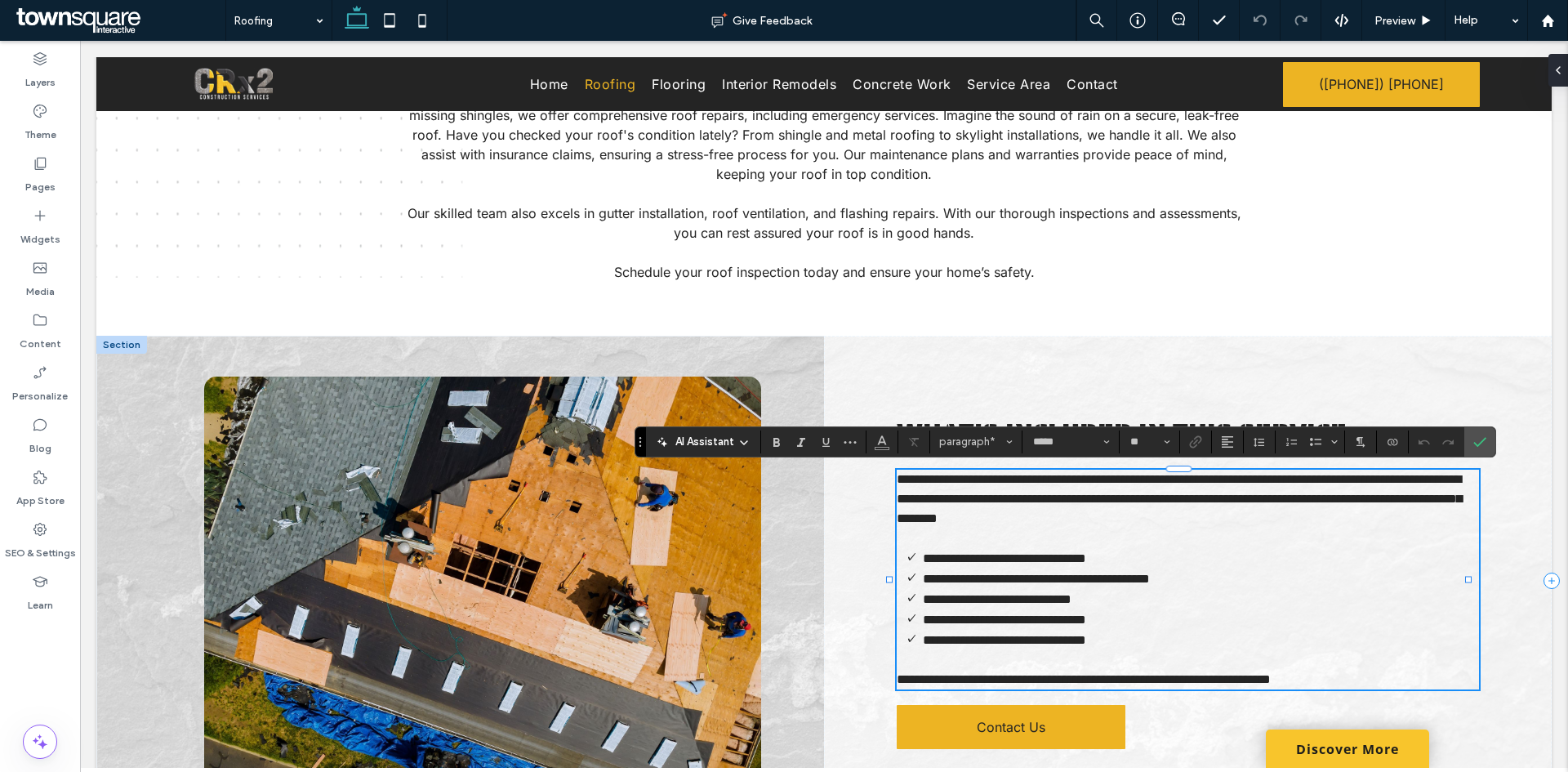 type 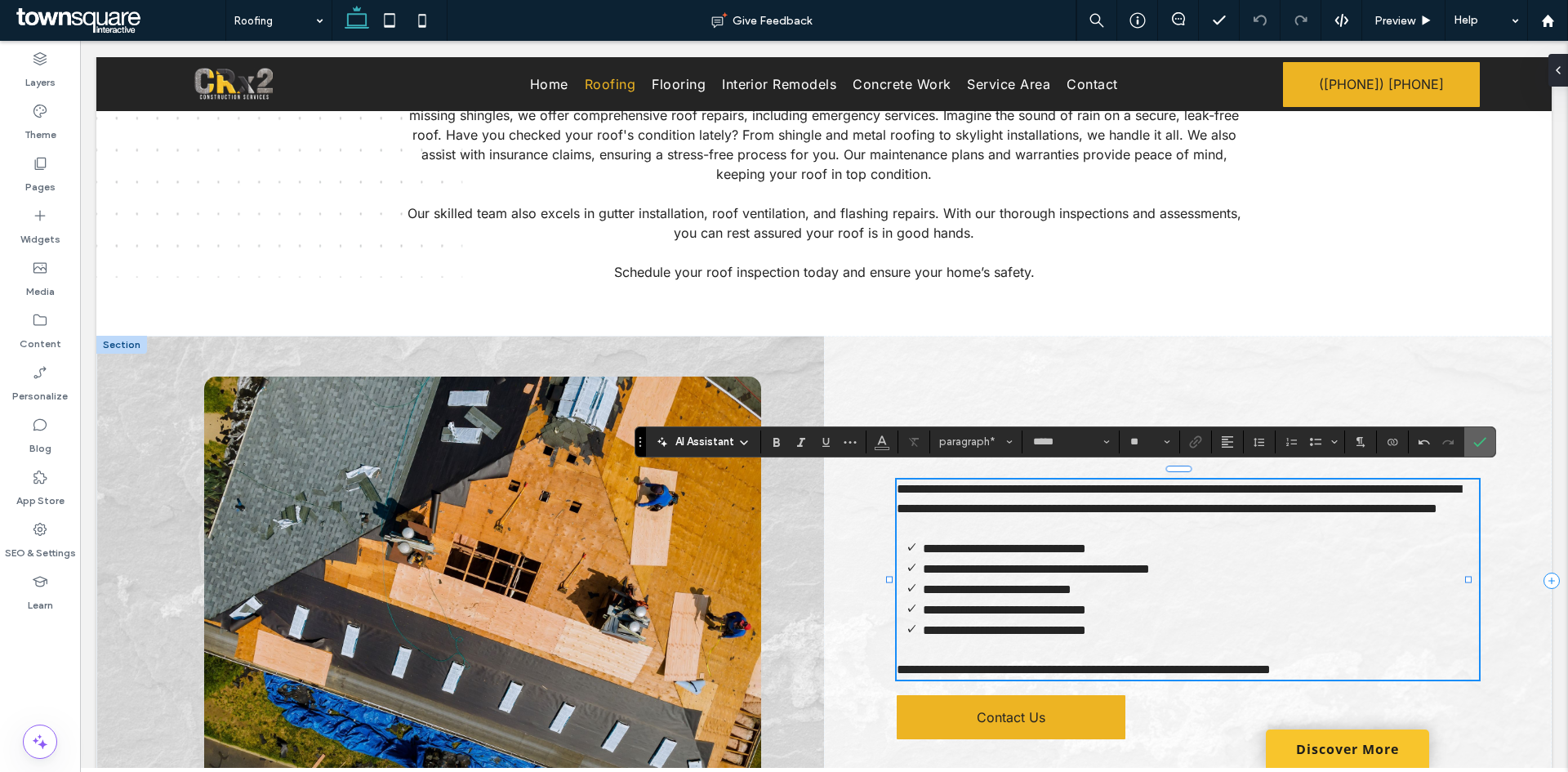 click at bounding box center [1480, 442] 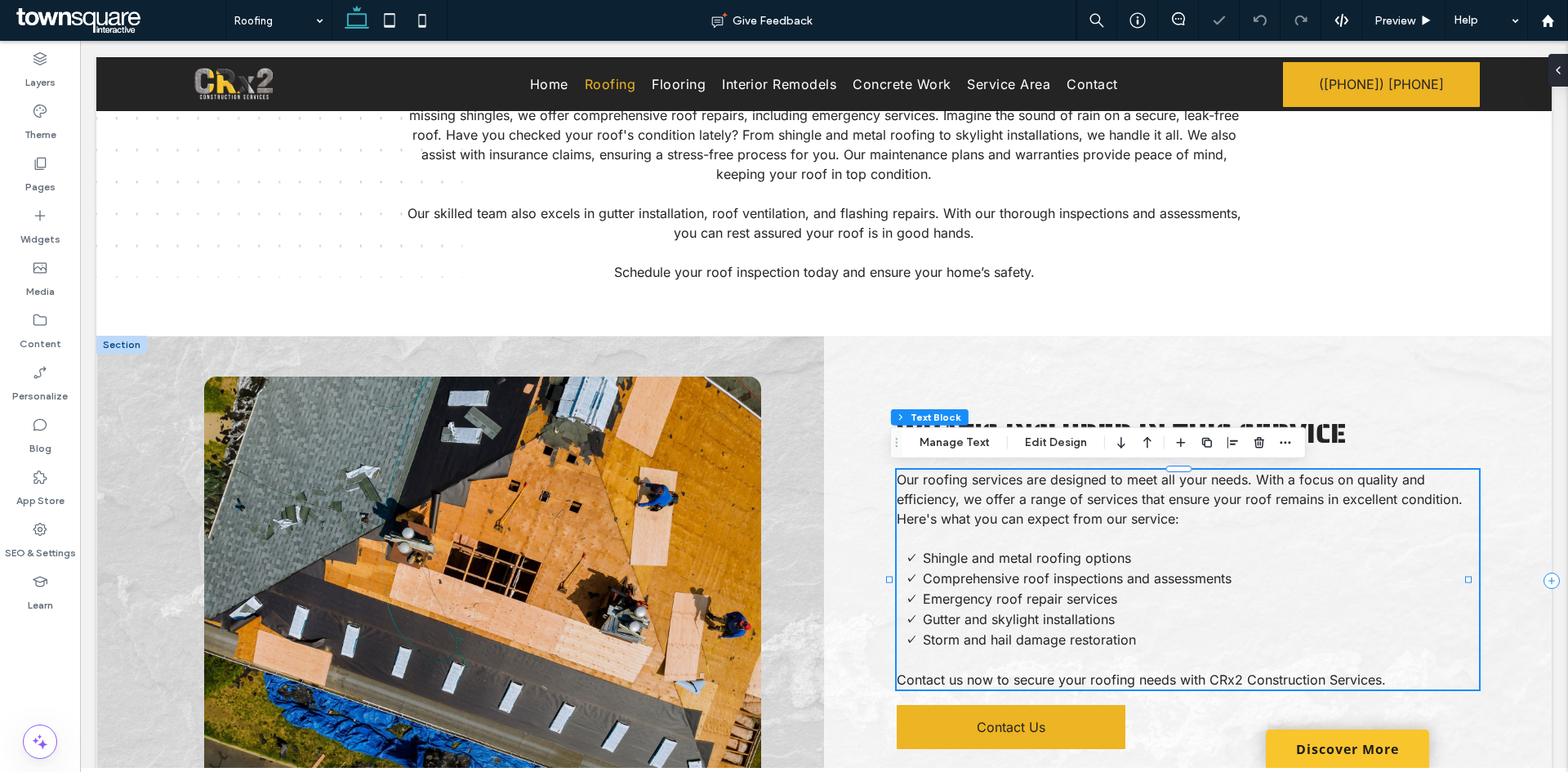 drag, startPoint x: 1486, startPoint y: 499, endPoint x: 1475, endPoint y: 501, distance: 11.18034 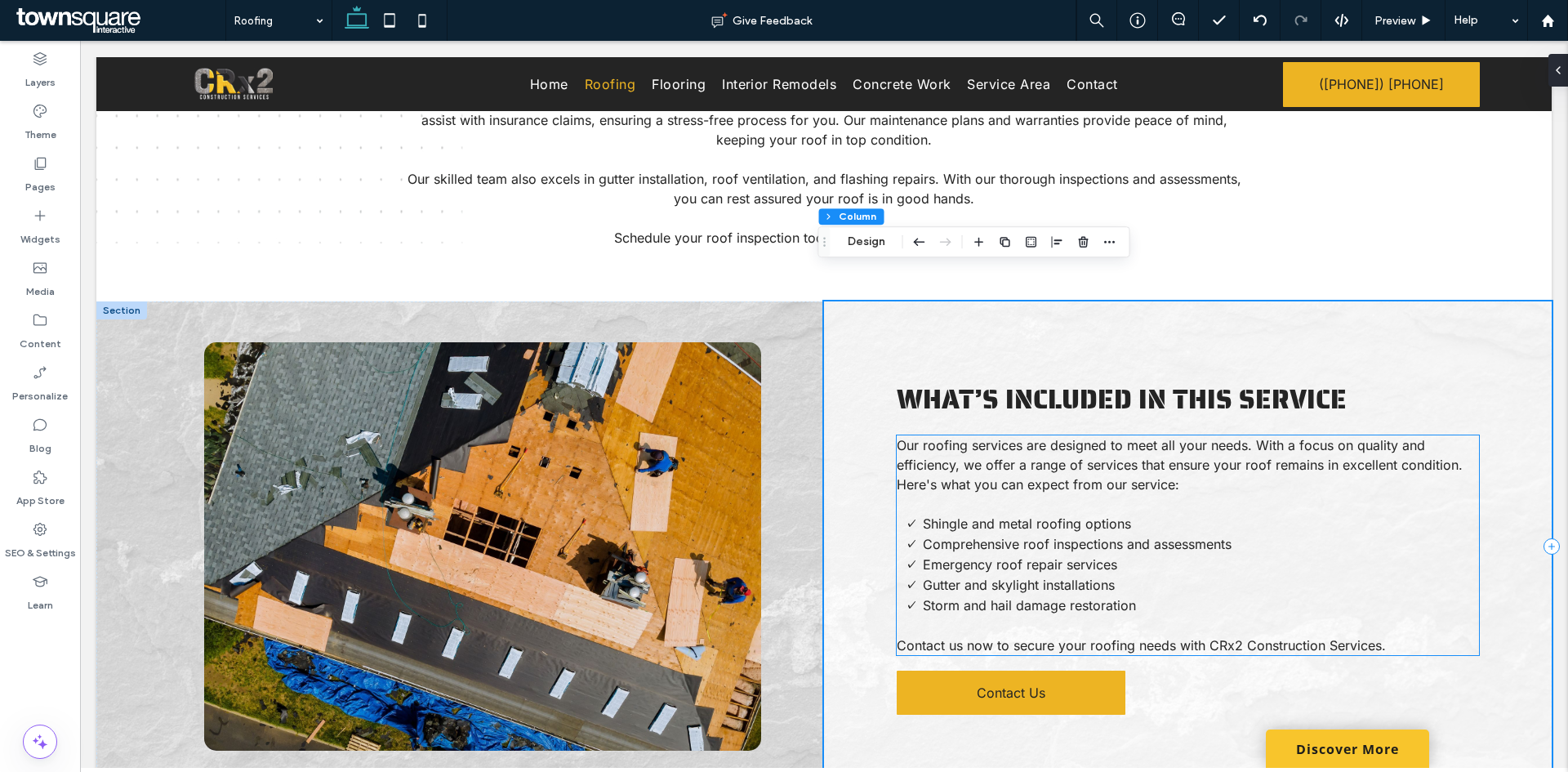 scroll, scrollTop: 266, scrollLeft: 0, axis: vertical 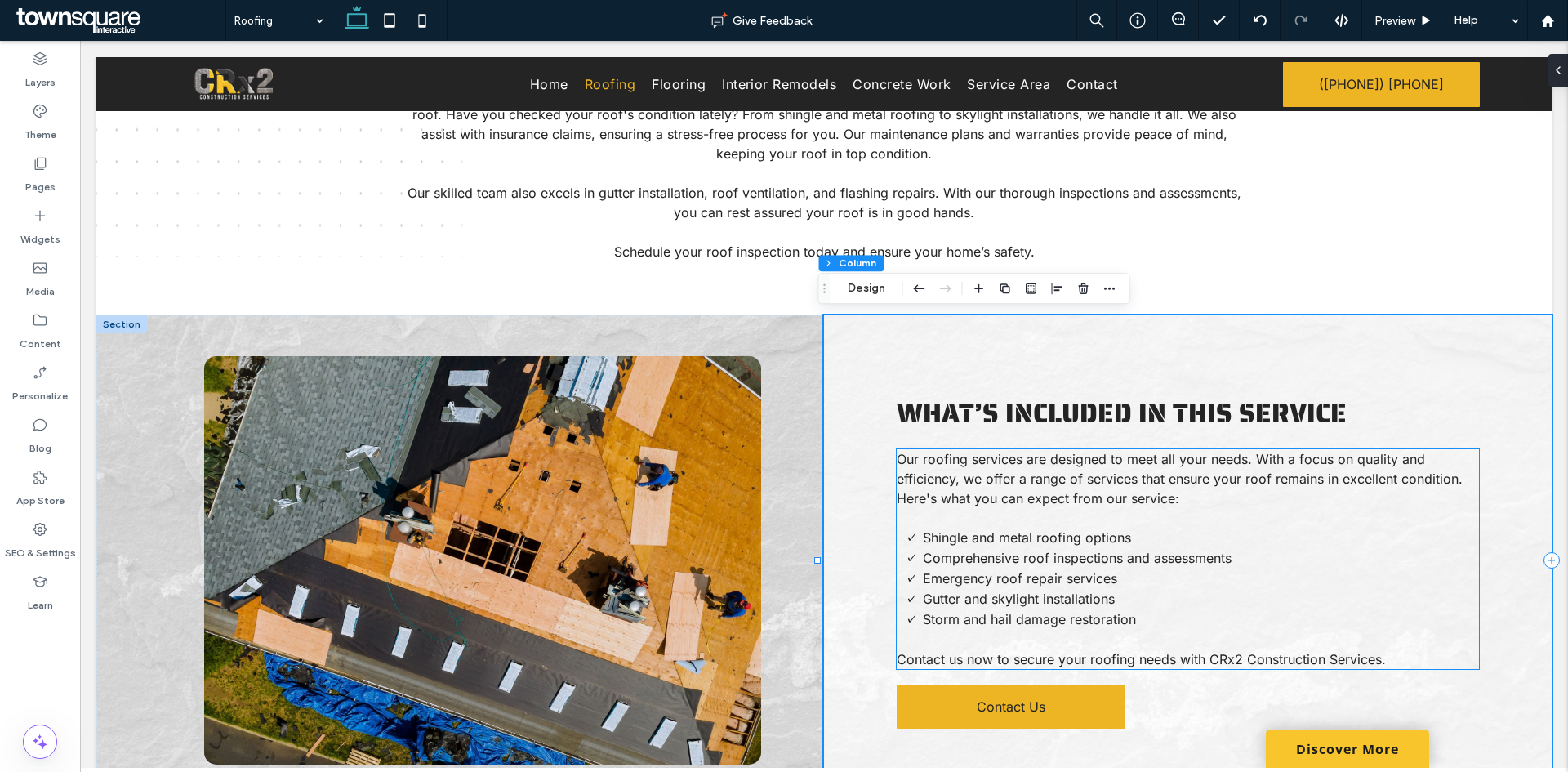 click at bounding box center (1187, 518) 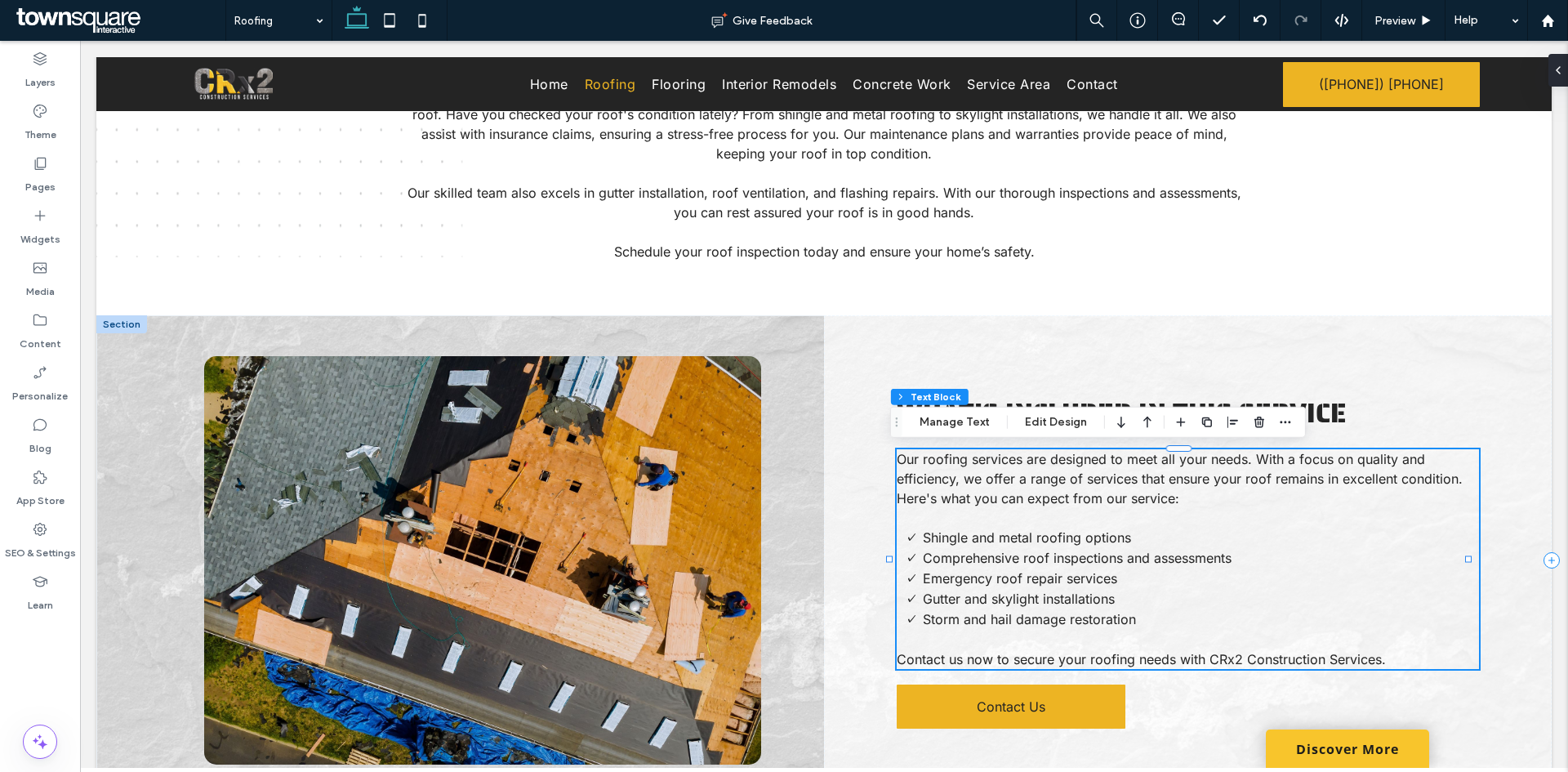 click at bounding box center (1187, 518) 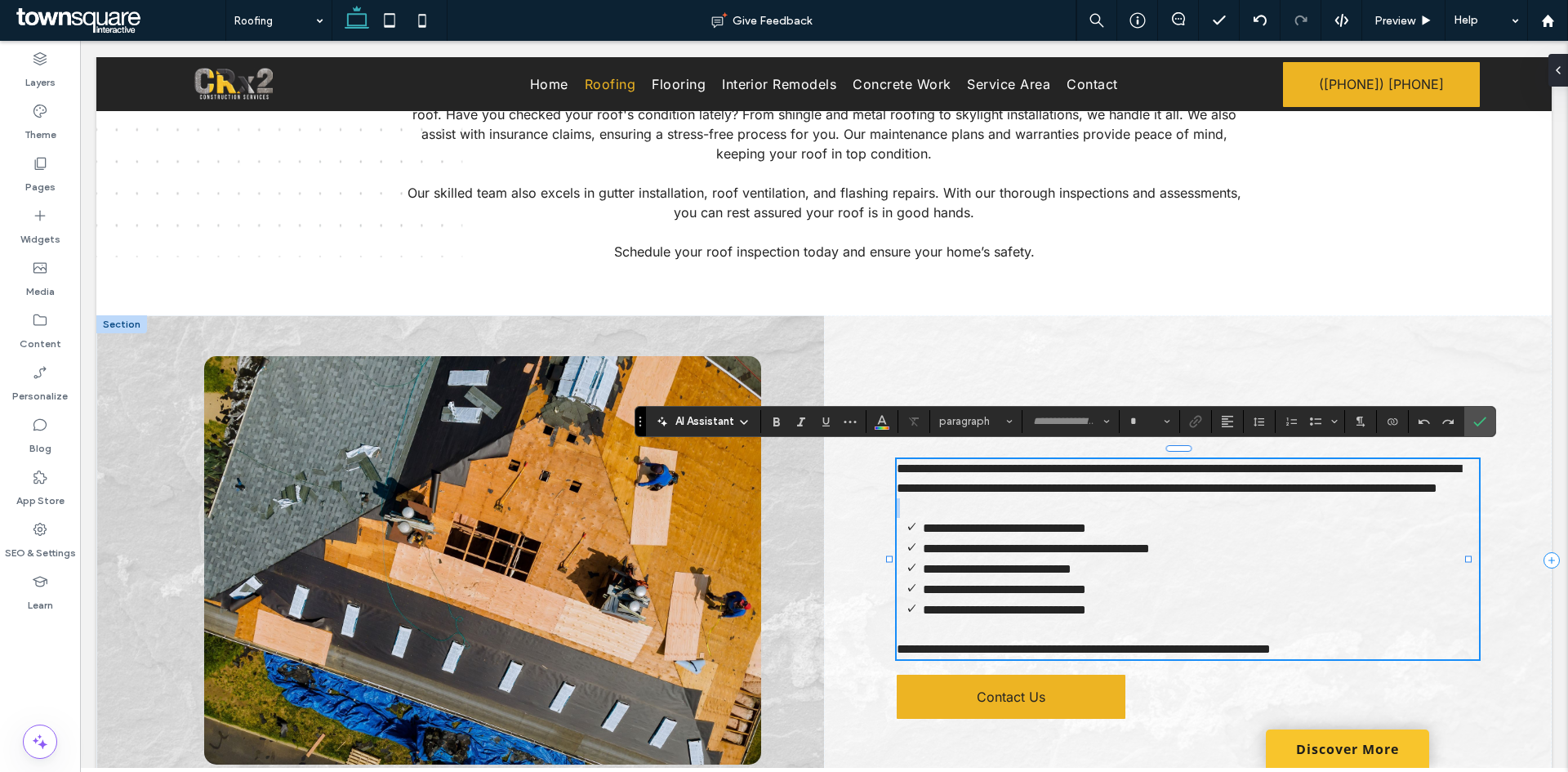 type on "*****" 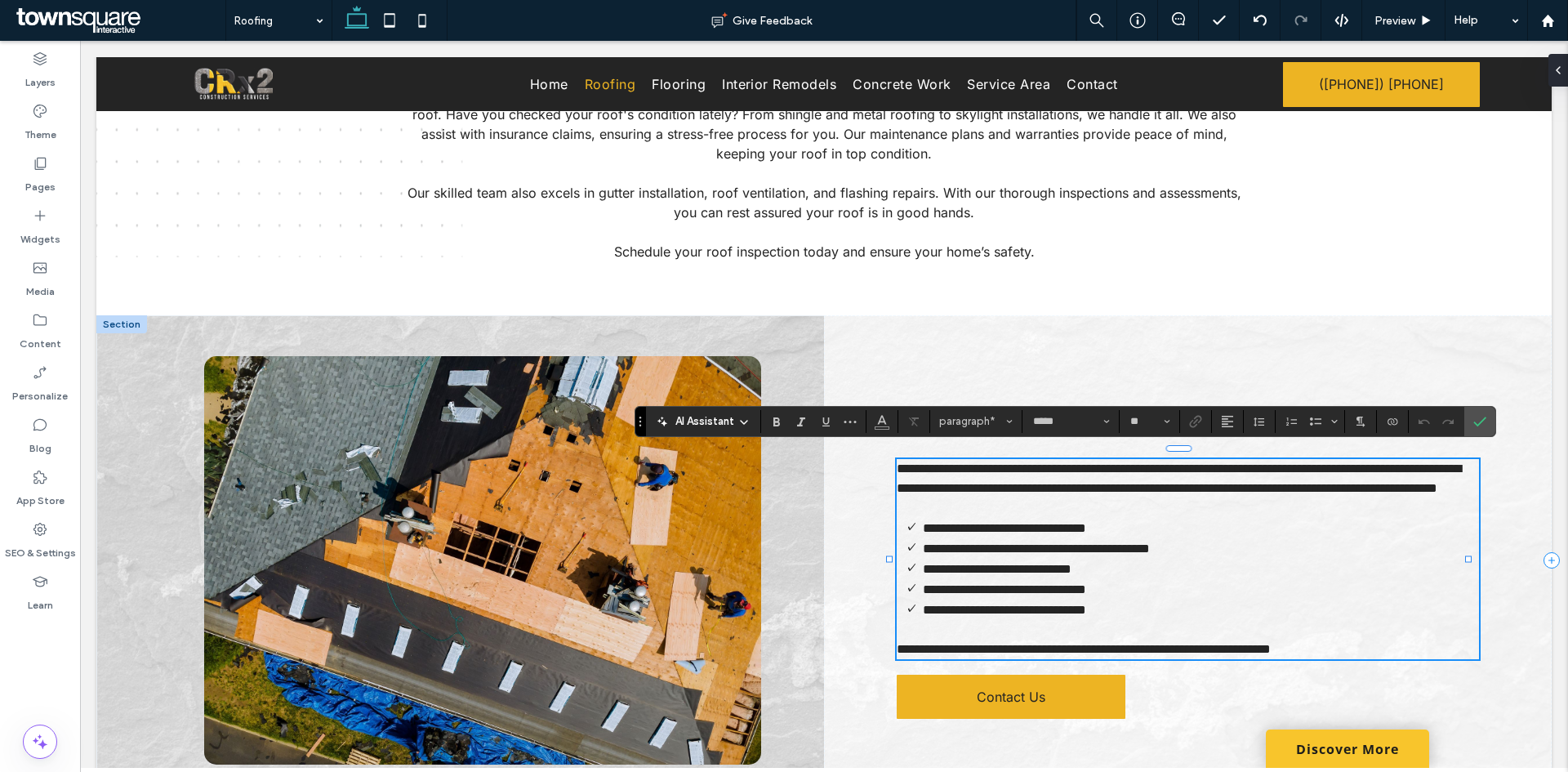 click on "**********" at bounding box center (1187, 479) 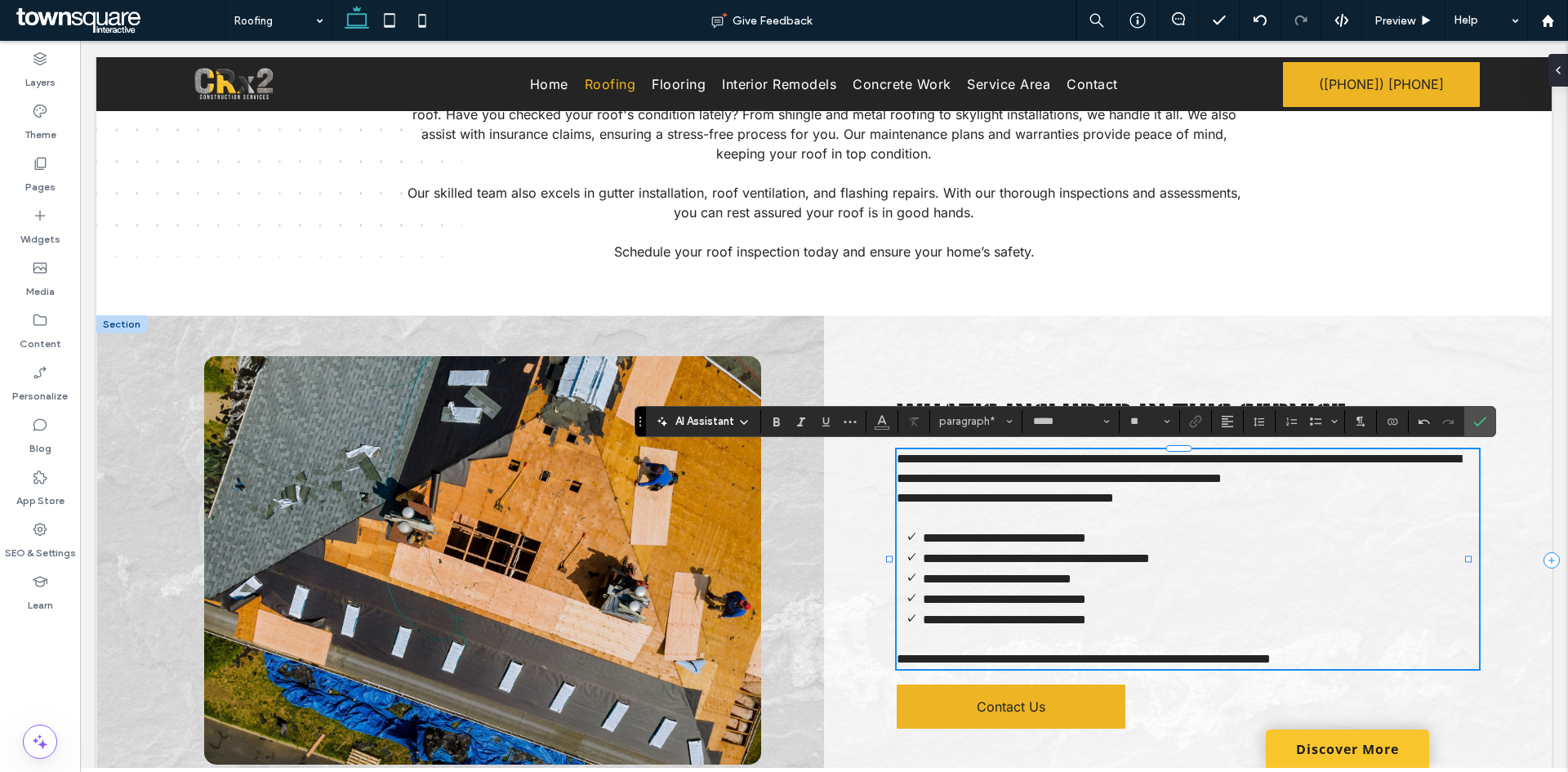 click on "**********" at bounding box center [1178, 468] 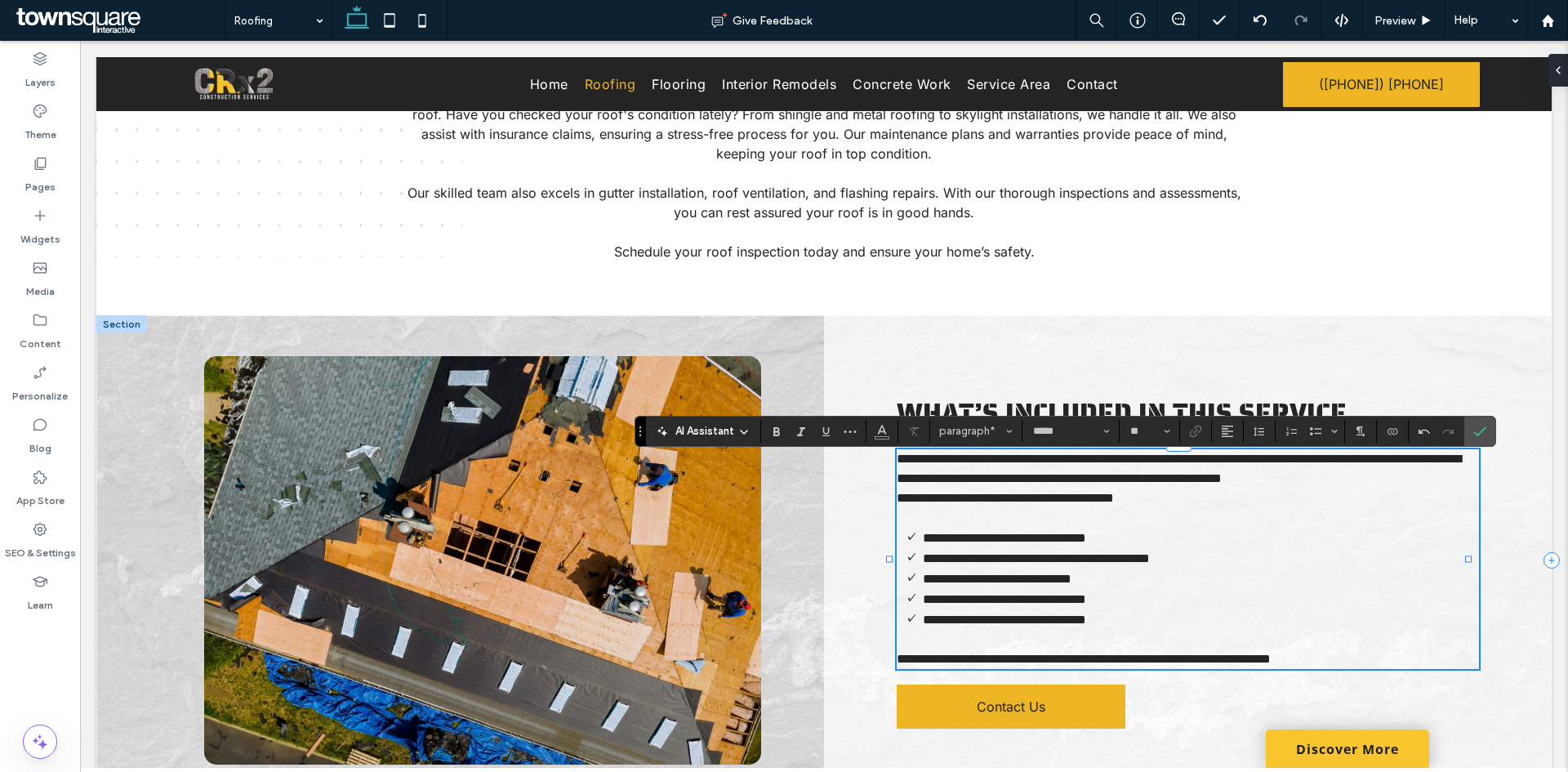 scroll, scrollTop: 256, scrollLeft: 0, axis: vertical 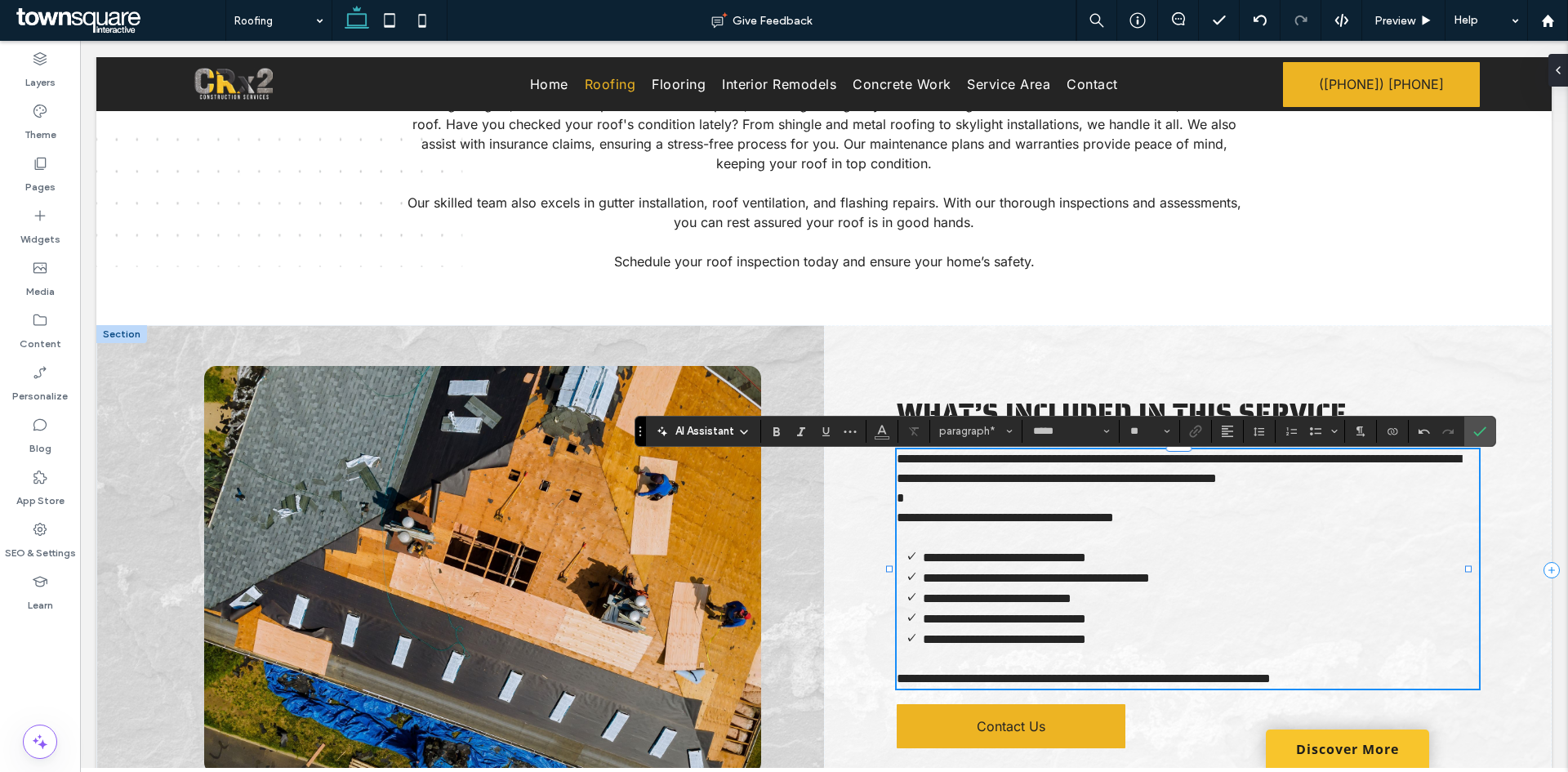 click at bounding box center (1187, 538) 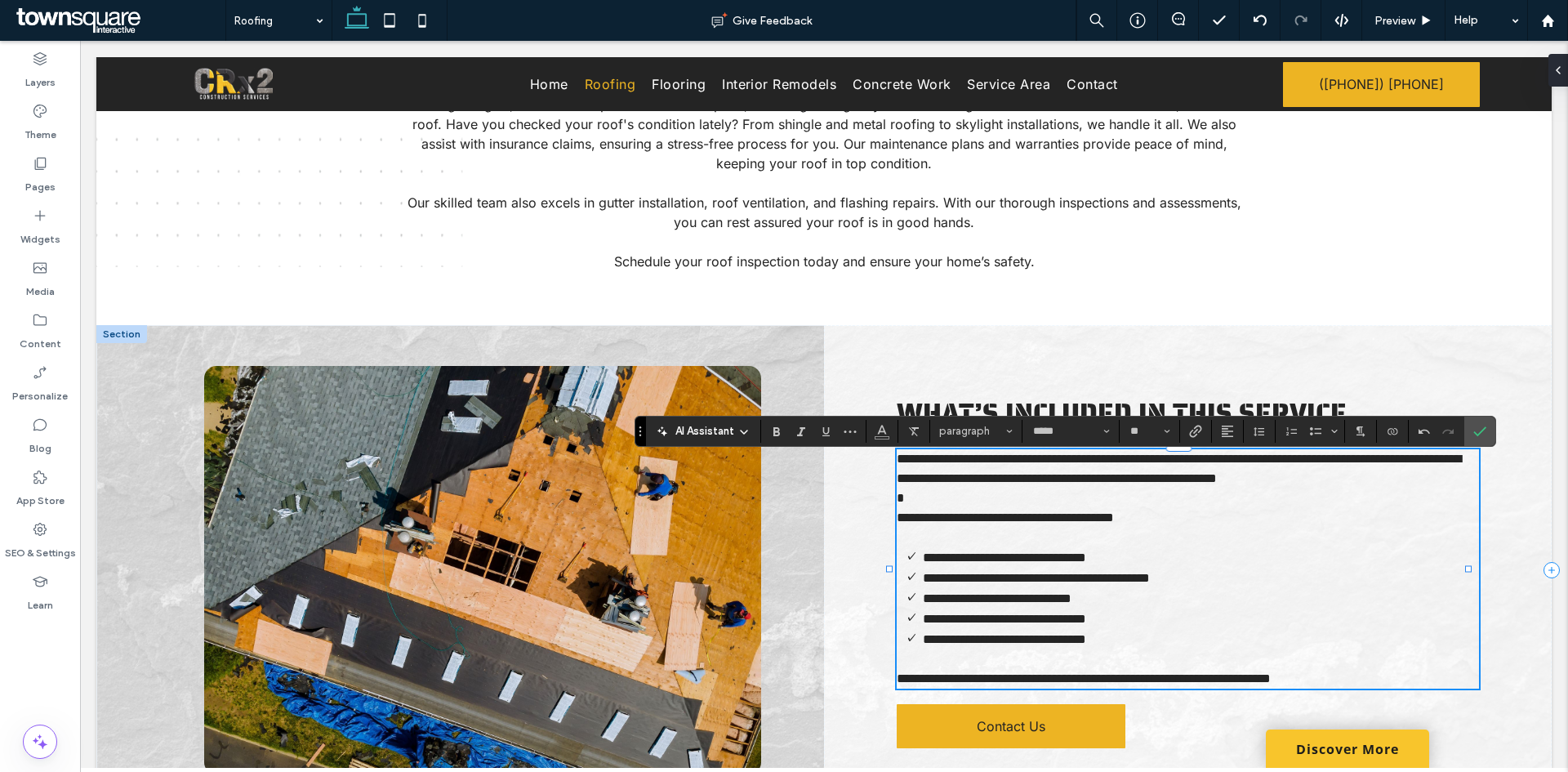 click on "**********" at bounding box center (1187, 518) 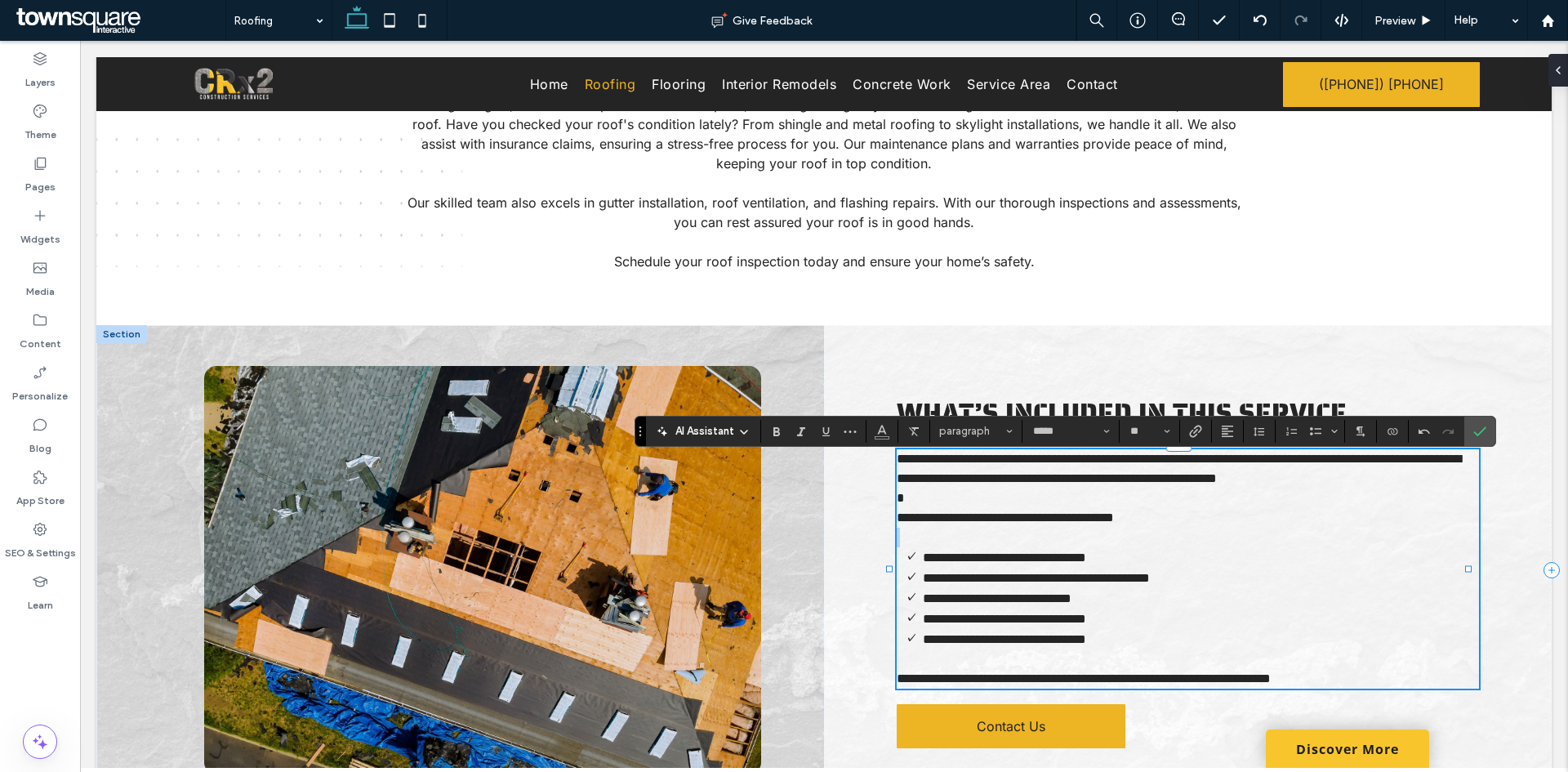 click on "**********" at bounding box center [1187, 518] 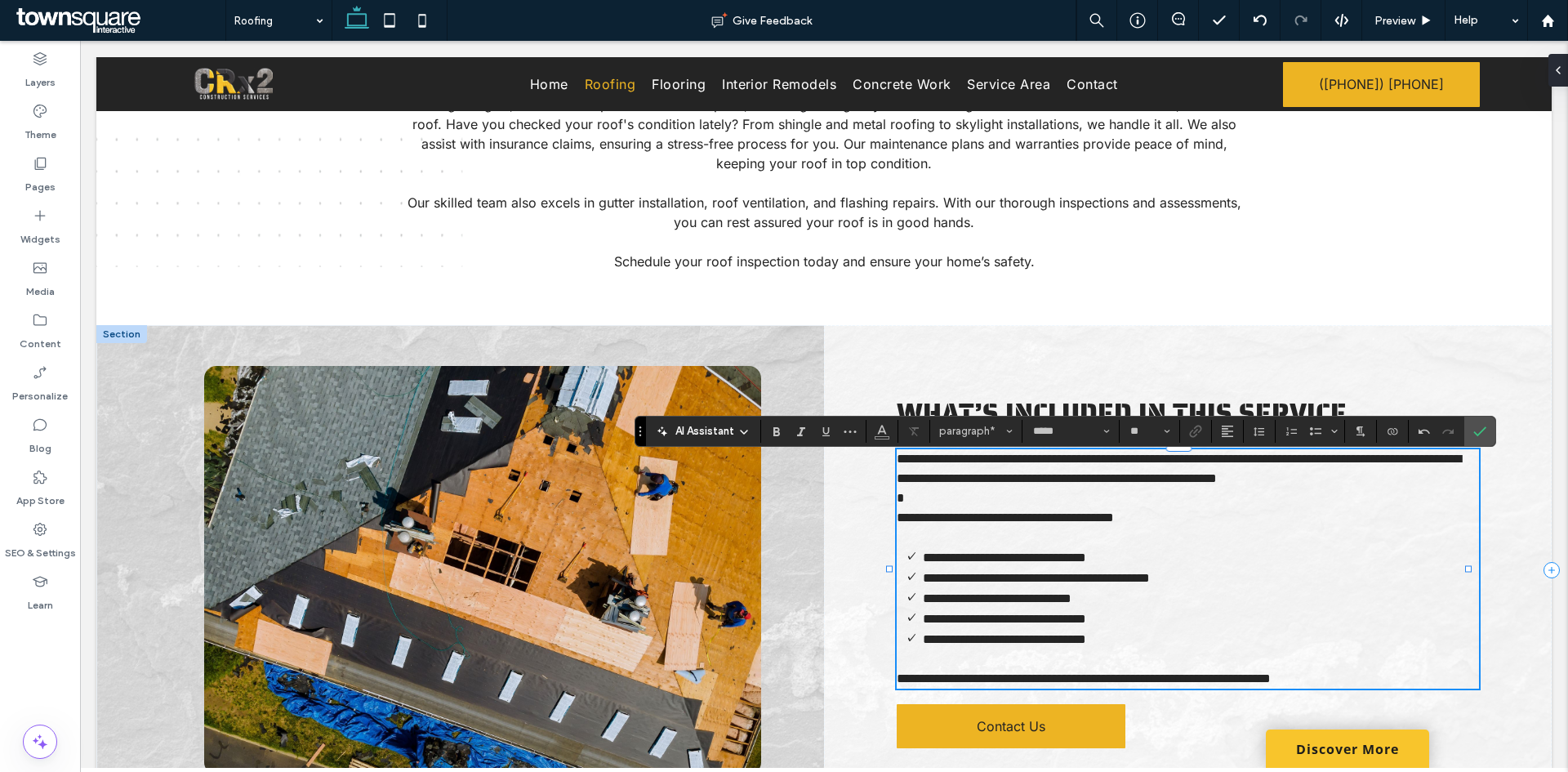 type 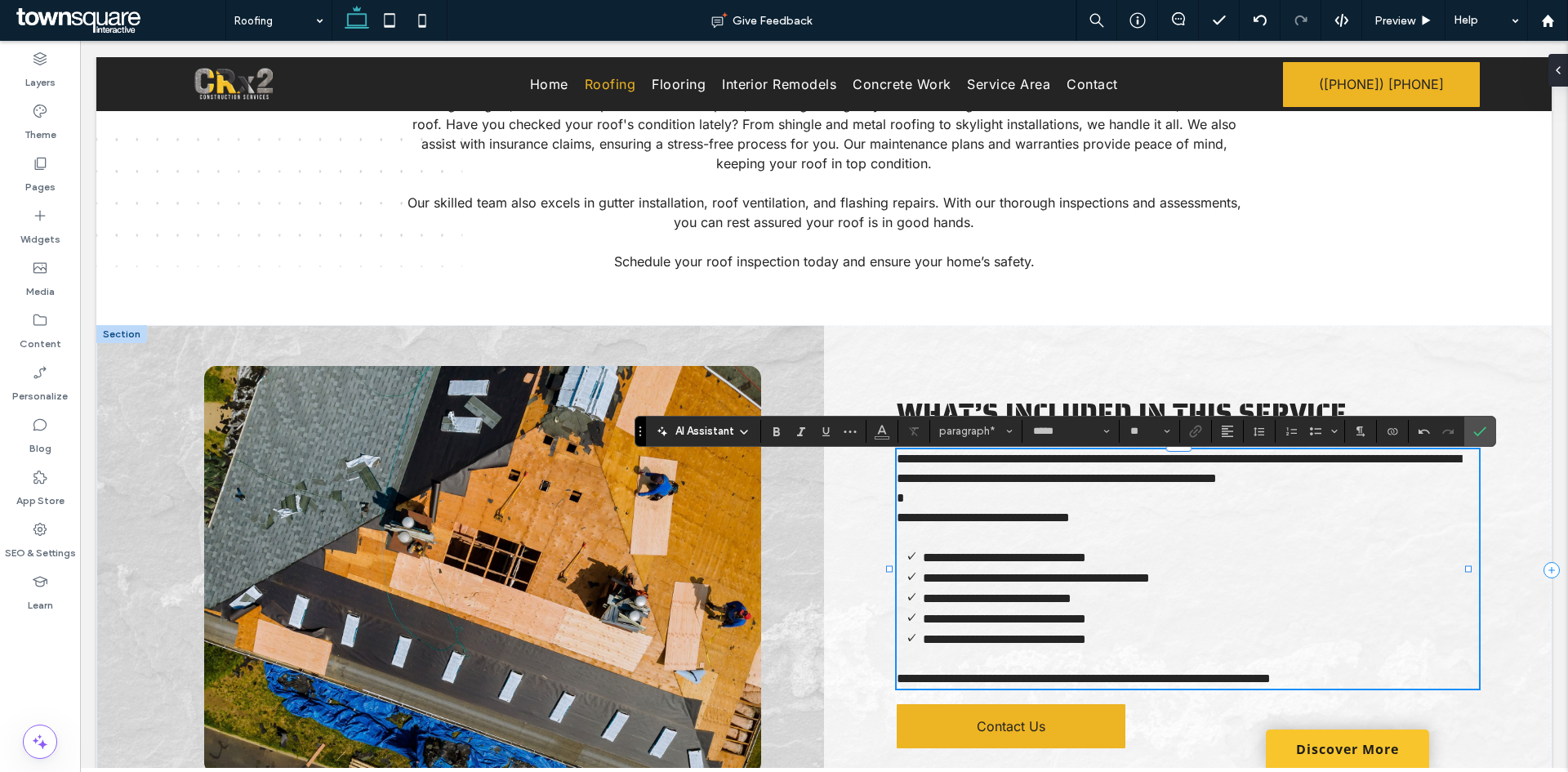 click at bounding box center (1187, 498) 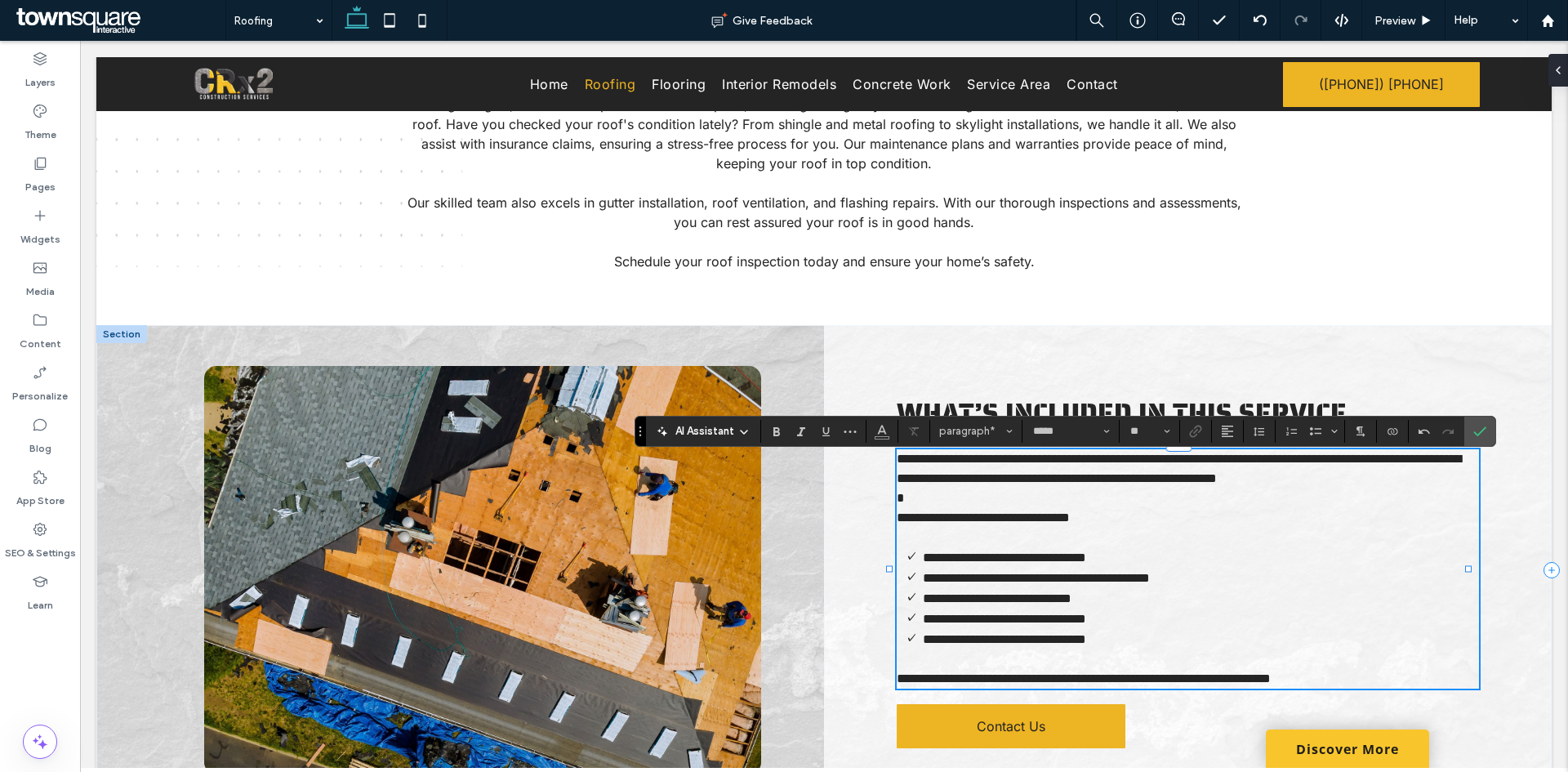 click on "**********" at bounding box center [1187, 570] 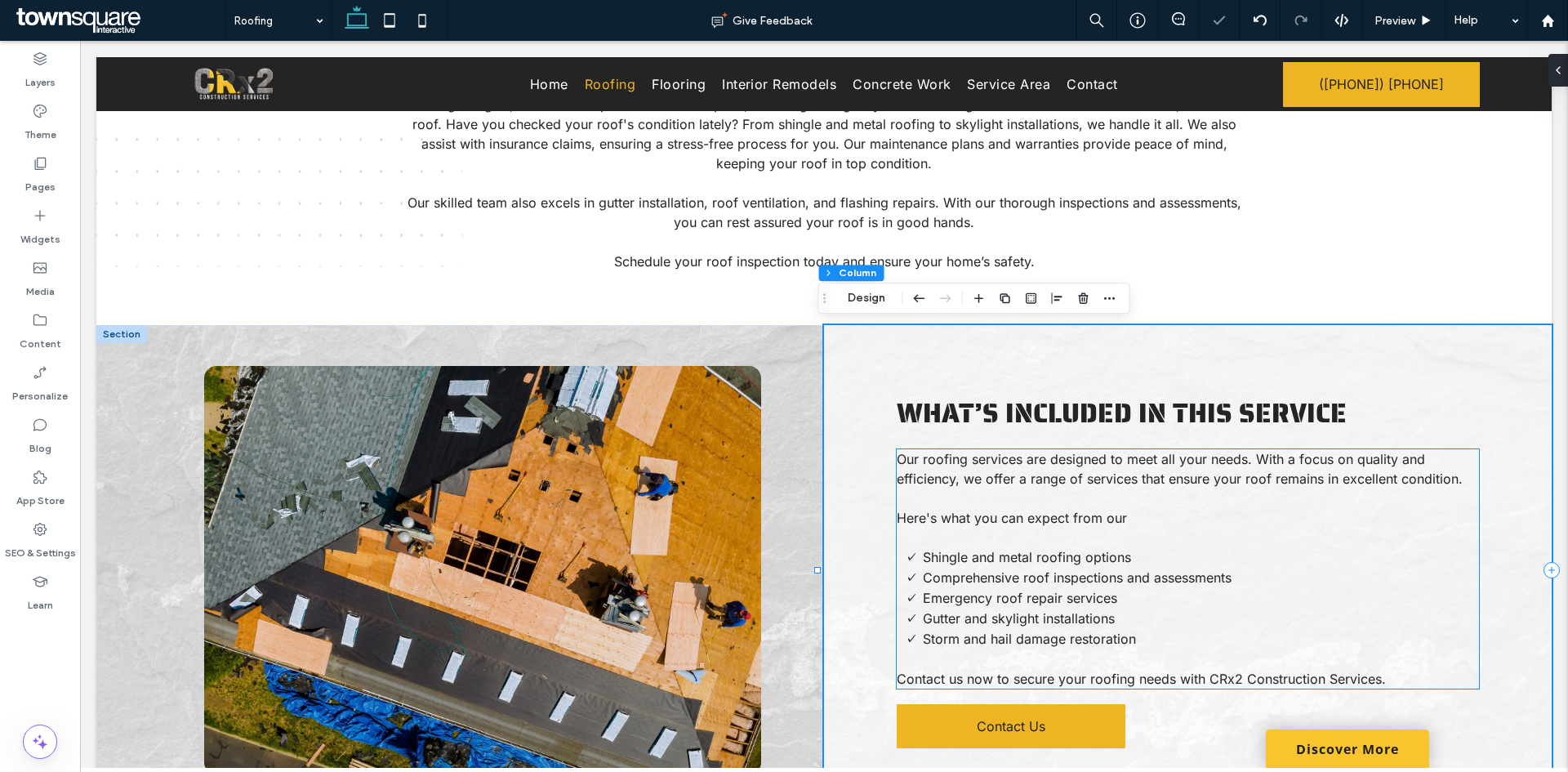 click on "What’s Included in This Service
Our roofing services are designed to meet all your needs. With a focus on quality and efficiency, we offer a range of services that ensure your roof remains in excellent condition.   Here's what you can expect from our Shingle and metal roofing options Comprehensive roof inspections and assessments Emergency roof repair services Gutter and skylight installations Storm and hail damage restoration Contact us now to secure your roofing needs with CRx2 Construction Services.
Contact Us" at bounding box center (1187, 570) 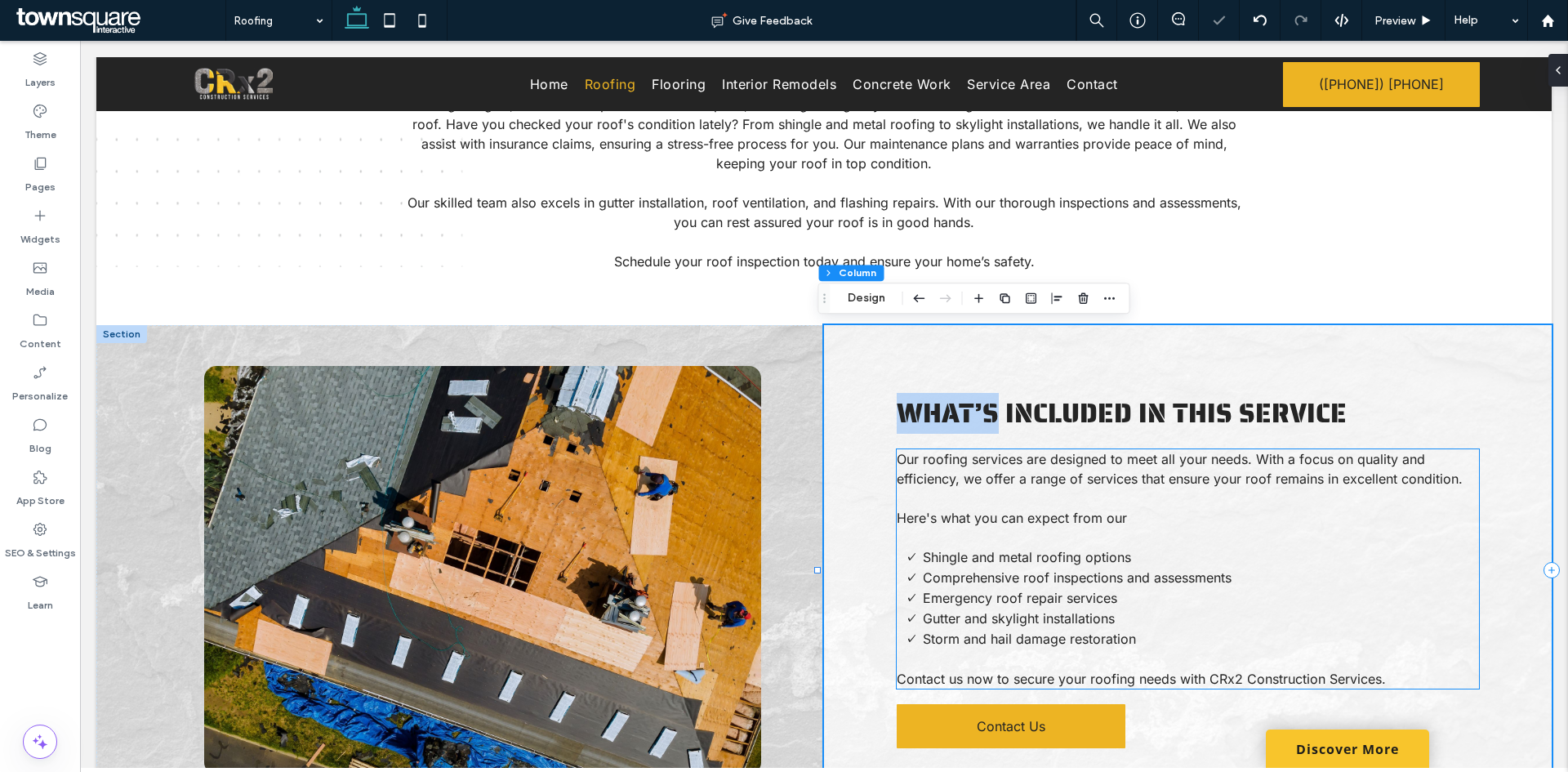 click on "Our roofing services are designed to meet all your needs. With a focus on quality and efficiency, we offer a range of services that ensure your roof remains in excellent condition." at bounding box center (1187, 469) 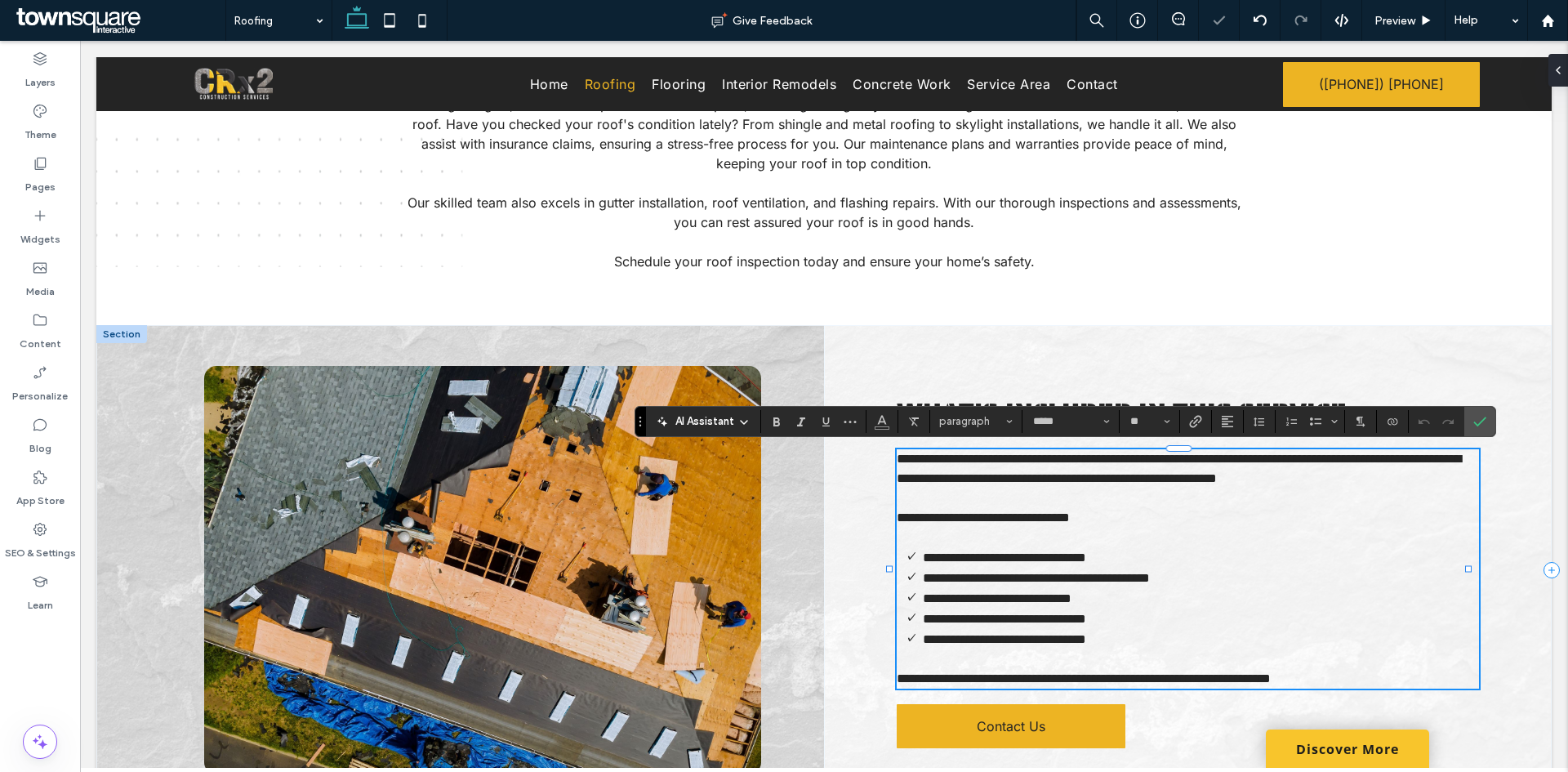 click on "**********" at bounding box center [1187, 570] 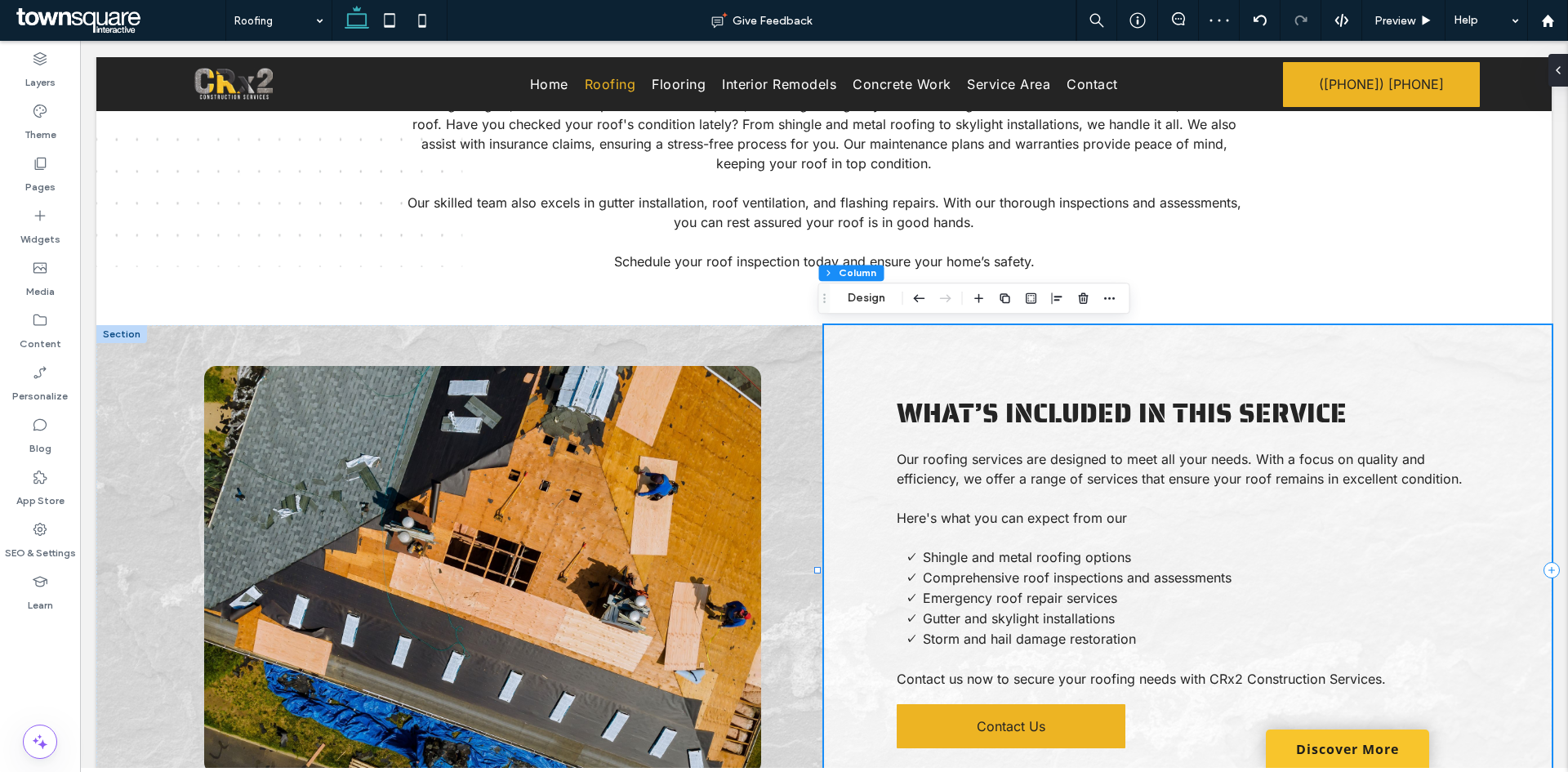 click on "What’s Included in This Service
Our roofing services are designed to meet all your needs. With a focus on quality and efficiency, we offer a range of services that ensure your roof remains in excellent condition.   Here's what you can expect from our Shingle and metal roofing options Comprehensive roof inspections and assessments Emergency roof repair services Gutter and skylight installations Storm and hail damage restoration Contact us now to secure your roofing needs with CRx2 Construction Services.
Contact Us" at bounding box center (1187, 570) 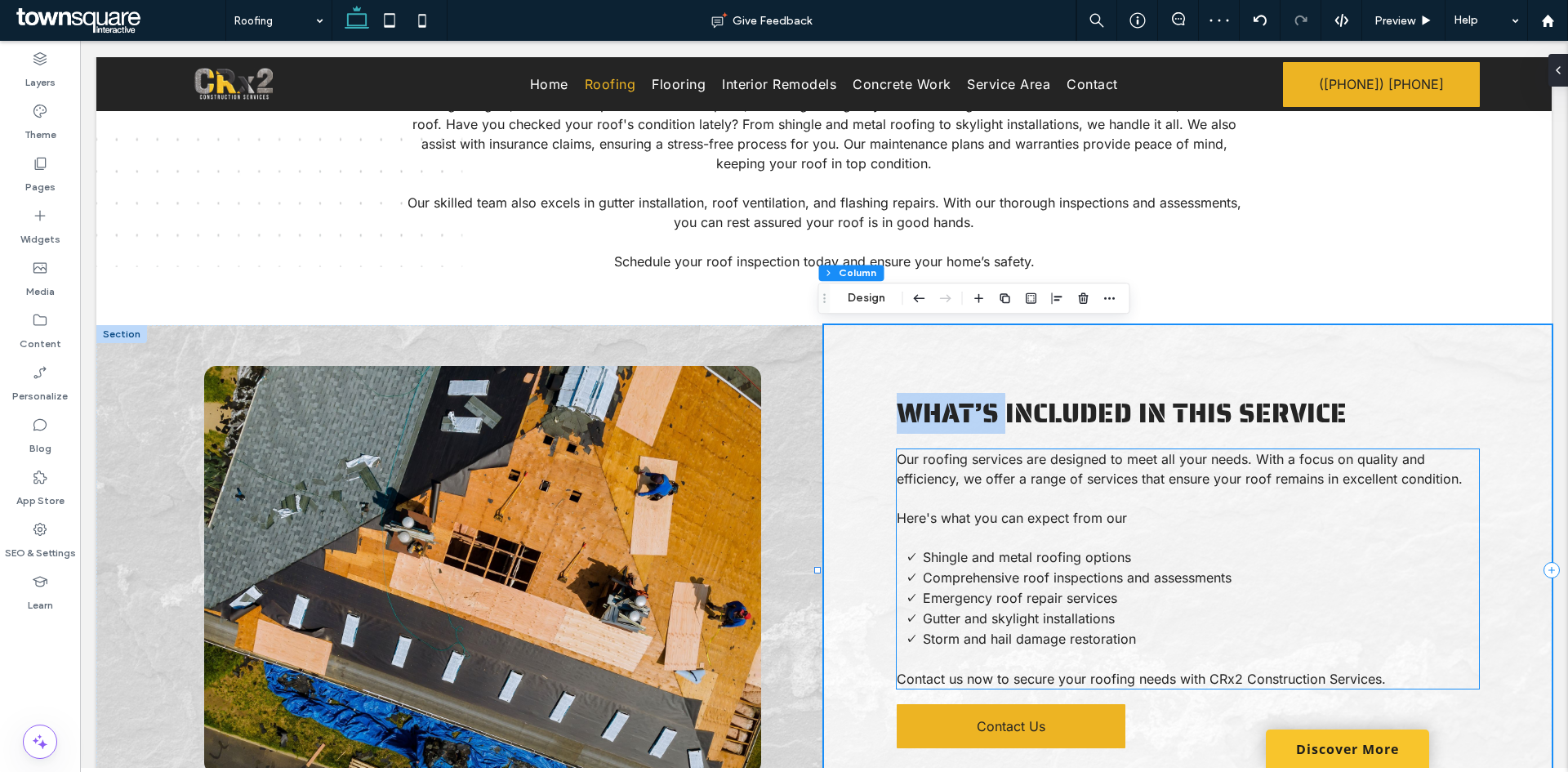 click on "Our roofing services are designed to meet all your needs. With a focus on quality and efficiency, we offer a range of services that ensure your roof remains in excellent condition." at bounding box center (1179, 469) 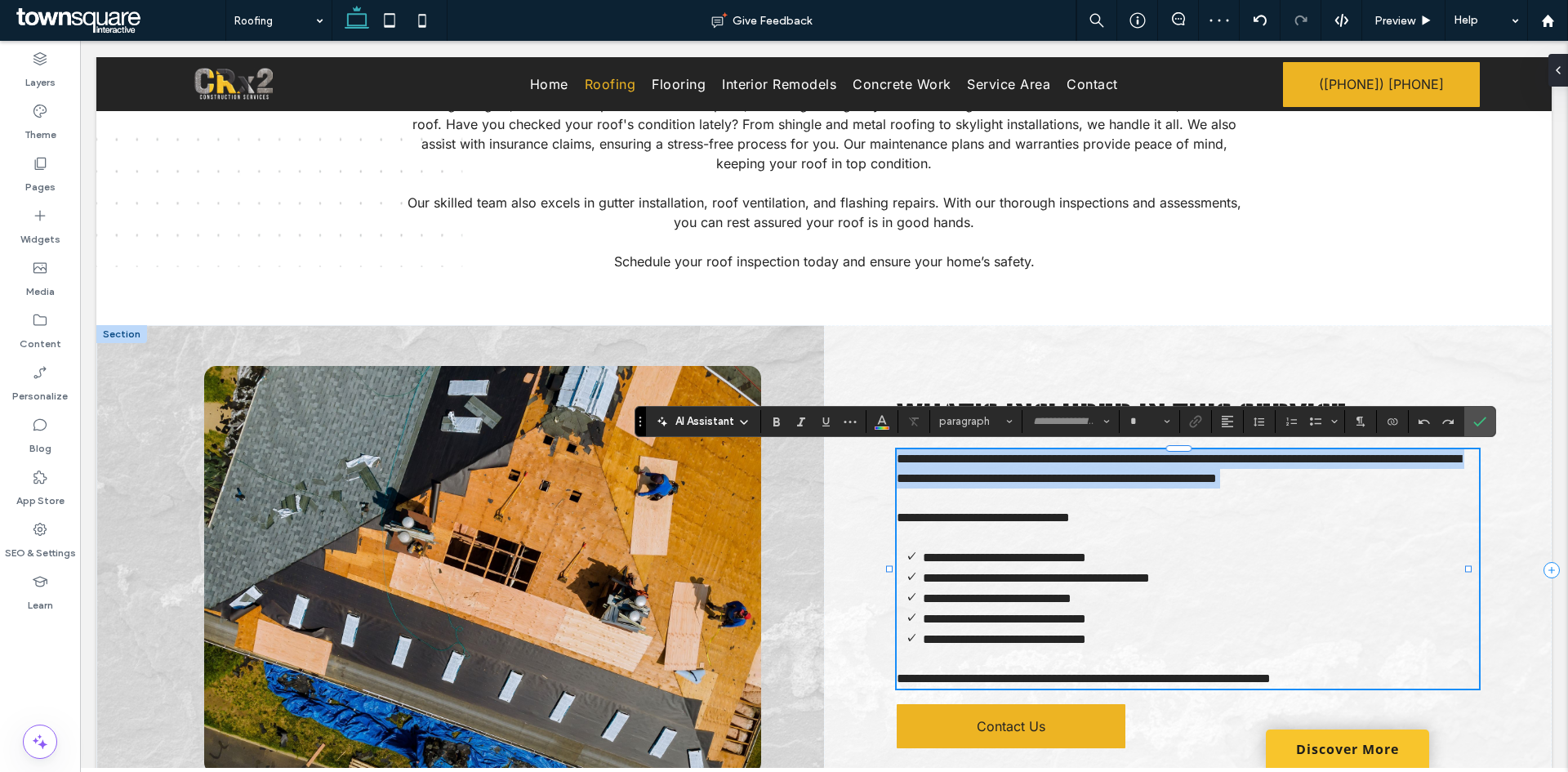 type on "*****" 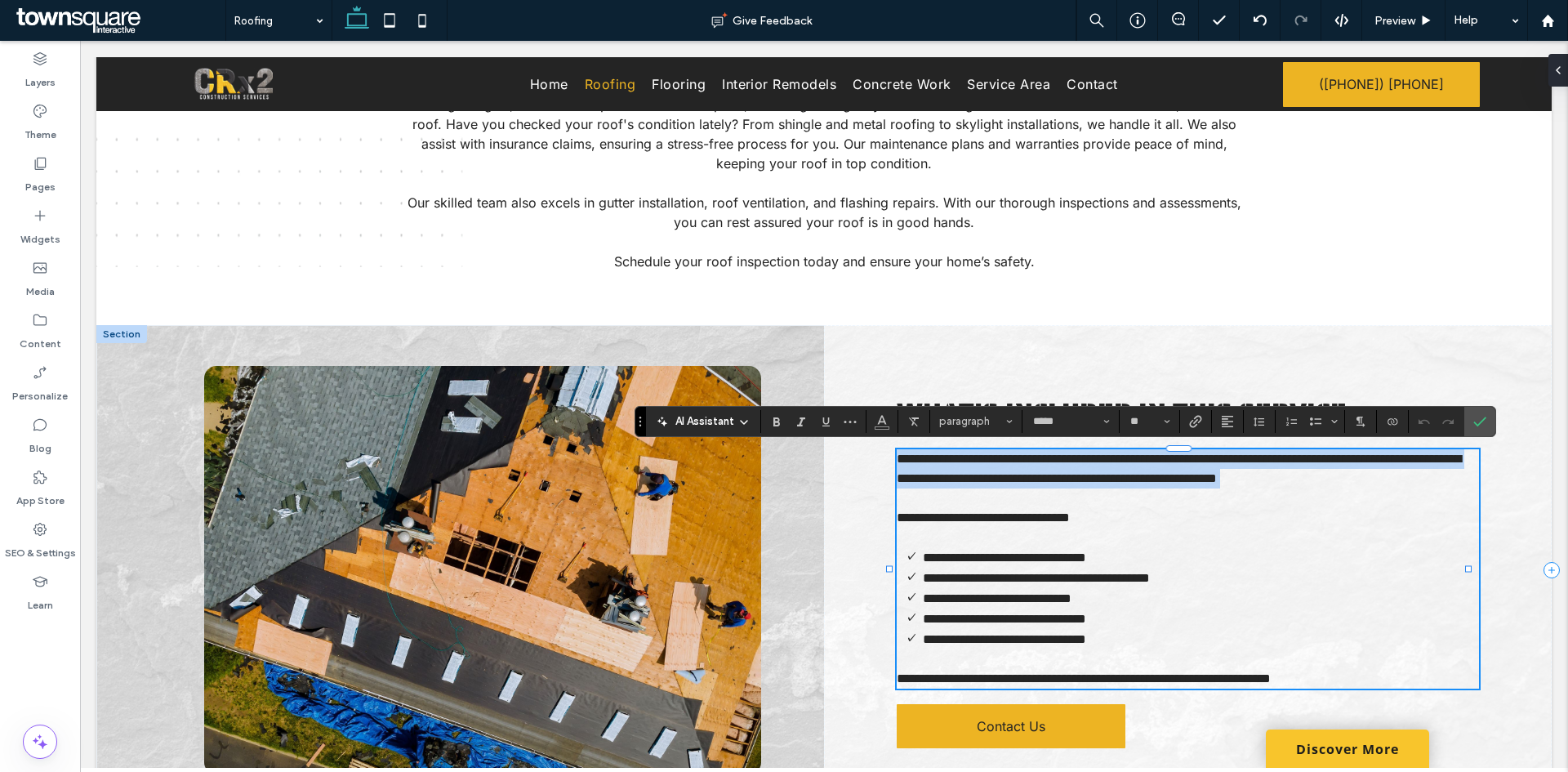 click on "**********" at bounding box center (1187, 469) 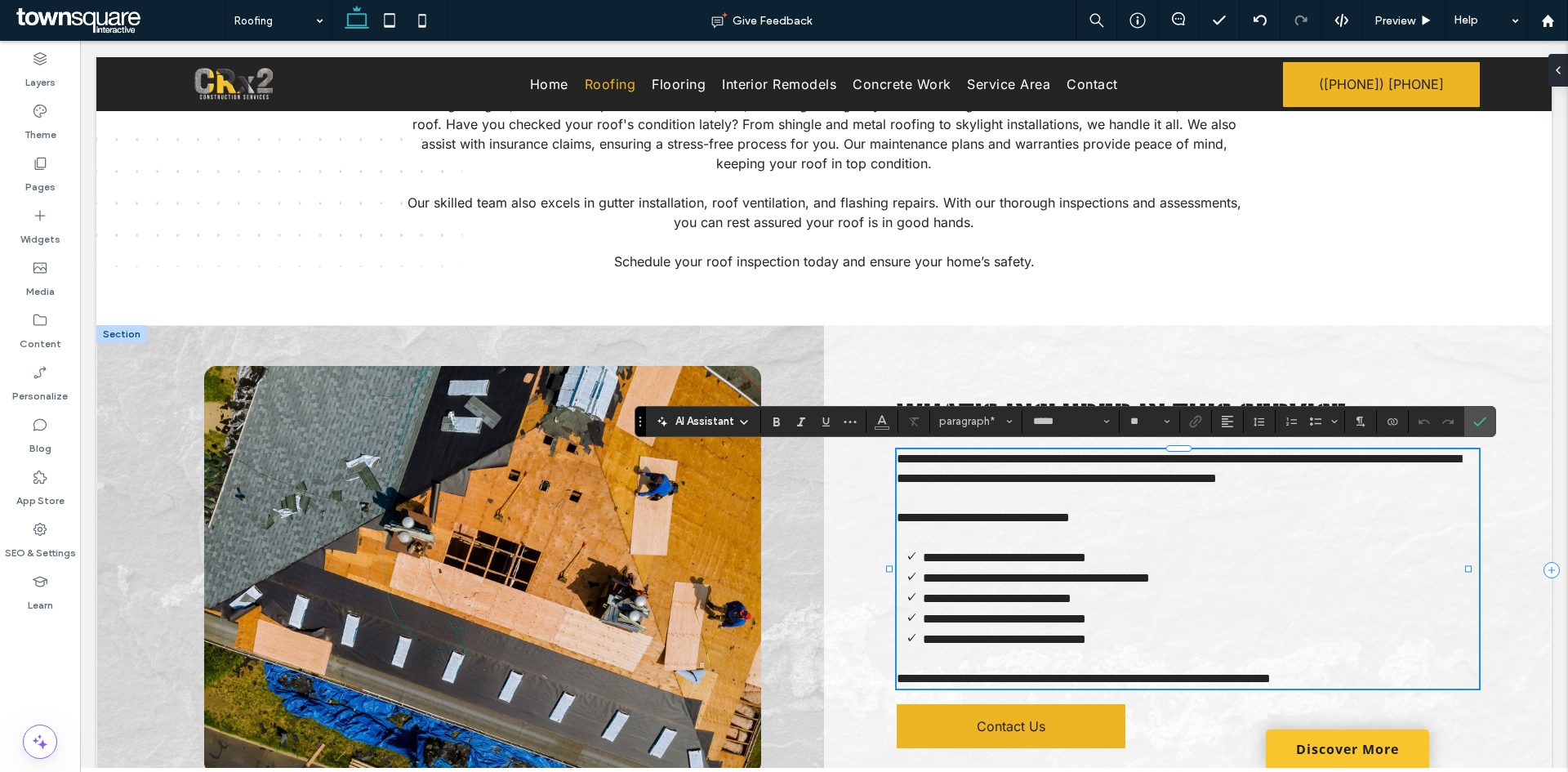 click on "**********" at bounding box center (1187, 518) 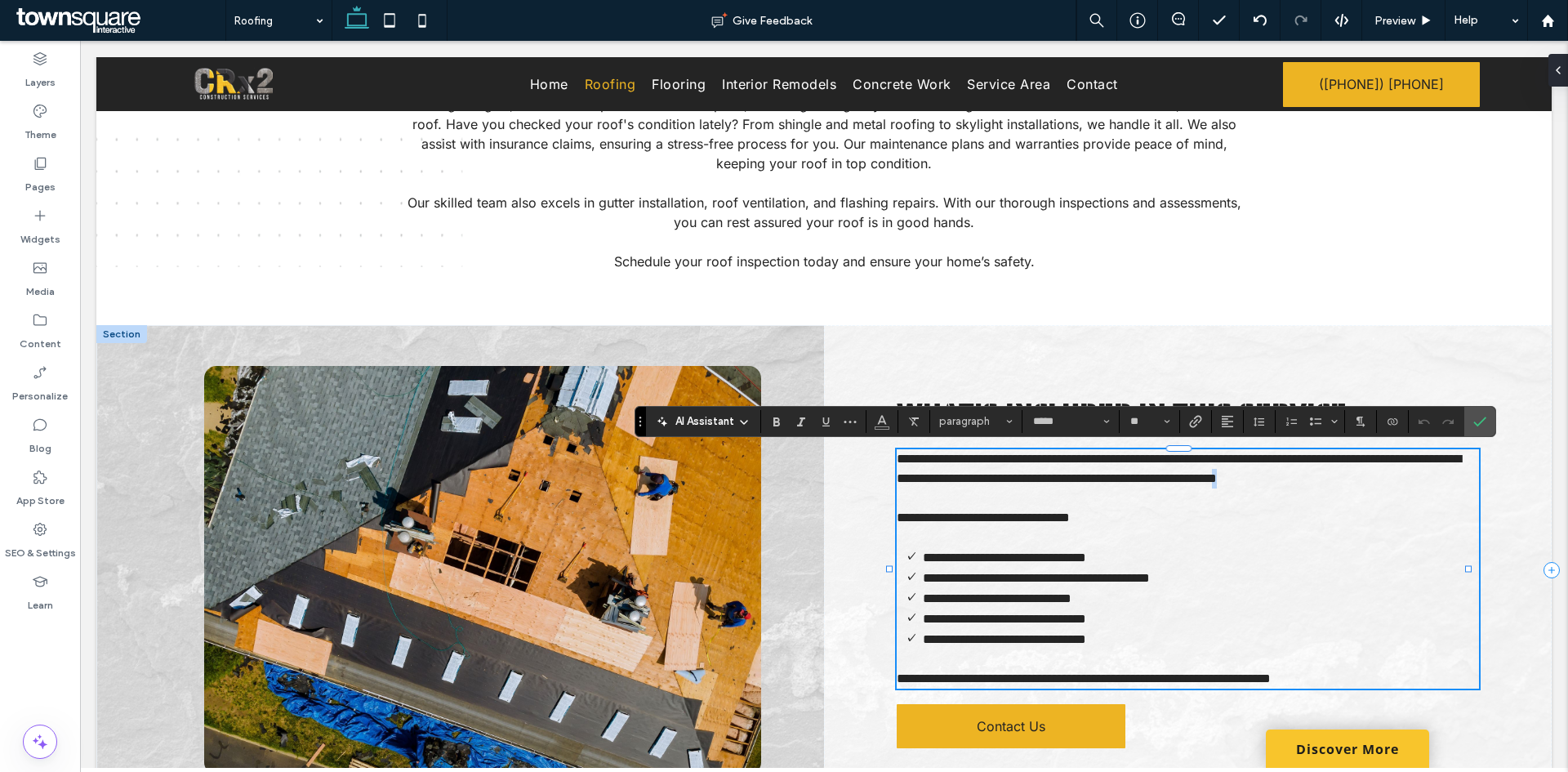 click on "**********" at bounding box center [1187, 469] 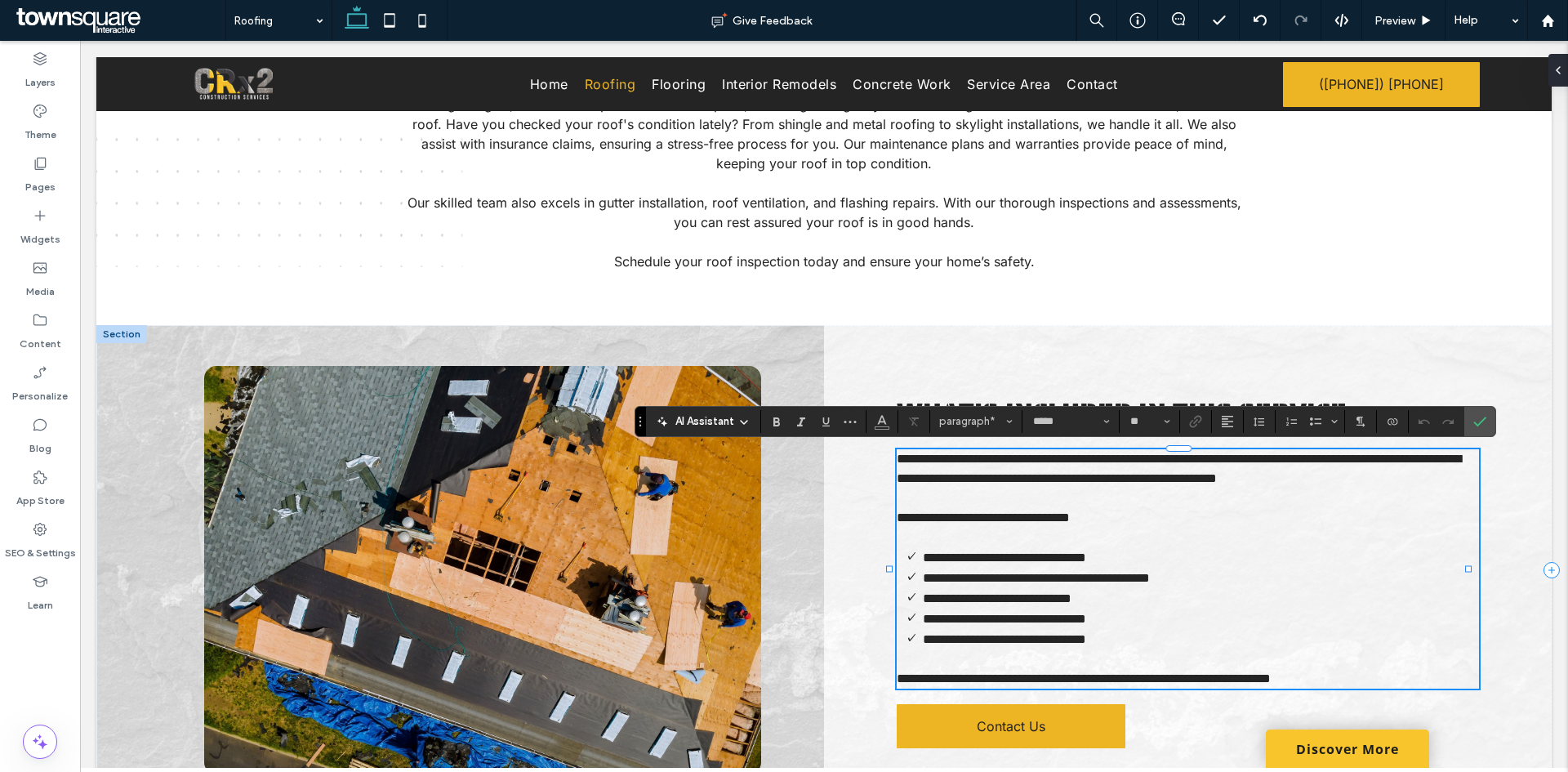 click on "**********" at bounding box center (1187, 518) 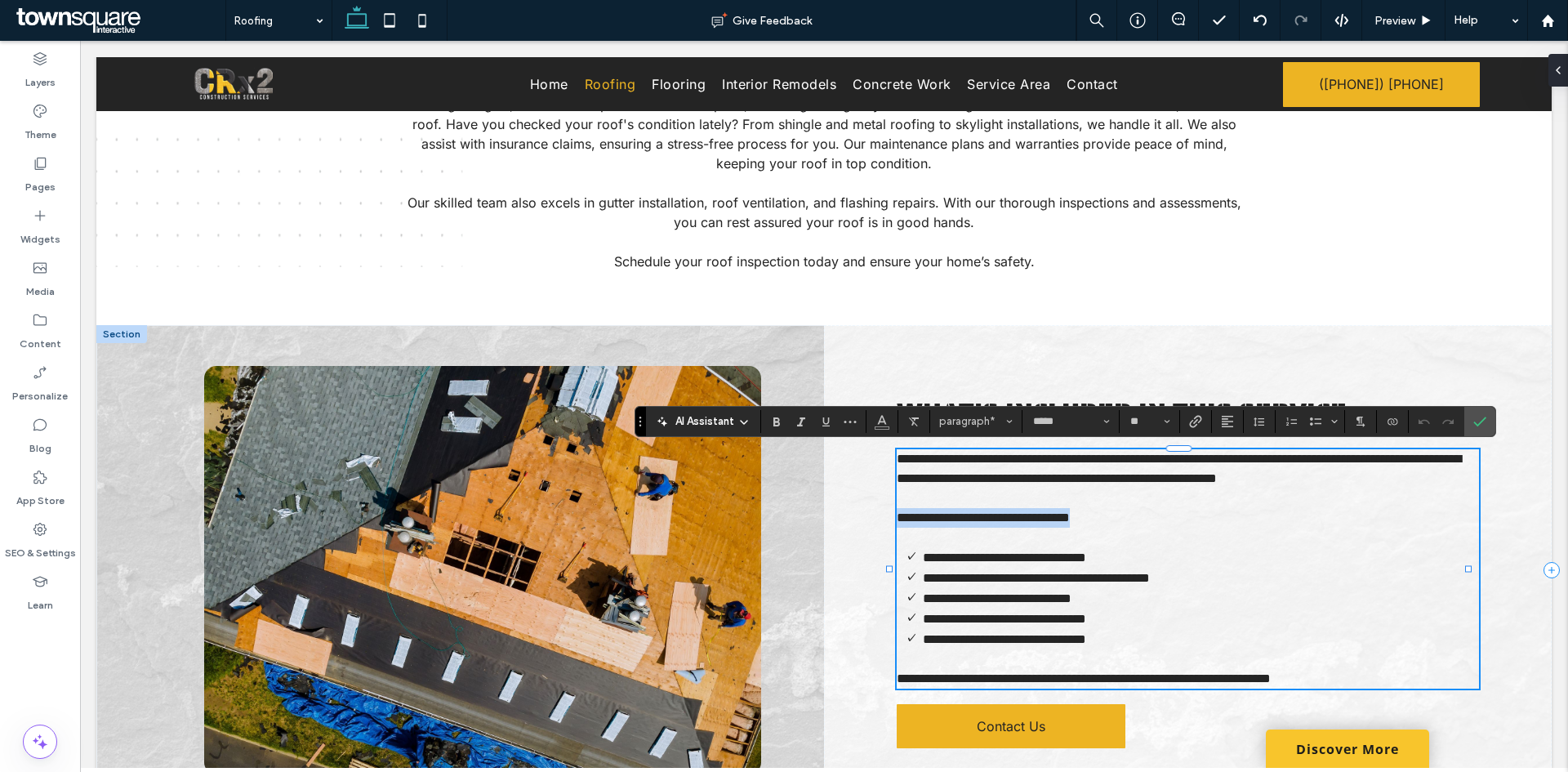 click on "**********" at bounding box center [1187, 518] 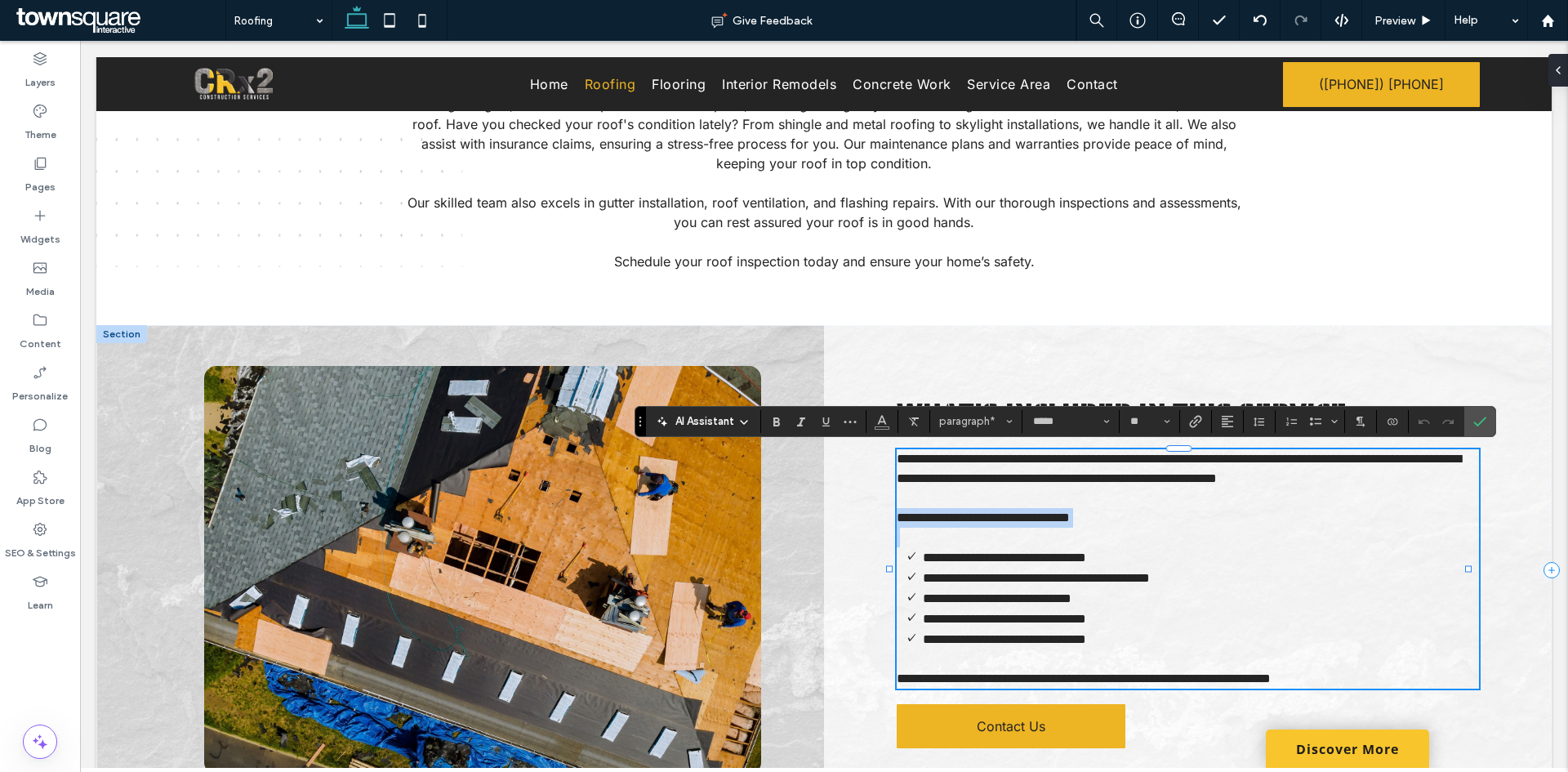 click on "**********" at bounding box center (1187, 518) 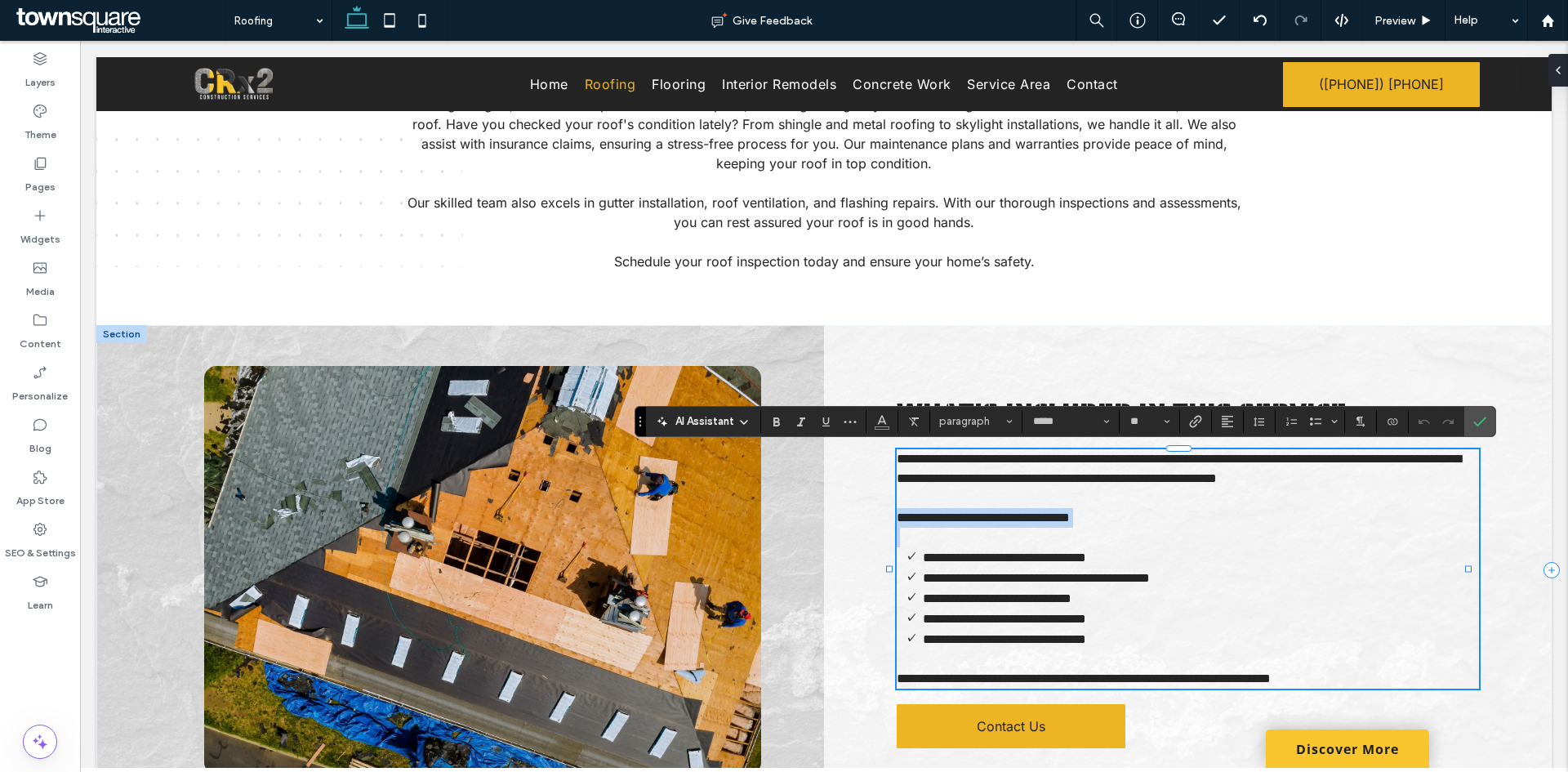 click at bounding box center [1187, 538] 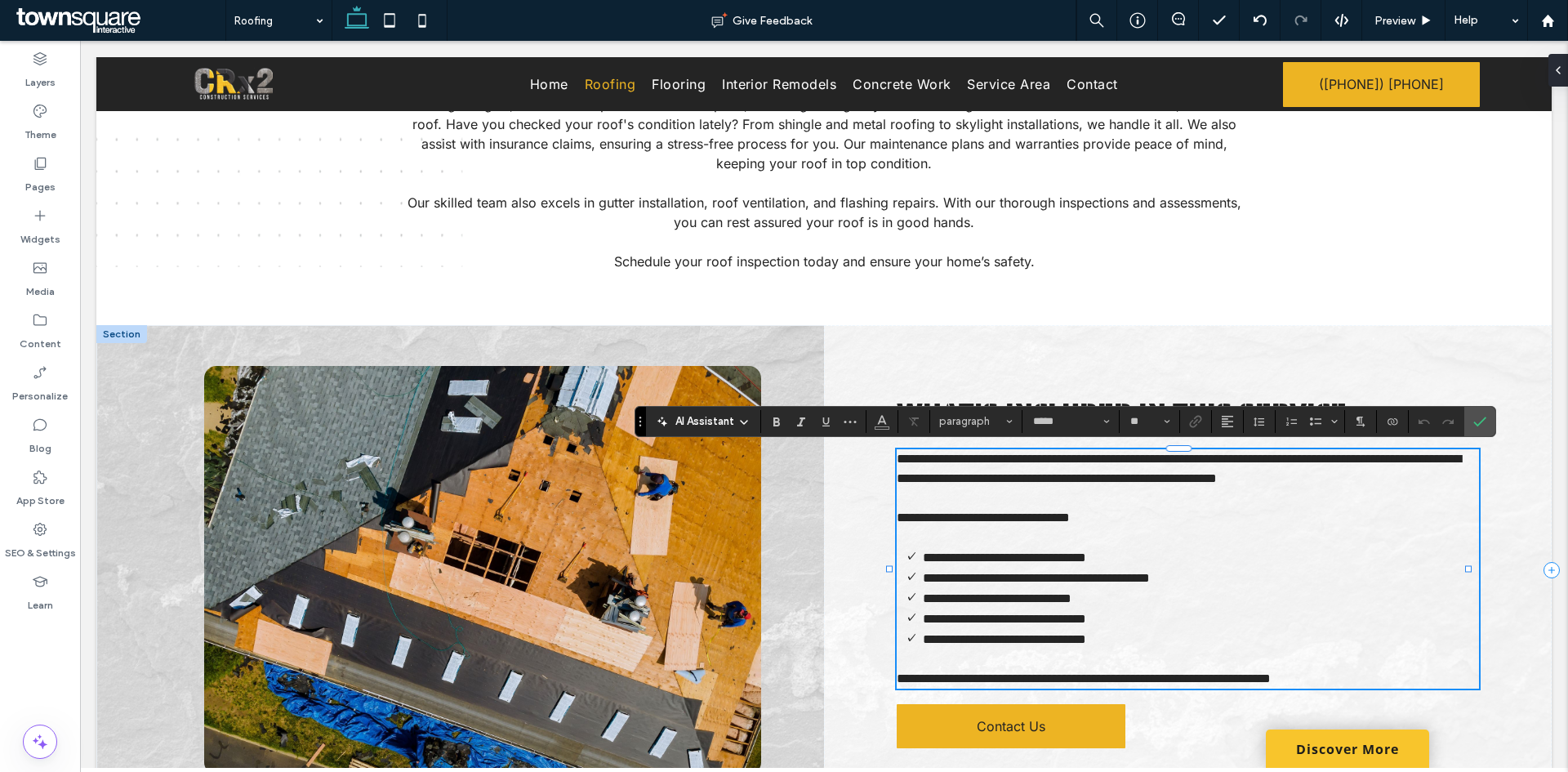 click on "**********" at bounding box center (1187, 518) 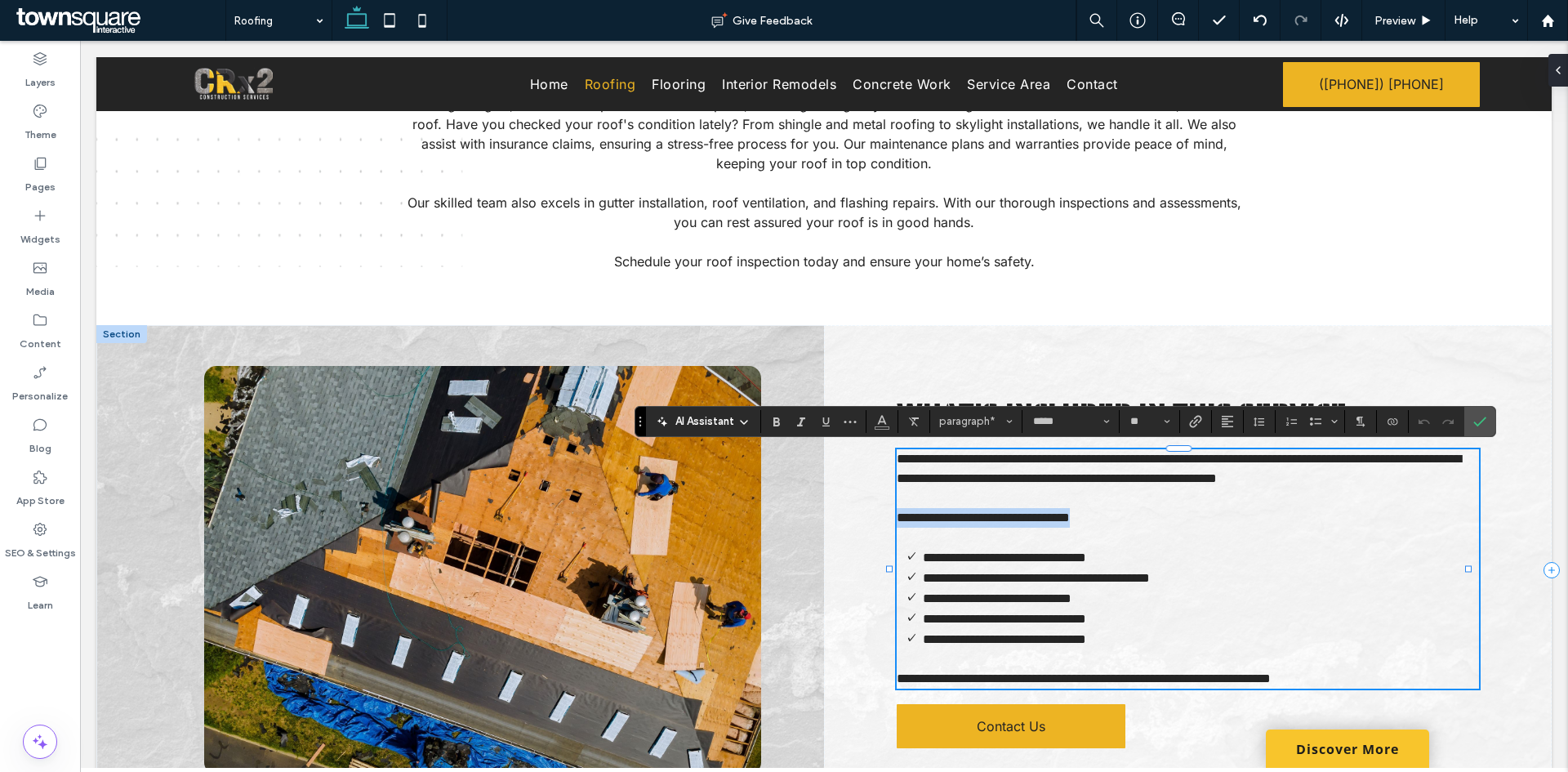 click on "**********" at bounding box center (1187, 518) 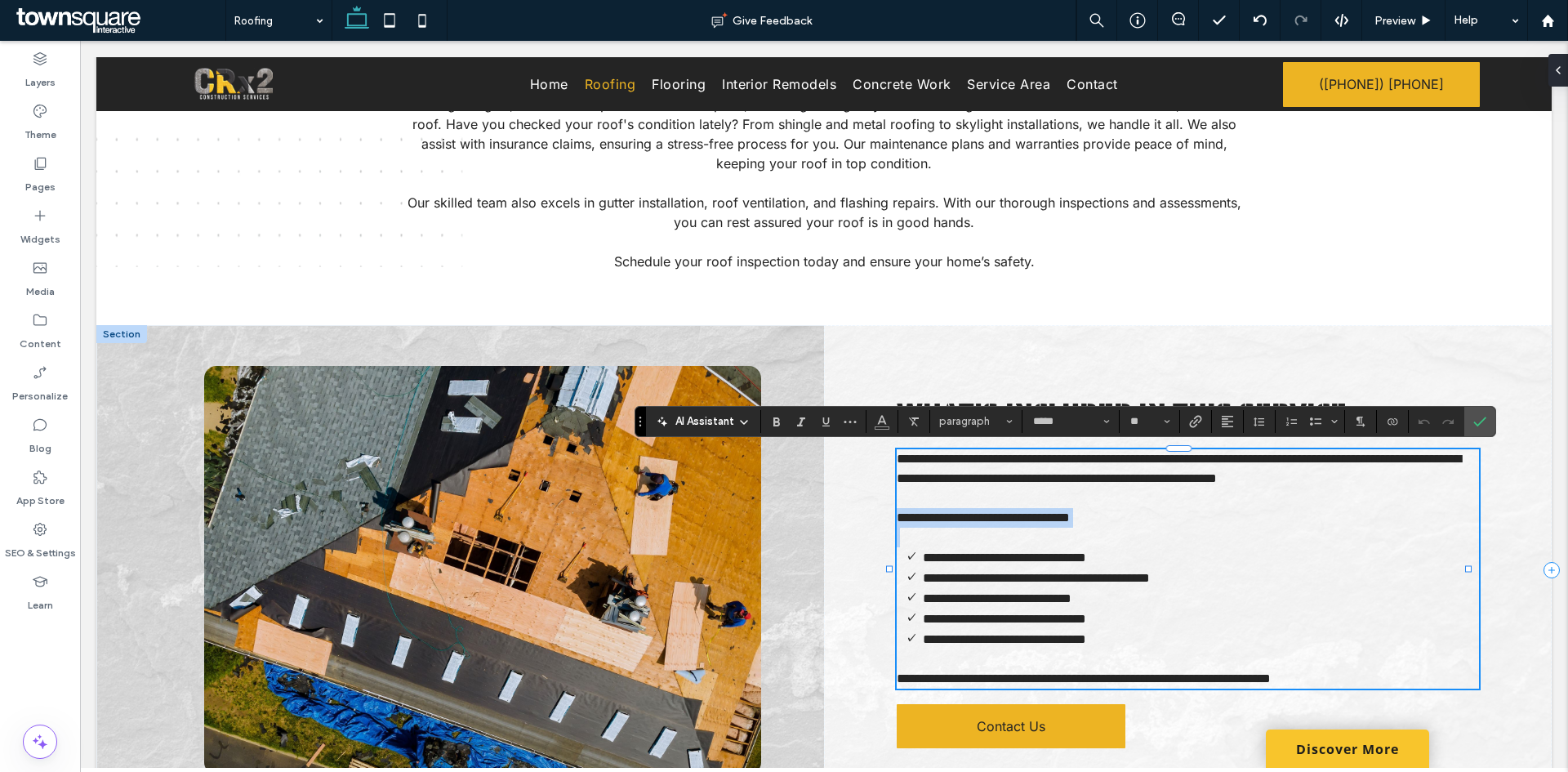click on "**********" at bounding box center (1187, 518) 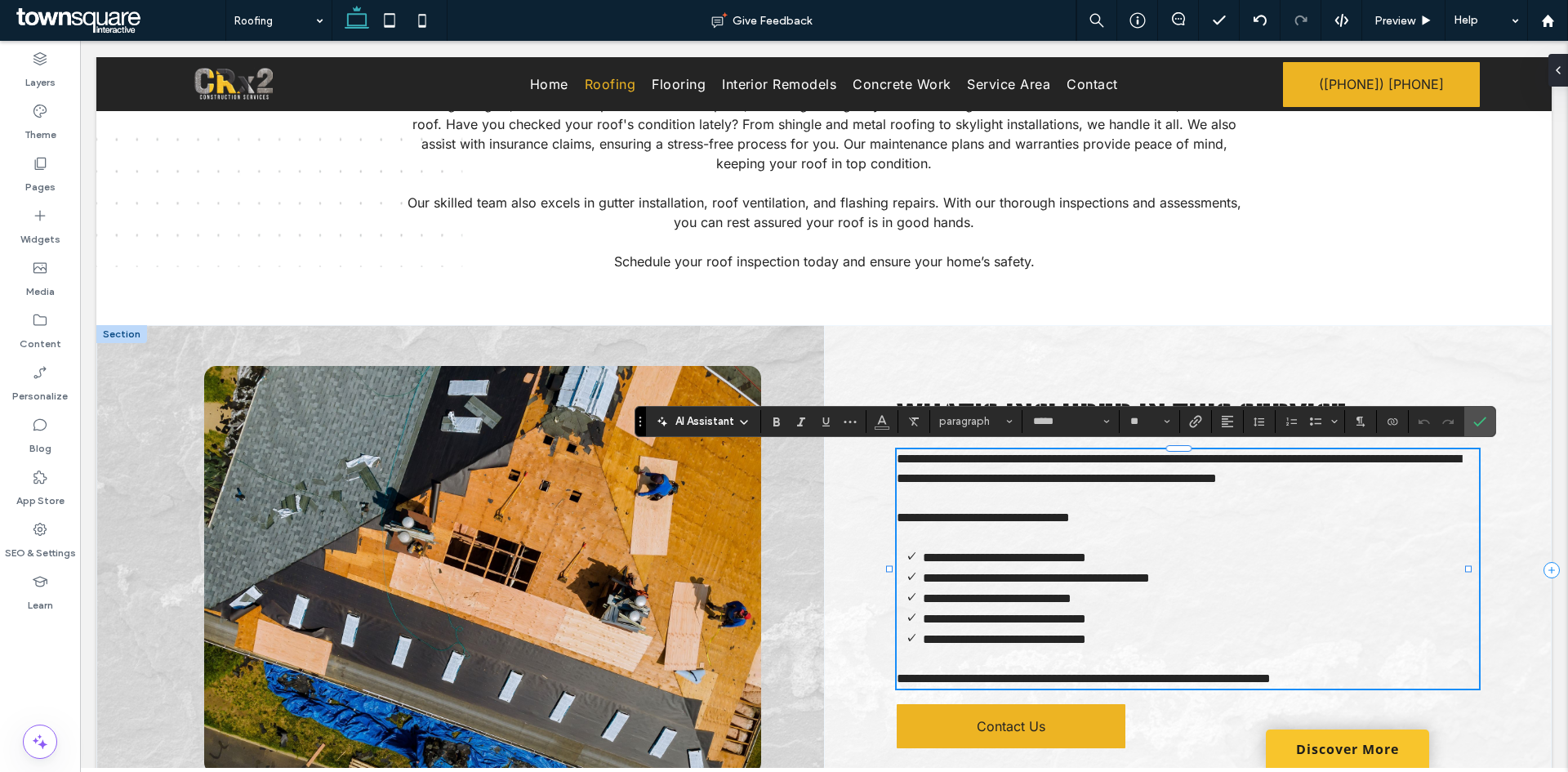 click on "**********" at bounding box center [1187, 570] 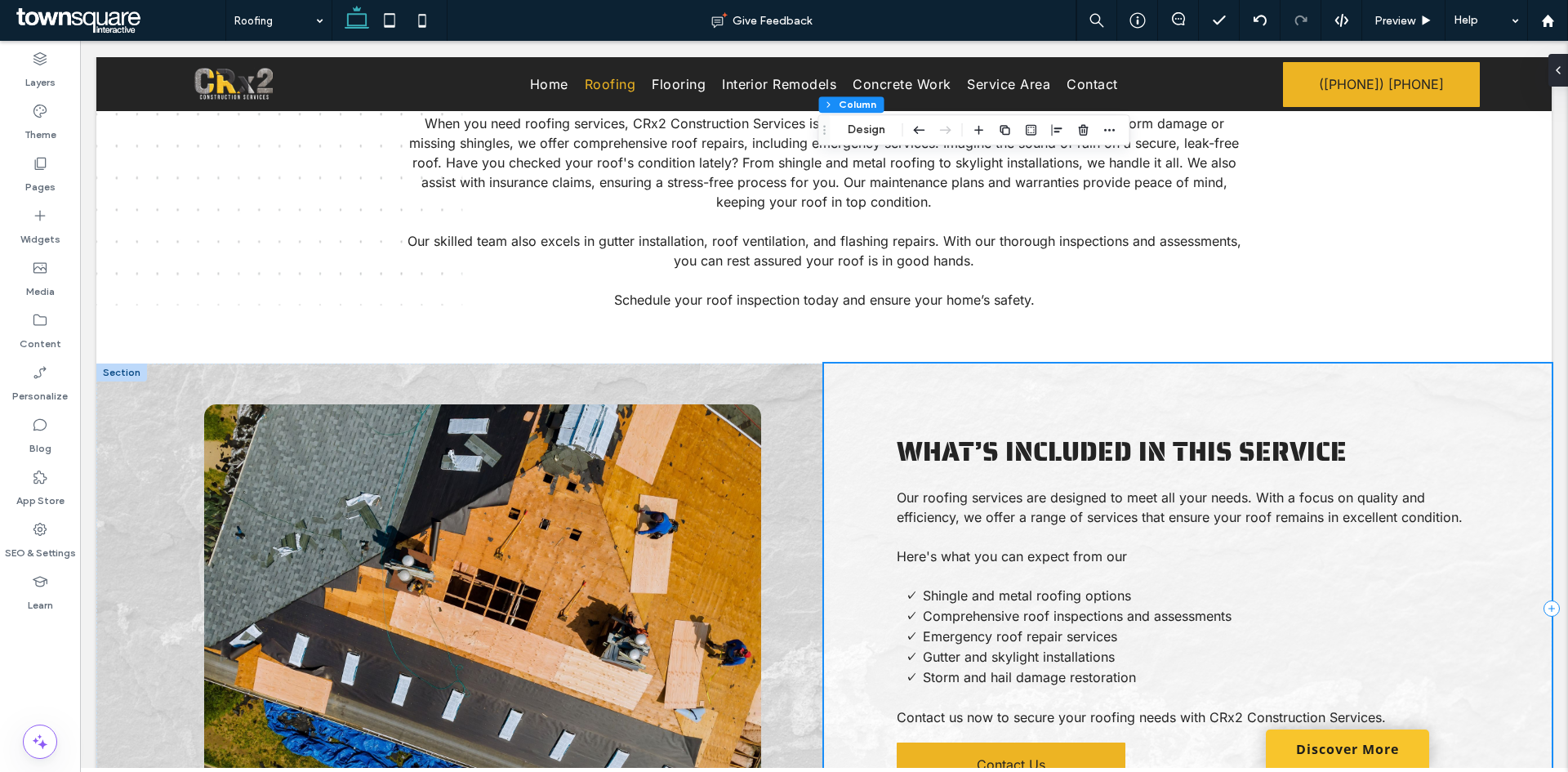 scroll, scrollTop: 20, scrollLeft: 0, axis: vertical 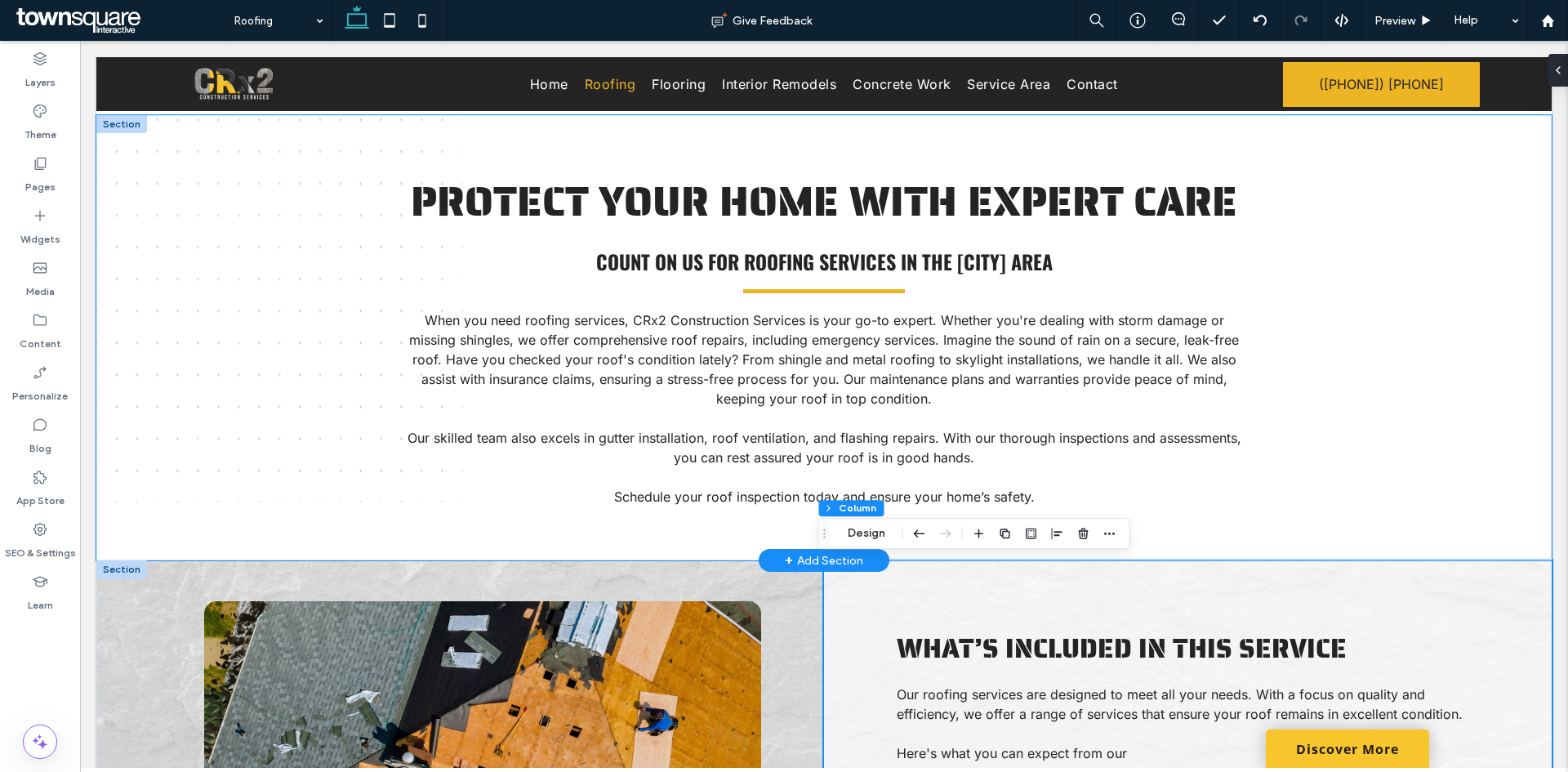 click on "Protect Your Home with Expert Care
Count on us for Roofing Services in the [CITY] area
When you need roofing services, [COMPANY] is your go-to expert. Whether you're dealing with storm damage or missing shingles, we offer comprehensive roof repairs, including emergency services. Imagine the sound of rain on a secure, leak-free roof. Have you checked your roof's condition lately? From shingle and metal roofing to skylight installations, we handle it all. We also assist with insurance claims, ensuring a stress-free process for you. Our maintenance plans and warranties provide peace of mind, keeping your roof in top condition. Our skilled team also excels in gutter installation, roof ventilation, and flashing repairs. With our thorough inspections and assessments, you can rest assured your roof is in good hands. Schedule your roof inspection today and ensure your home’s safety." at bounding box center (824, 337) 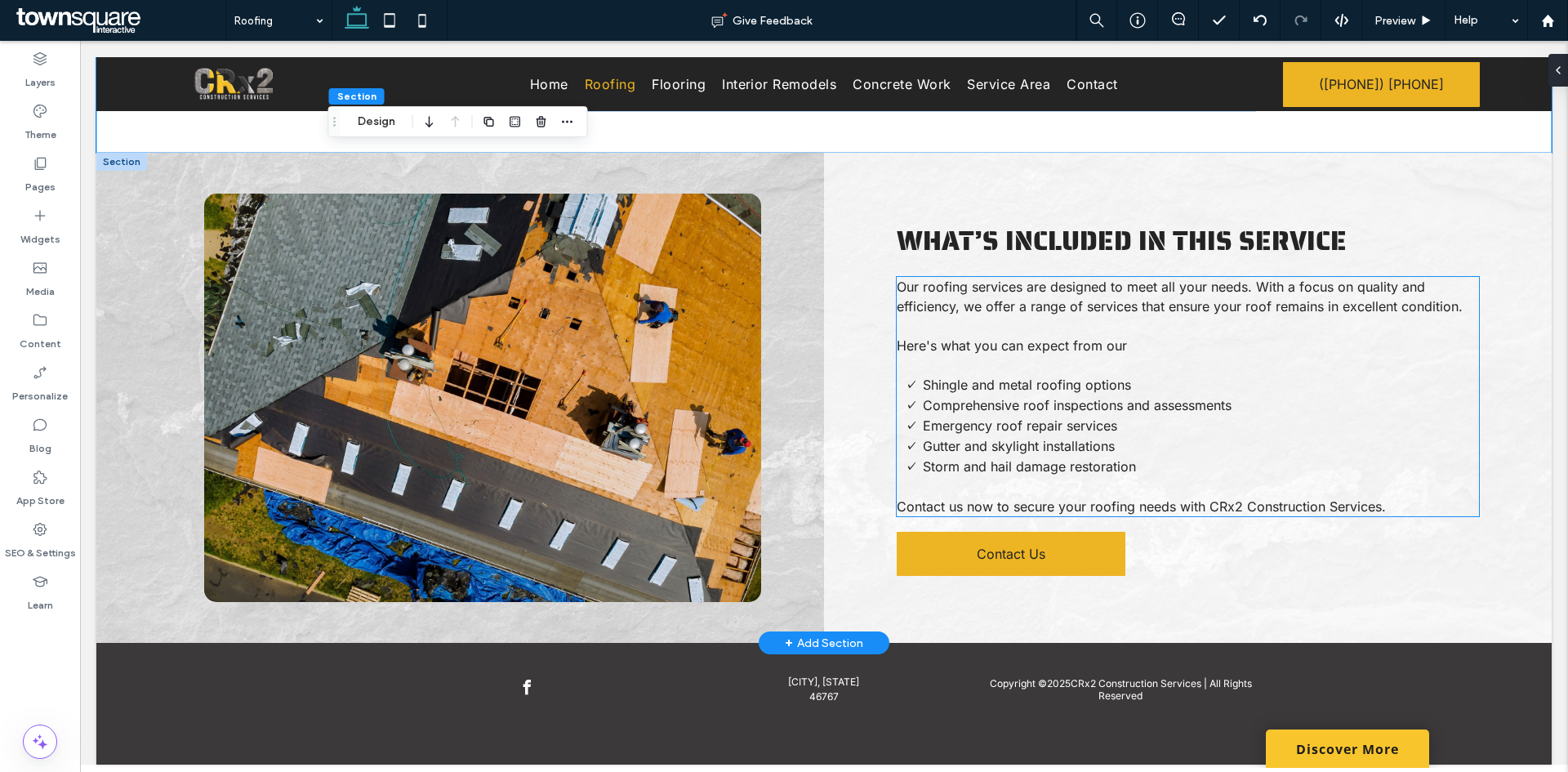 scroll, scrollTop: 429, scrollLeft: 0, axis: vertical 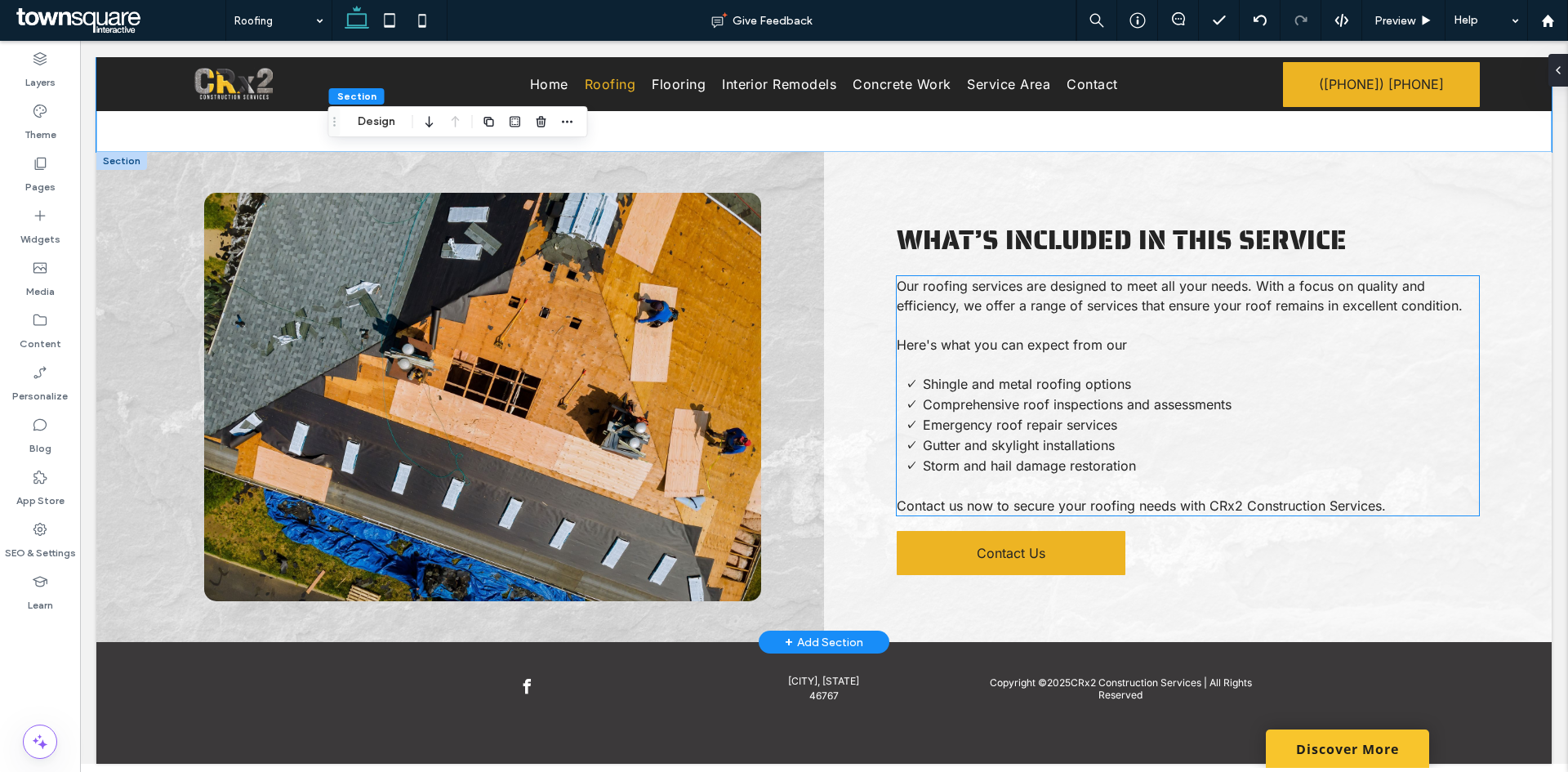 click on "Here's what you can expect from our" at bounding box center (1012, 345) 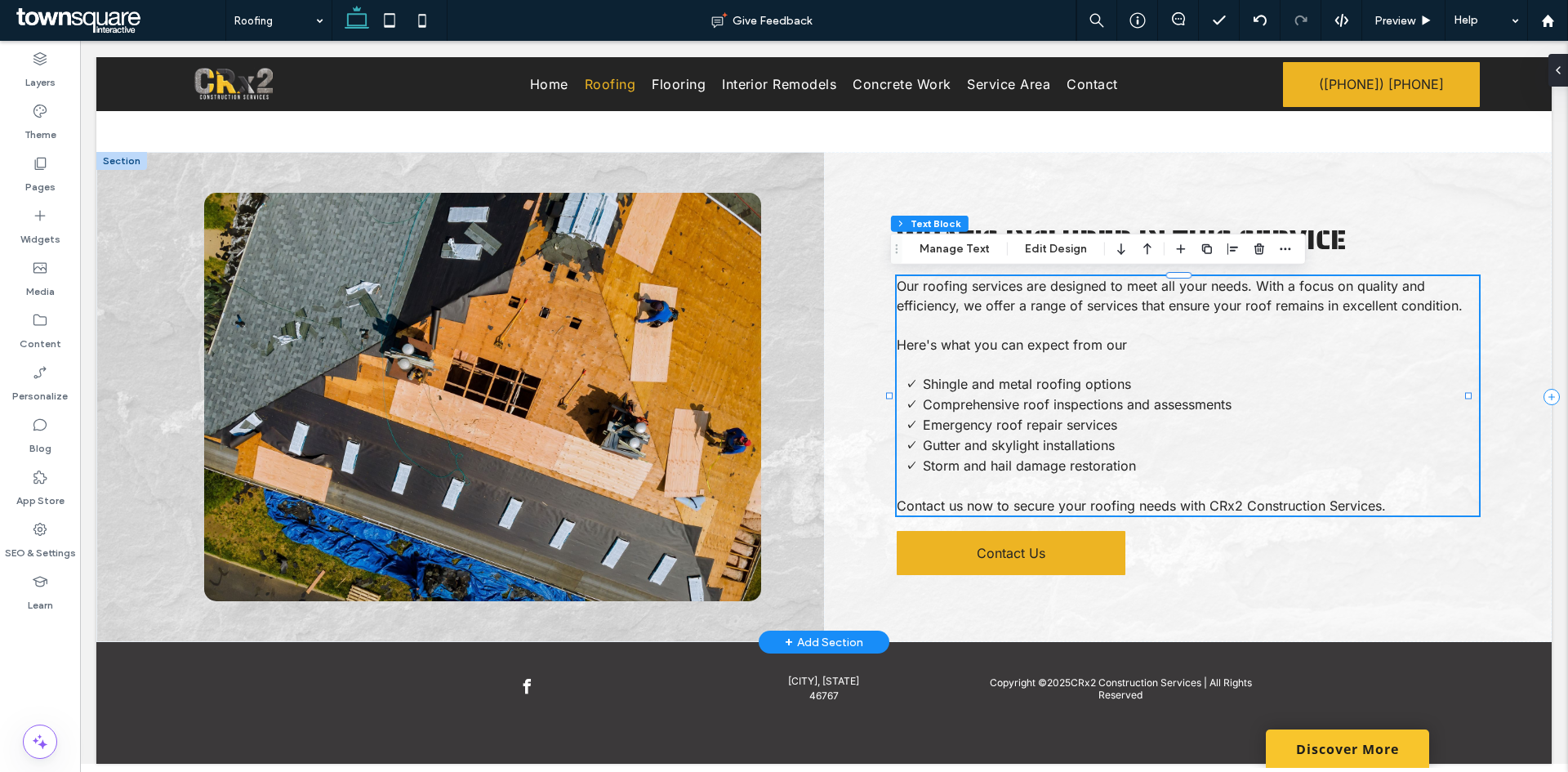 click on "Our roofing services are designed to meet all your needs. With a focus on quality and efficiency, we offer a range of services that ensure your roof remains in excellent condition.   Here's what you can expect from our Shingle and metal roofing options Comprehensive roof inspections and assessments Emergency roof repair services Gutter and skylight installations Storm and hail damage restoration Contact us now to secure your roofing needs with CRx2 Construction Services." at bounding box center (1187, 395) 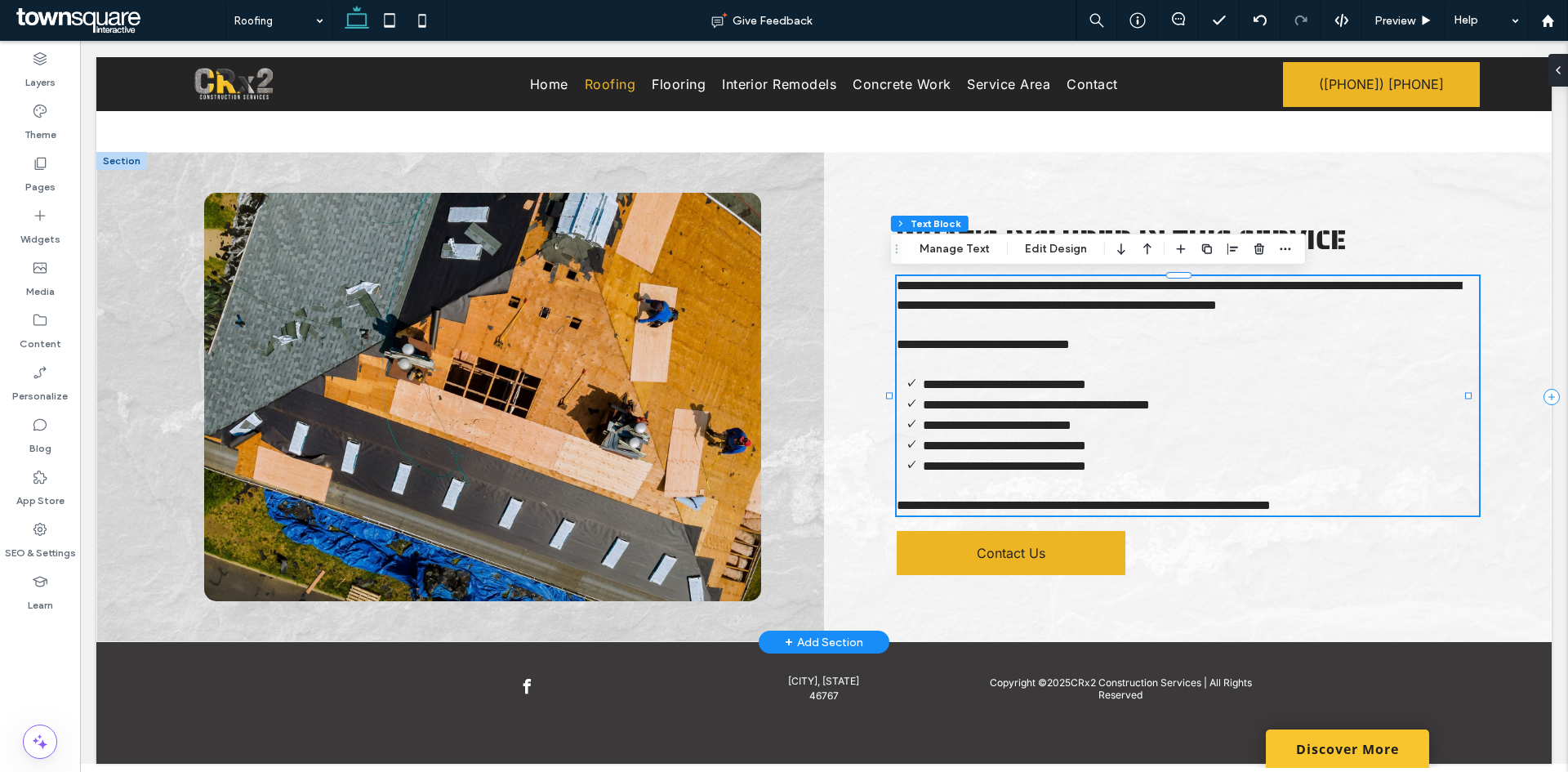 click on "**********" at bounding box center [983, 344] 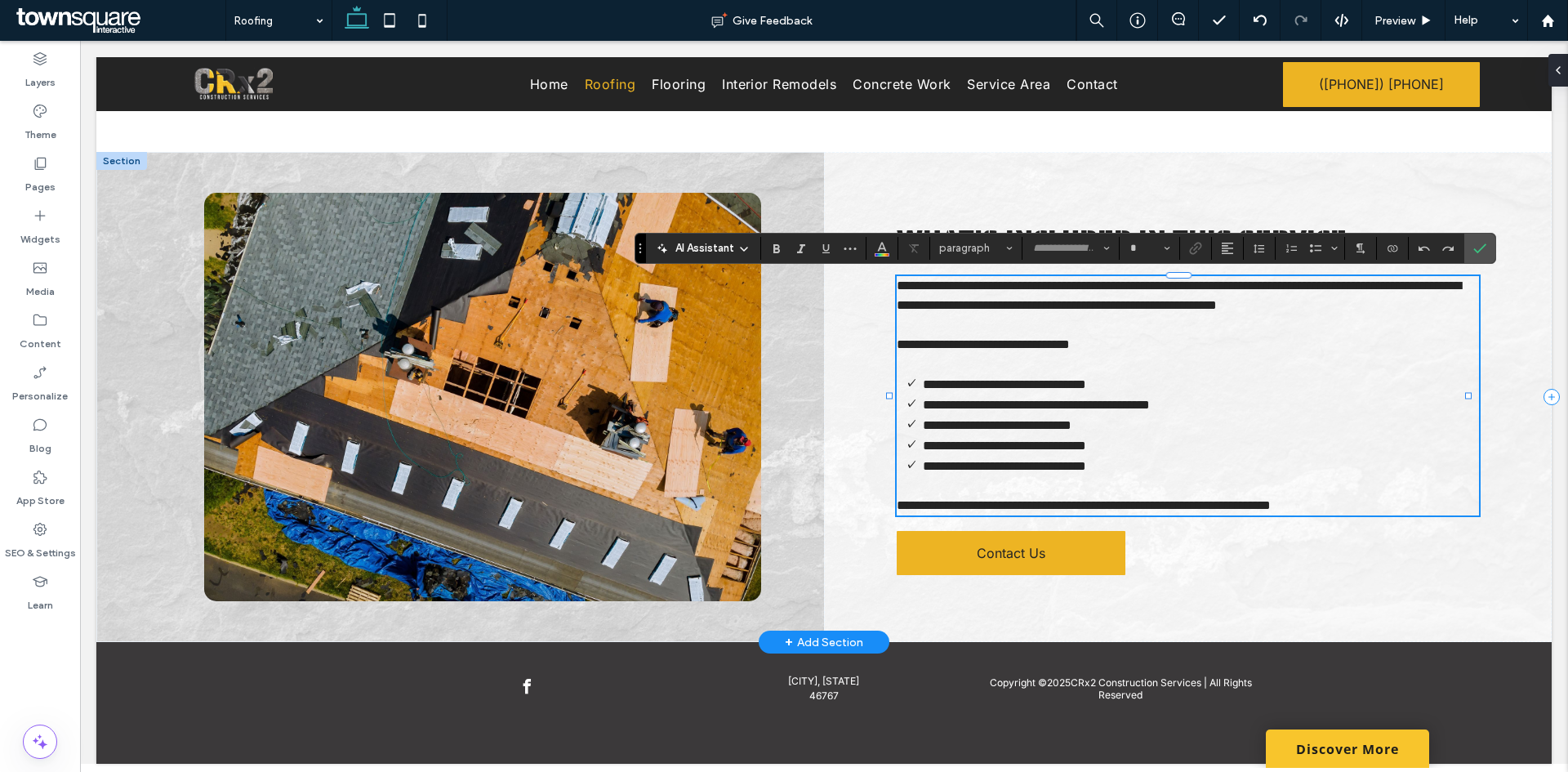 type on "*****" 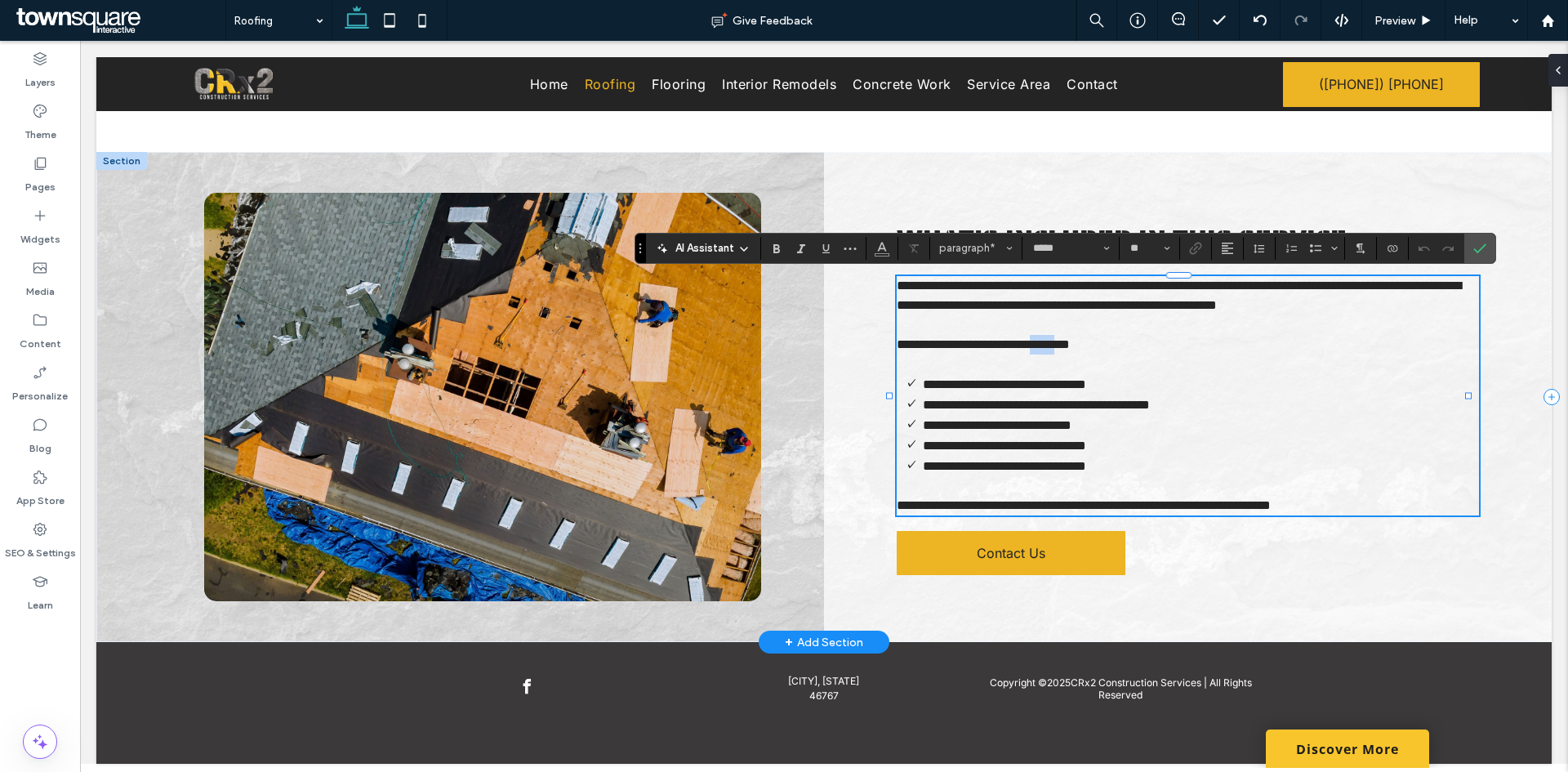 click on "**********" at bounding box center [983, 344] 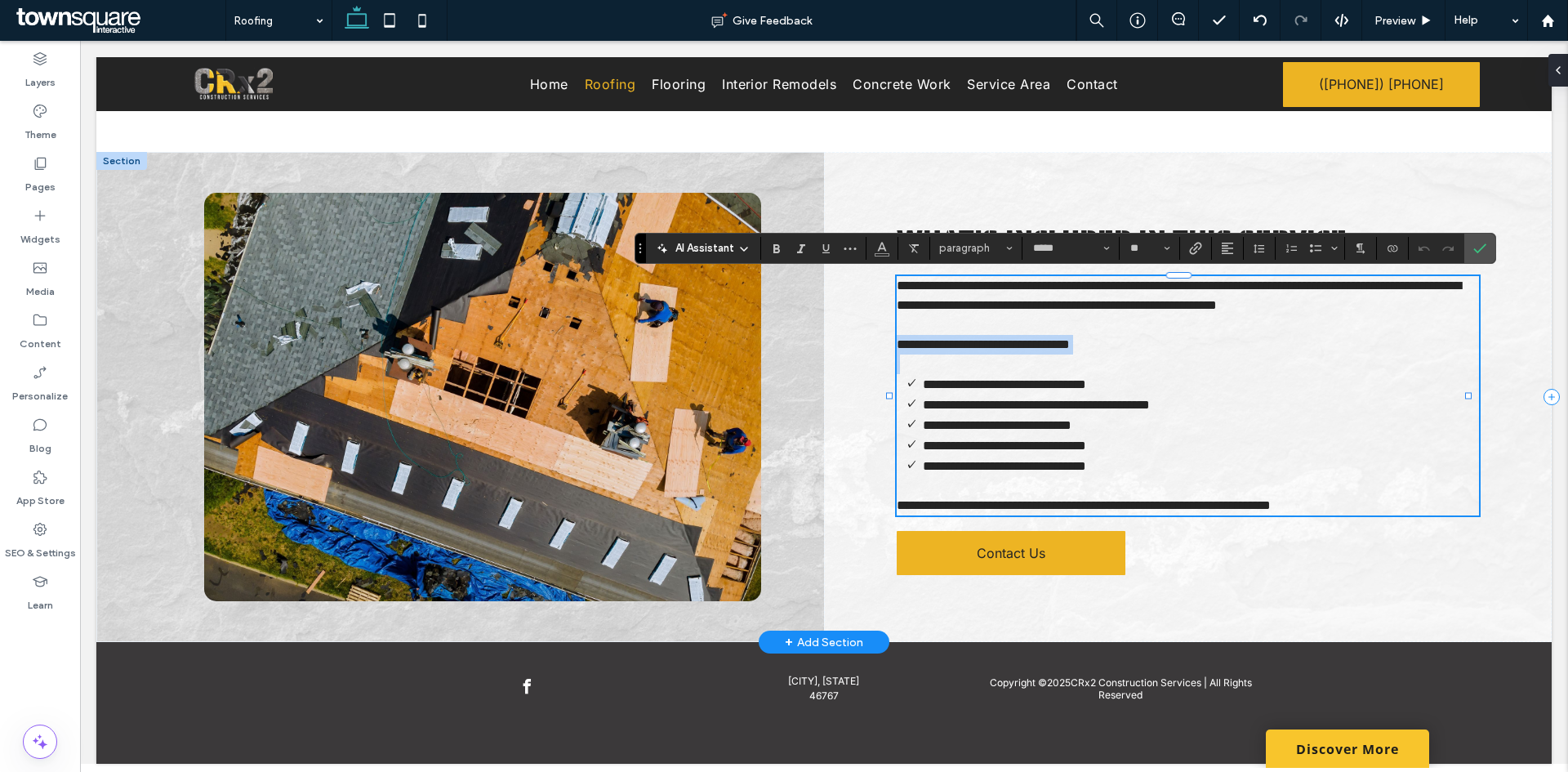 click on "**********" at bounding box center (983, 344) 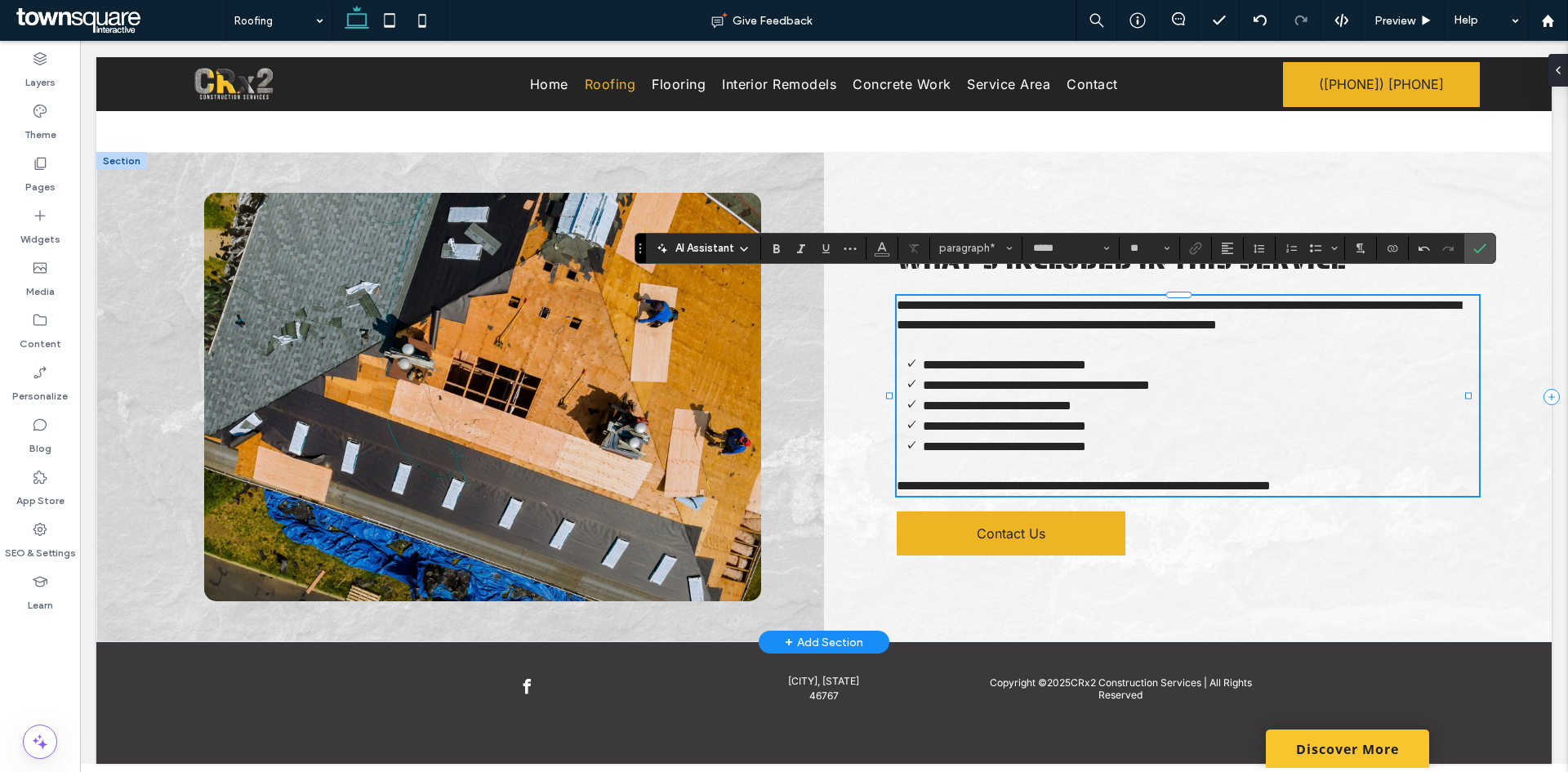 click on "**********" at bounding box center [1187, 397] 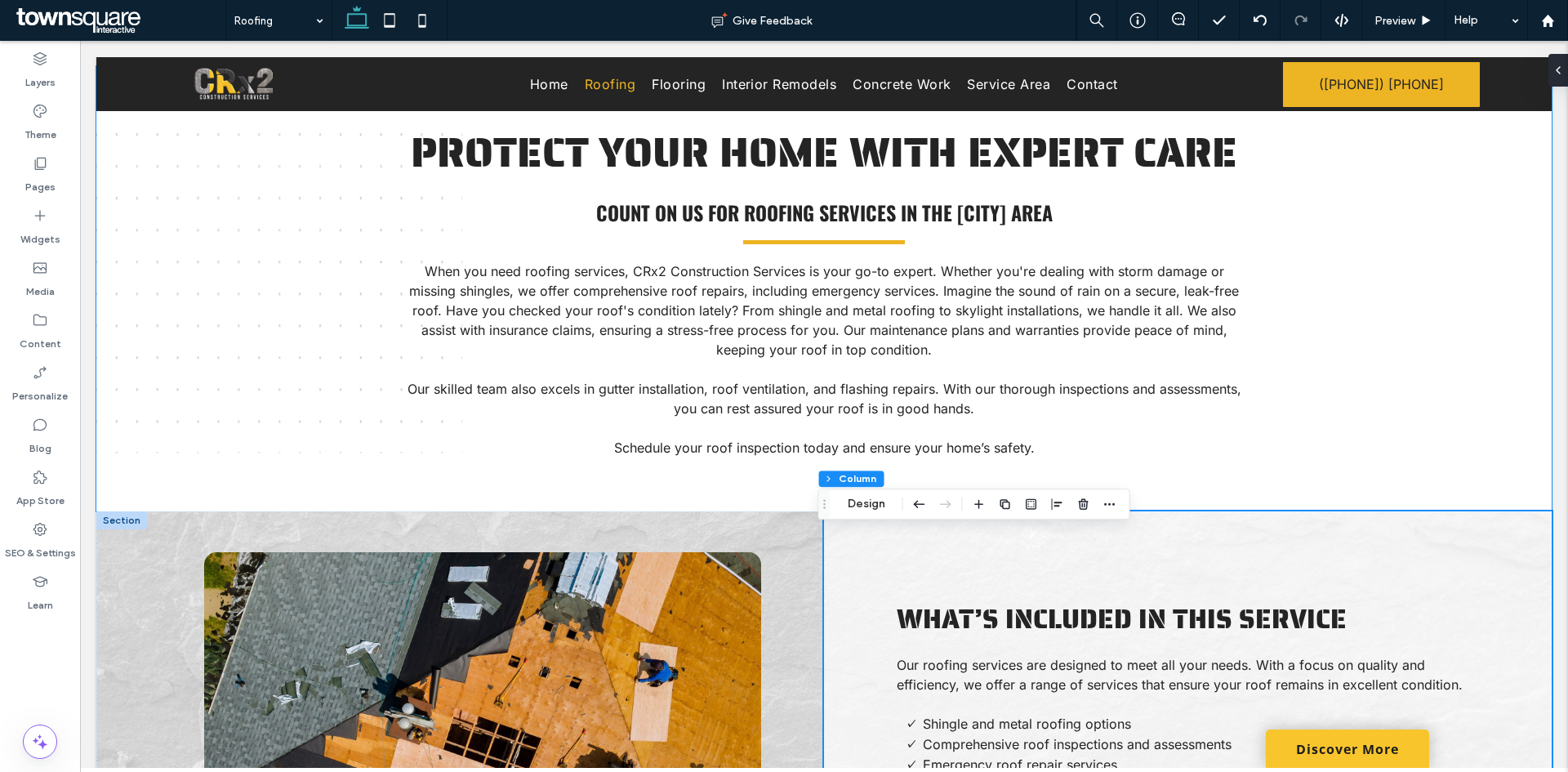 scroll, scrollTop: 163, scrollLeft: 0, axis: vertical 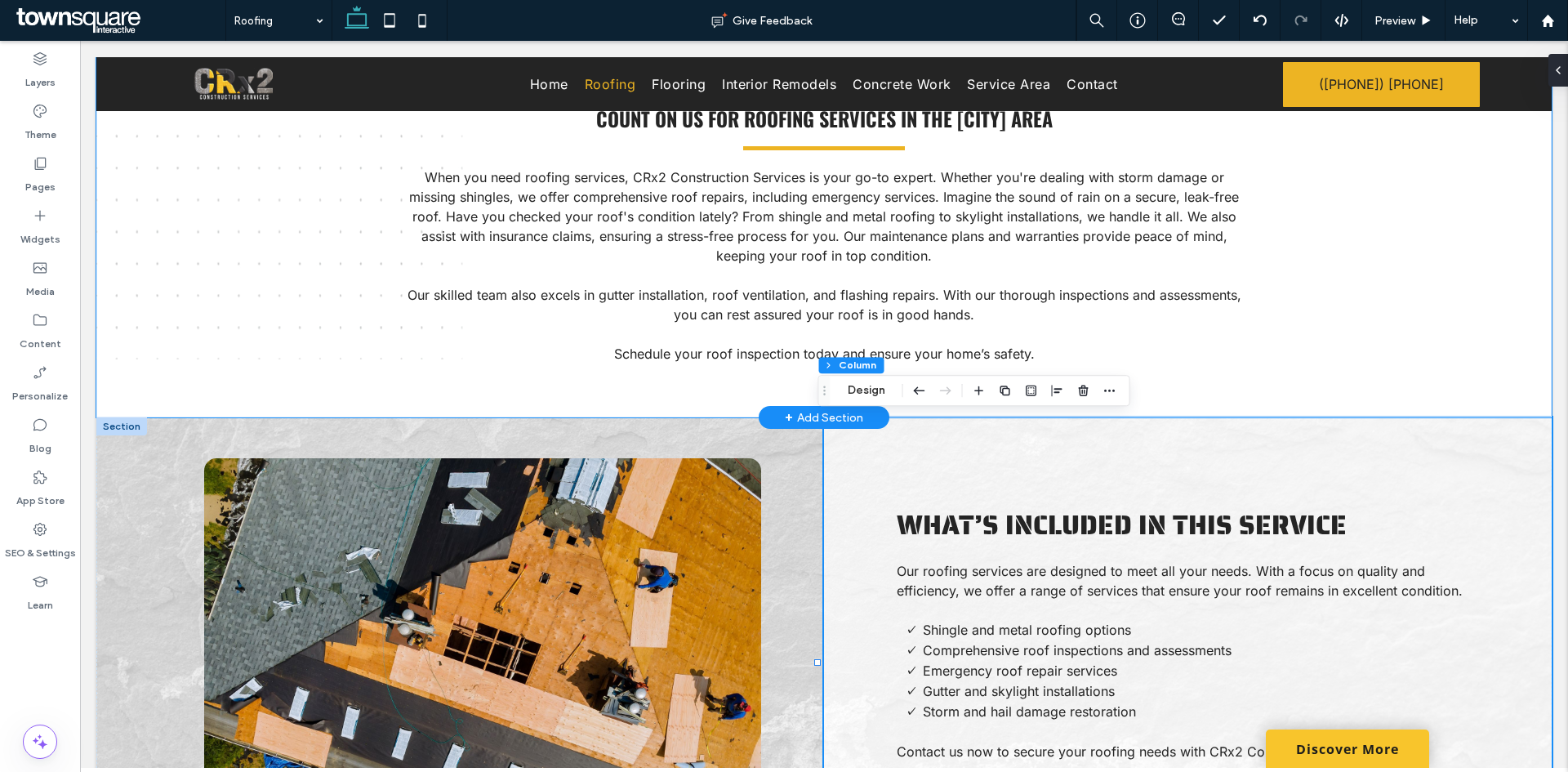 click on "Protect Your Home with Expert Care
Count on us for Roofing Services in the [CITY] area
When you need roofing services, [COMPANY] is your go-to expert. Whether you're dealing with storm damage or missing shingles, we offer comprehensive roof repairs, including emergency services. Imagine the sound of rain on a secure, leak-free roof. Have you checked your roof's condition lately? From shingle and metal roofing to skylight installations, we handle it all. We also assist with insurance claims, ensuring a stress-free process for you. Our maintenance plans and warranties provide peace of mind, keeping your roof in top condition. Our skilled team also excels in gutter installation, roof ventilation, and flashing repairs. With our thorough inspections and assessments, you can rest assured your roof is in good hands. Schedule your roof inspection today and ensure your home’s safety." at bounding box center (823, 194) 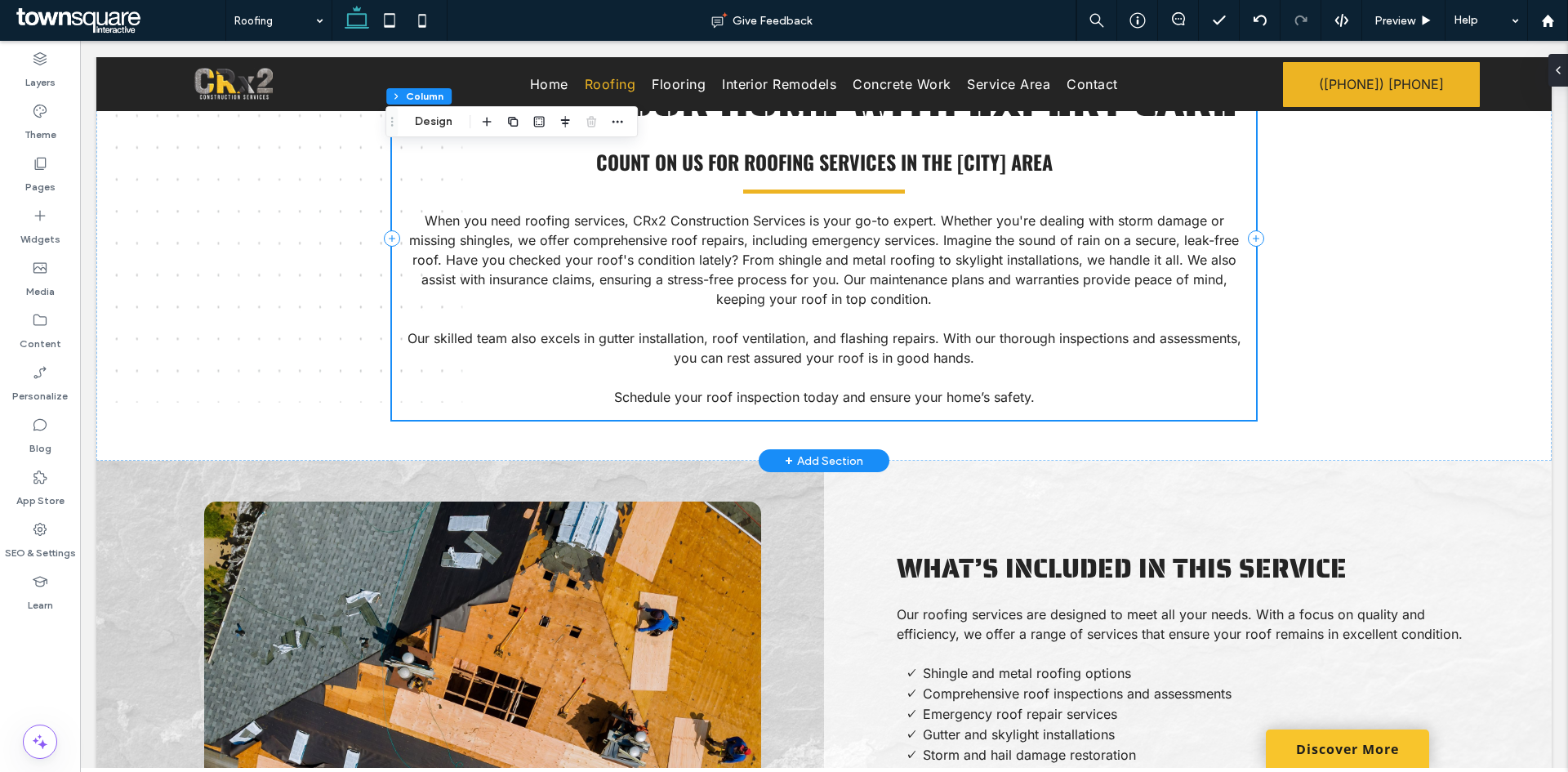 scroll, scrollTop: 82, scrollLeft: 0, axis: vertical 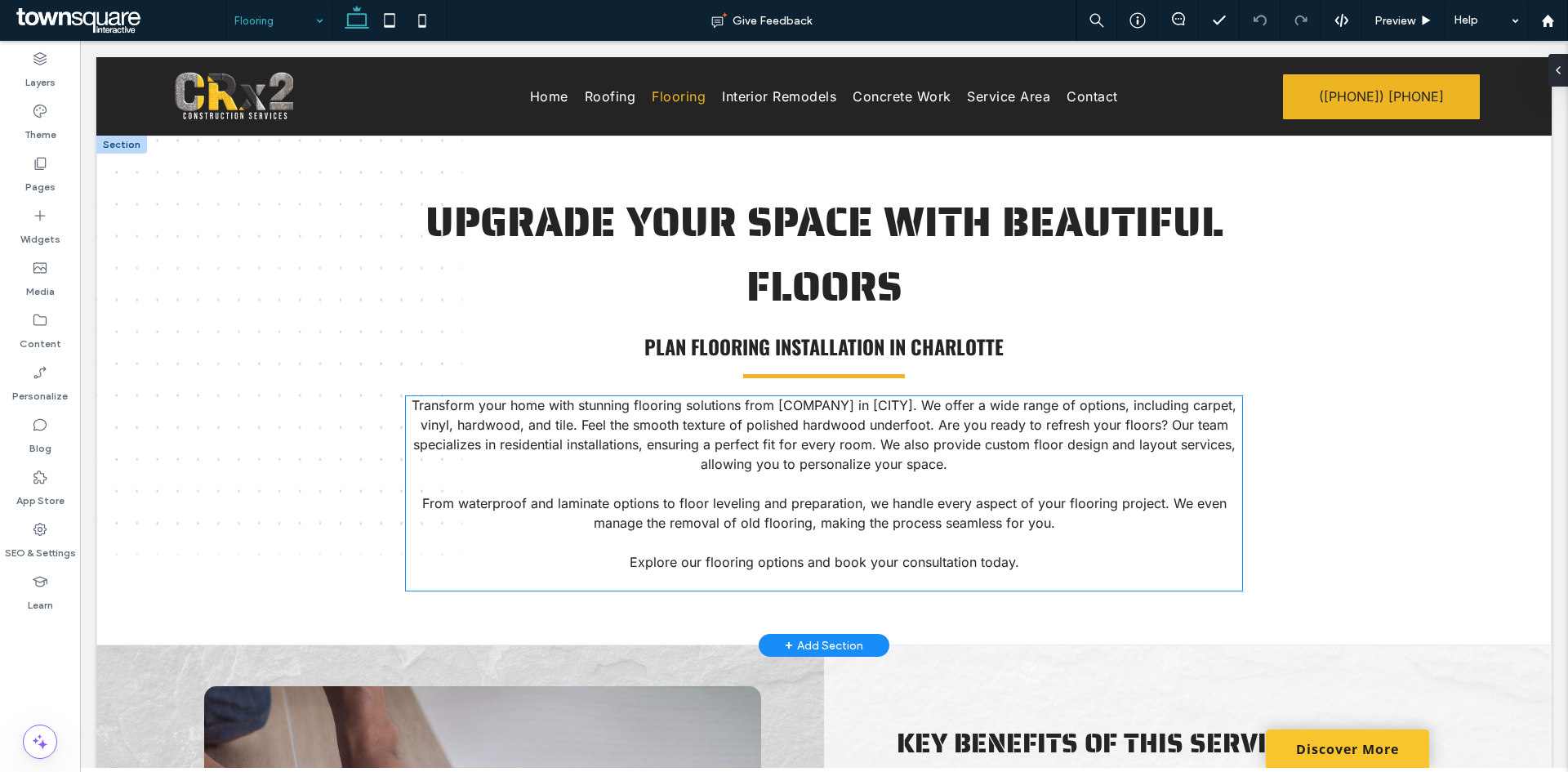 click on "Transform your home with stunning flooring solutions from [COMPANY] in [CITY]. We offer a wide range of options, including carpet, vinyl, hardwood, and tile. Feel the smooth texture of polished hardwood underfoot. Are you ready to refresh your floors? Our team specializes in residential installations, ensuring a perfect fit for every room. We also provide custom floor design and layout services, allowing you to personalize your space." at bounding box center (824, 435) 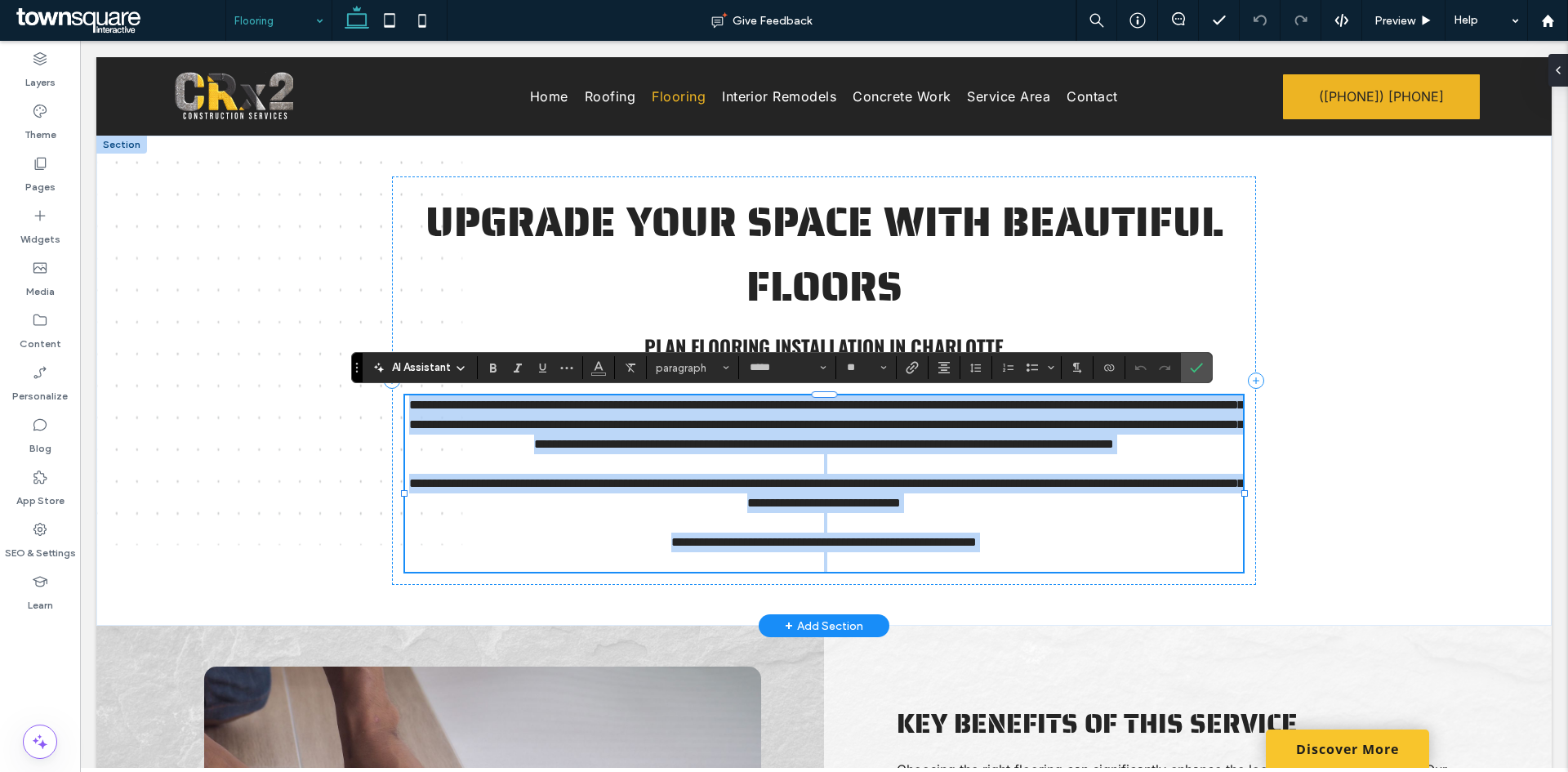 click on "**********" at bounding box center [826, 424] 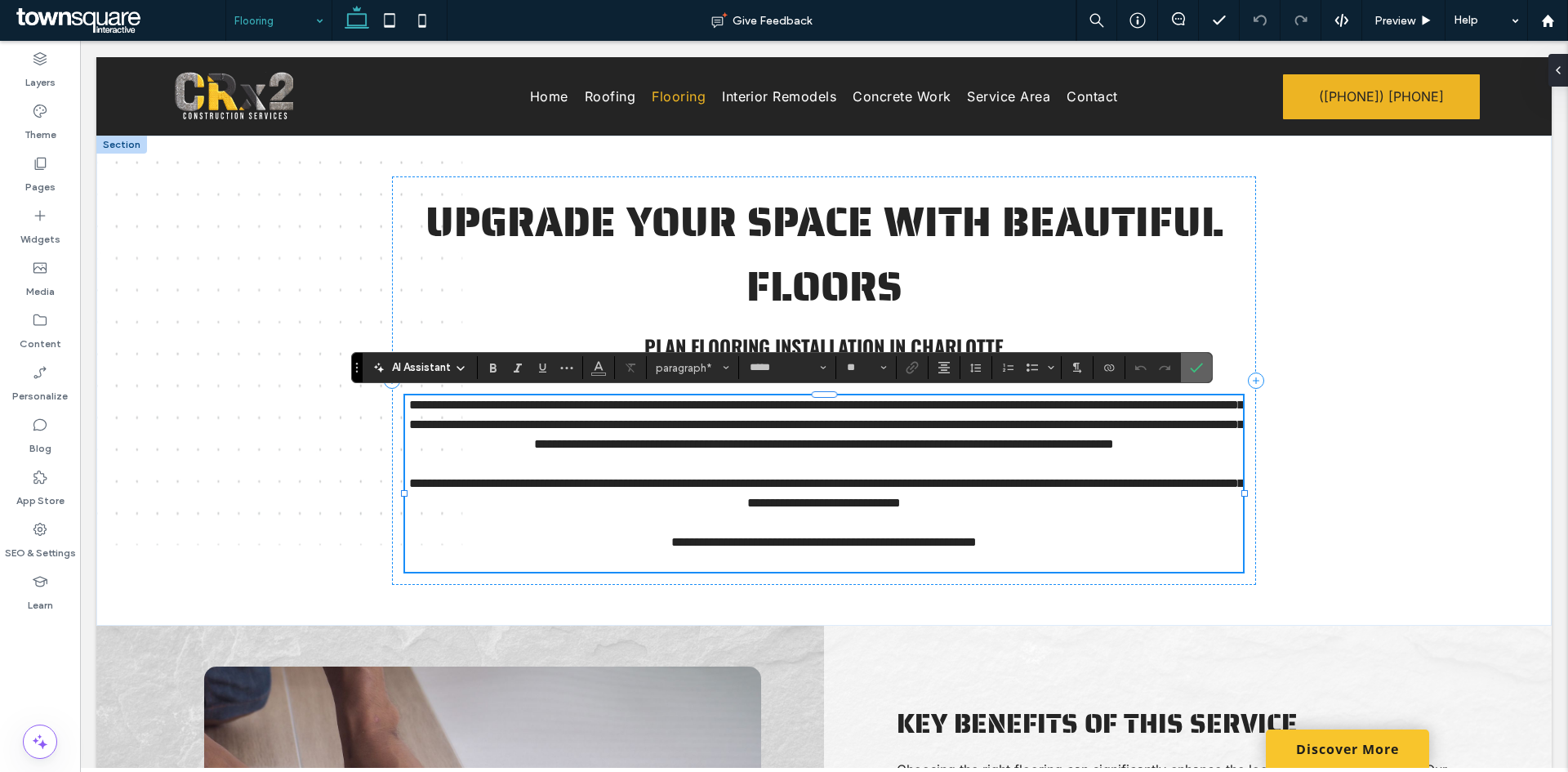 click 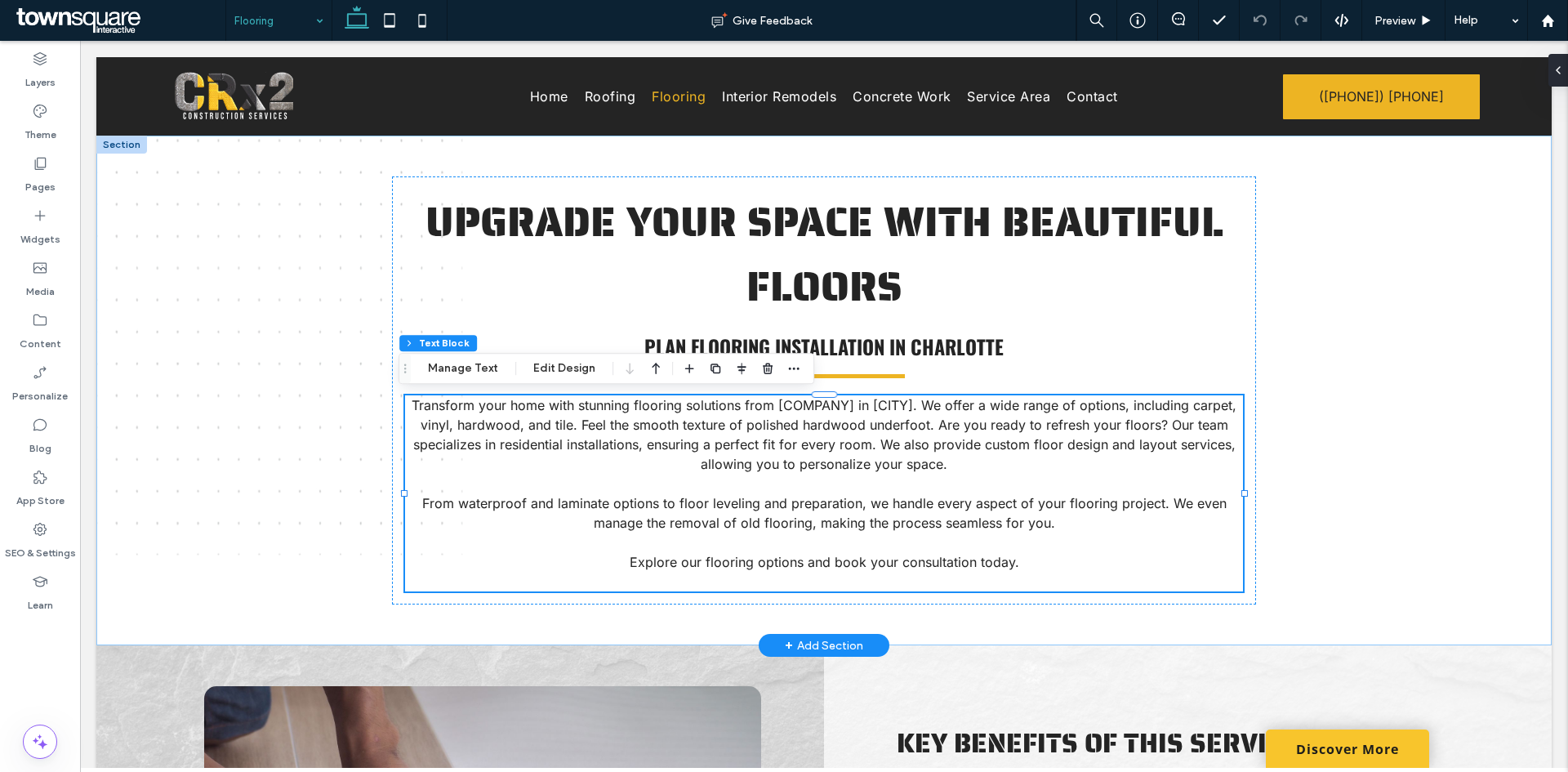 click on "Upgrade Your Space with Beautiful Floors
Plan Flooring Installation in [CITY]
Transform your home with stunning flooring solutions from [COMPANY] in [CITY]. We offer a wide range of options, including carpet, vinyl, hardwood, and tile. Feel the smooth texture of polished hardwood underfoot. Are you ready to refresh your floors? Our team specializes in residential installations, ensuring a perfect fit for every room. We also provide custom floor design and layout services, allowing you to personalize your space. From waterproof and laminate options to floor leveling and preparation, we handle every aspect of your flooring project. We even manage the removal of old flooring, making the process seamless for you. Explore our flooring options and book your consultation today." at bounding box center (824, 390) 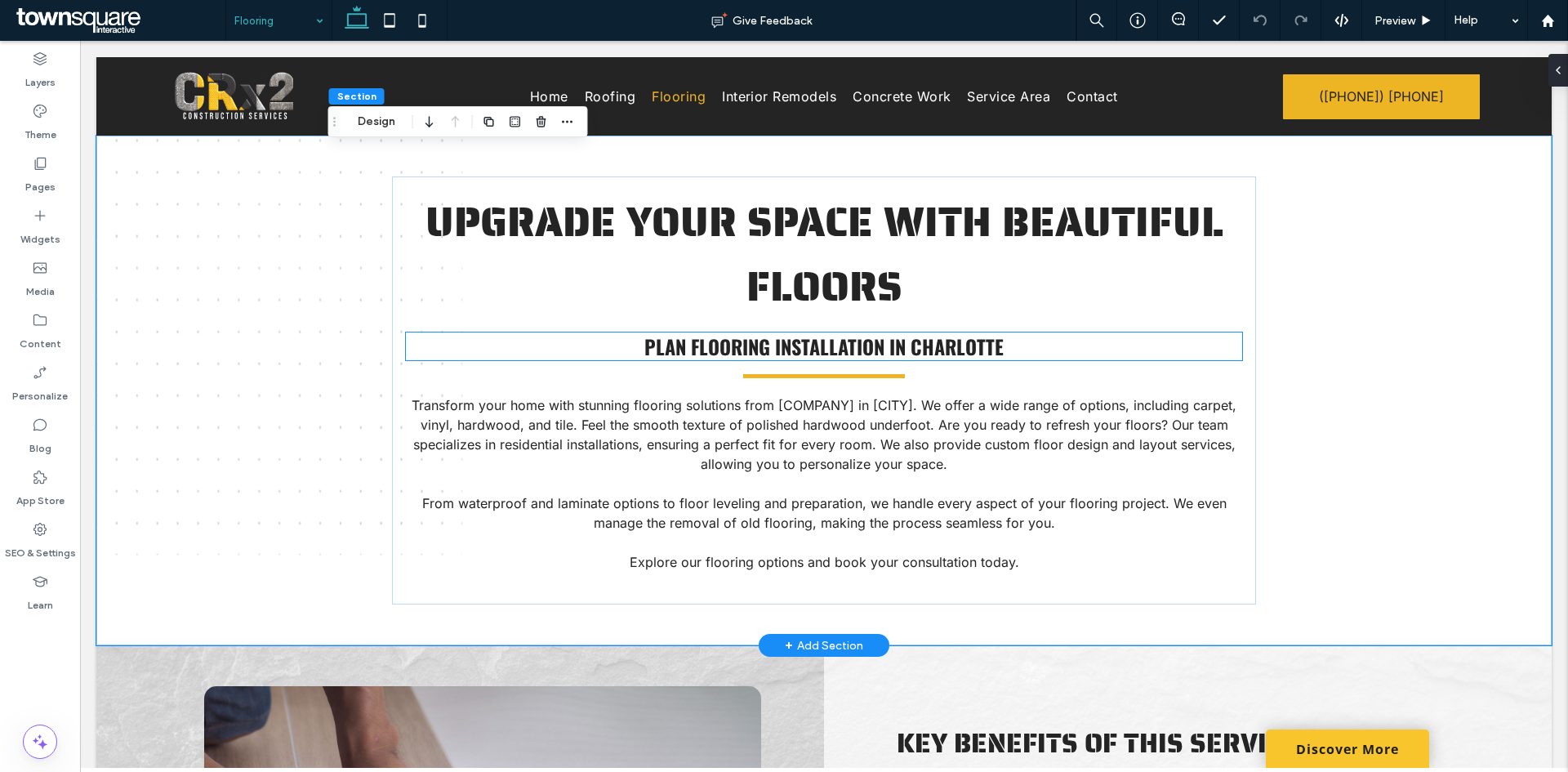 click on "Plan Flooring Installation in Charlotte" at bounding box center (824, 346) 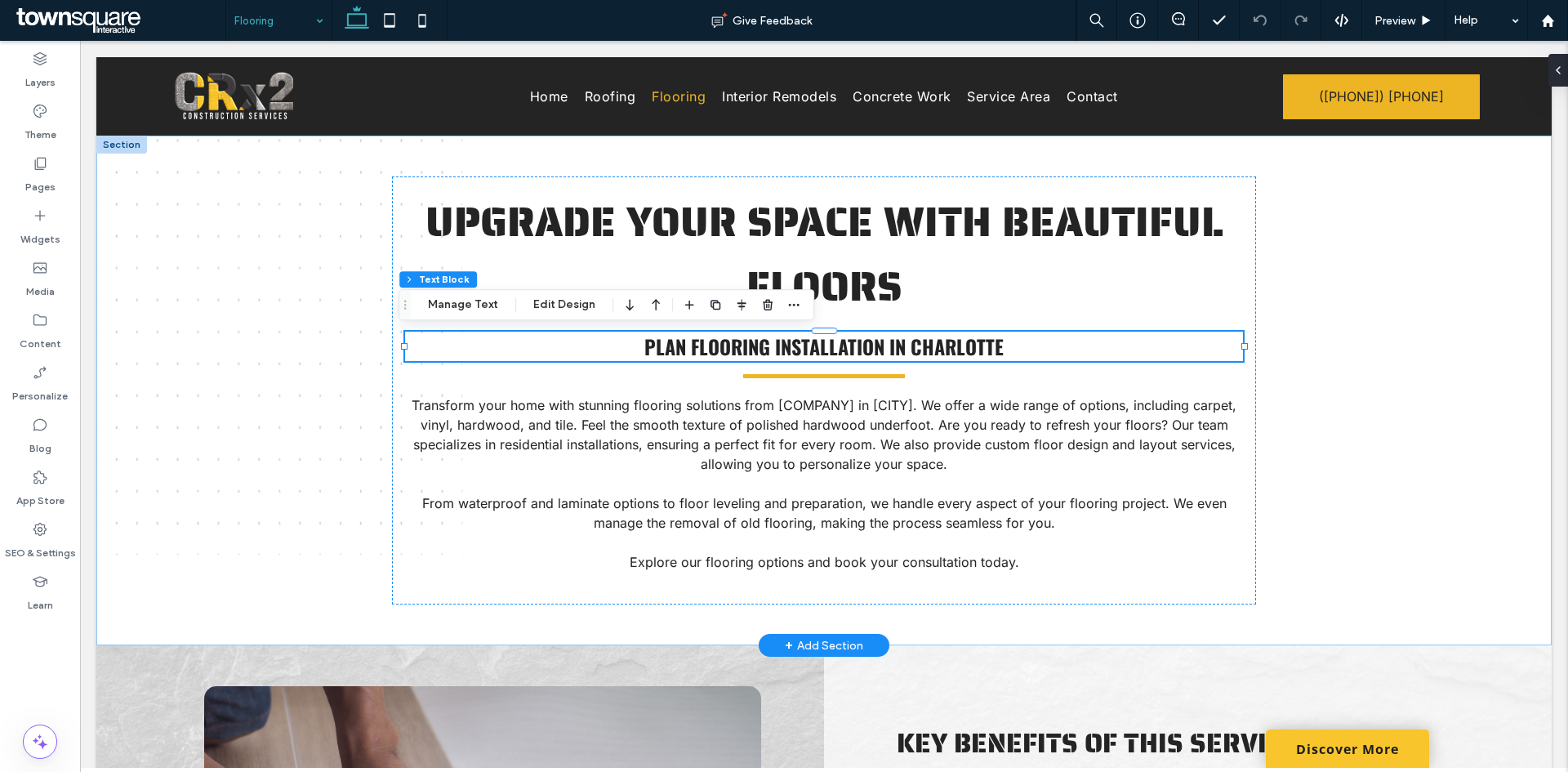 click on "Upgrade Your Space with Beautiful Floors
Plan Flooring Installation in [CITY]
Transform your home with stunning flooring solutions from [COMPANY] in [CITY]. We offer a wide range of options, including carpet, vinyl, hardwood, and tile. Feel the smooth texture of polished hardwood underfoot. Are you ready to refresh your floors? Our team specializes in residential installations, ensuring a perfect fit for every room. We also provide custom floor design and layout services, allowing you to personalize your space. From waterproof and laminate options to floor leveling and preparation, we handle every aspect of your flooring project. We even manage the removal of old flooring, making the process seamless for you. Explore our flooring options and book your consultation today." at bounding box center (824, 390) 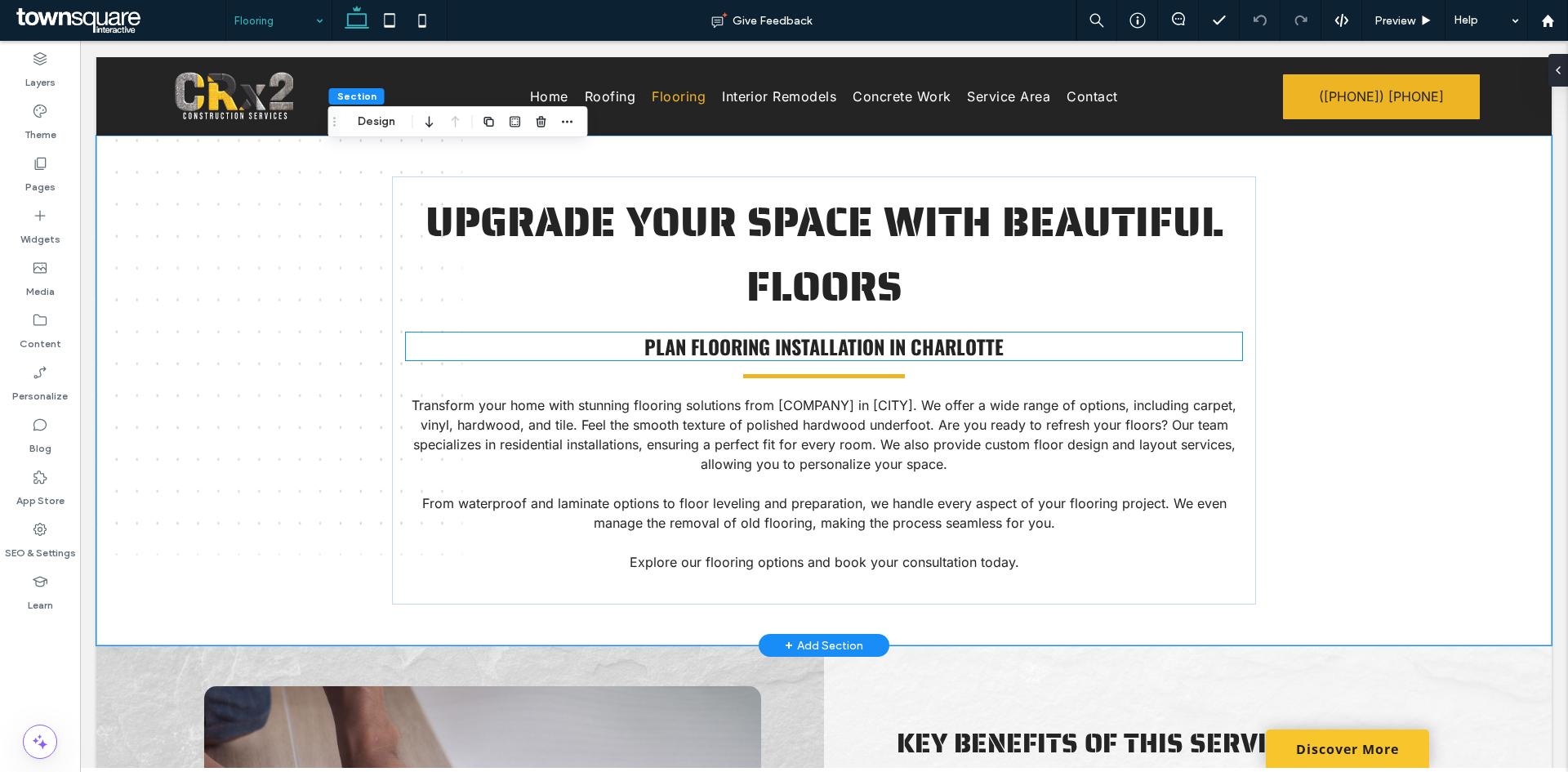 click on "Plan Flooring Installation in Charlotte" at bounding box center [824, 346] 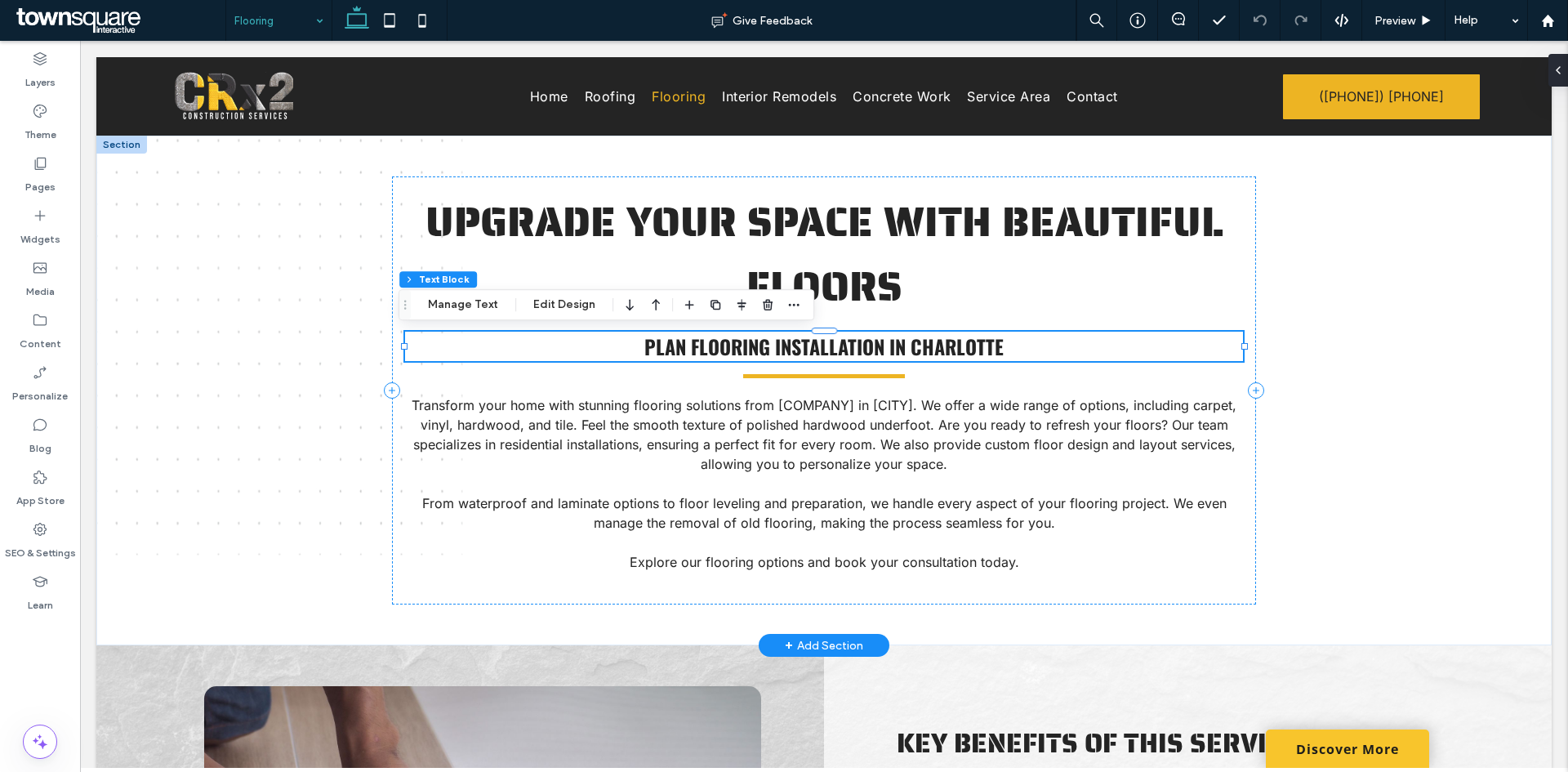 click on "Plan Flooring Installation in Charlotte" at bounding box center (823, 346) 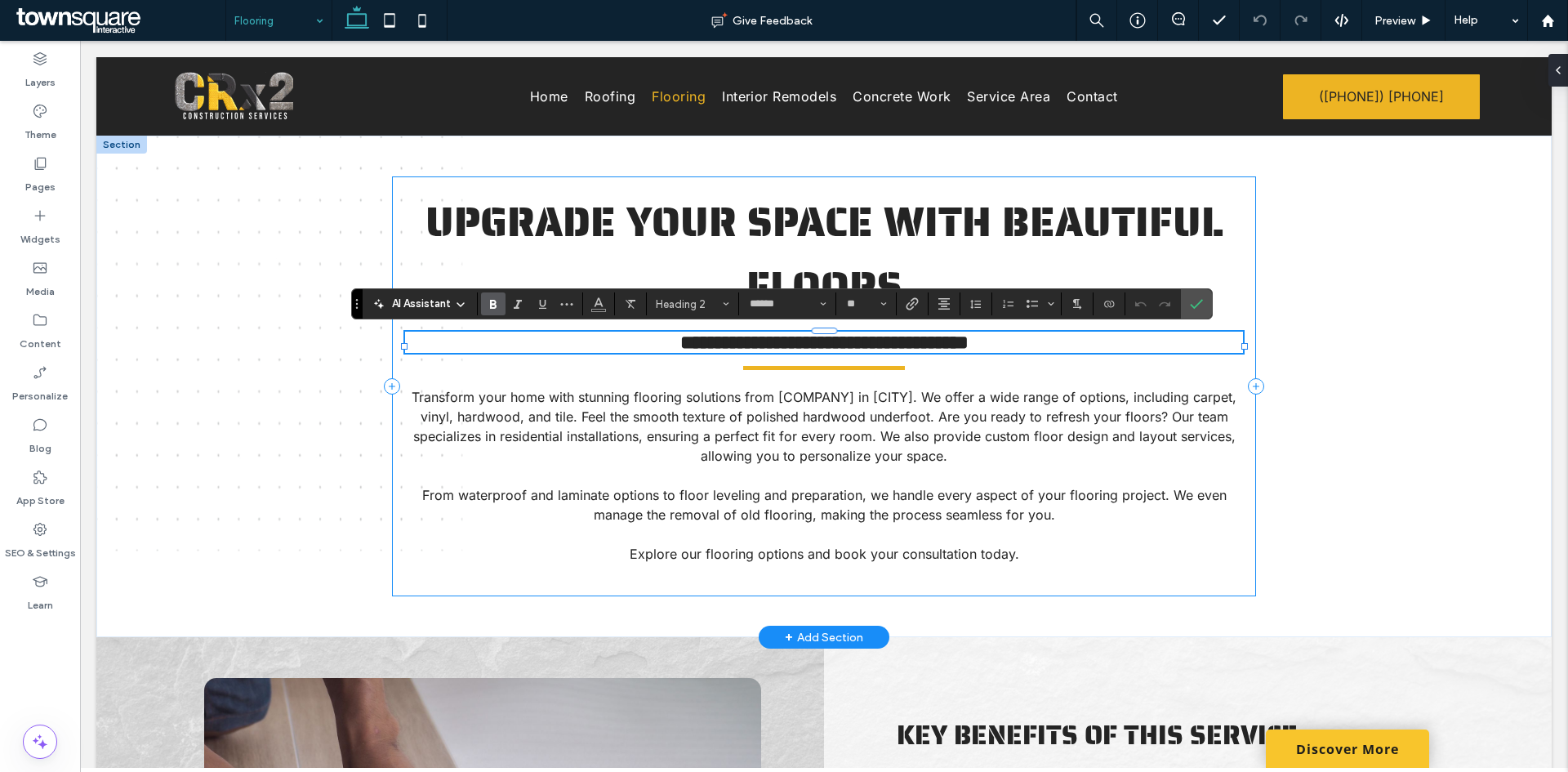 click on "**********" at bounding box center (823, 386) 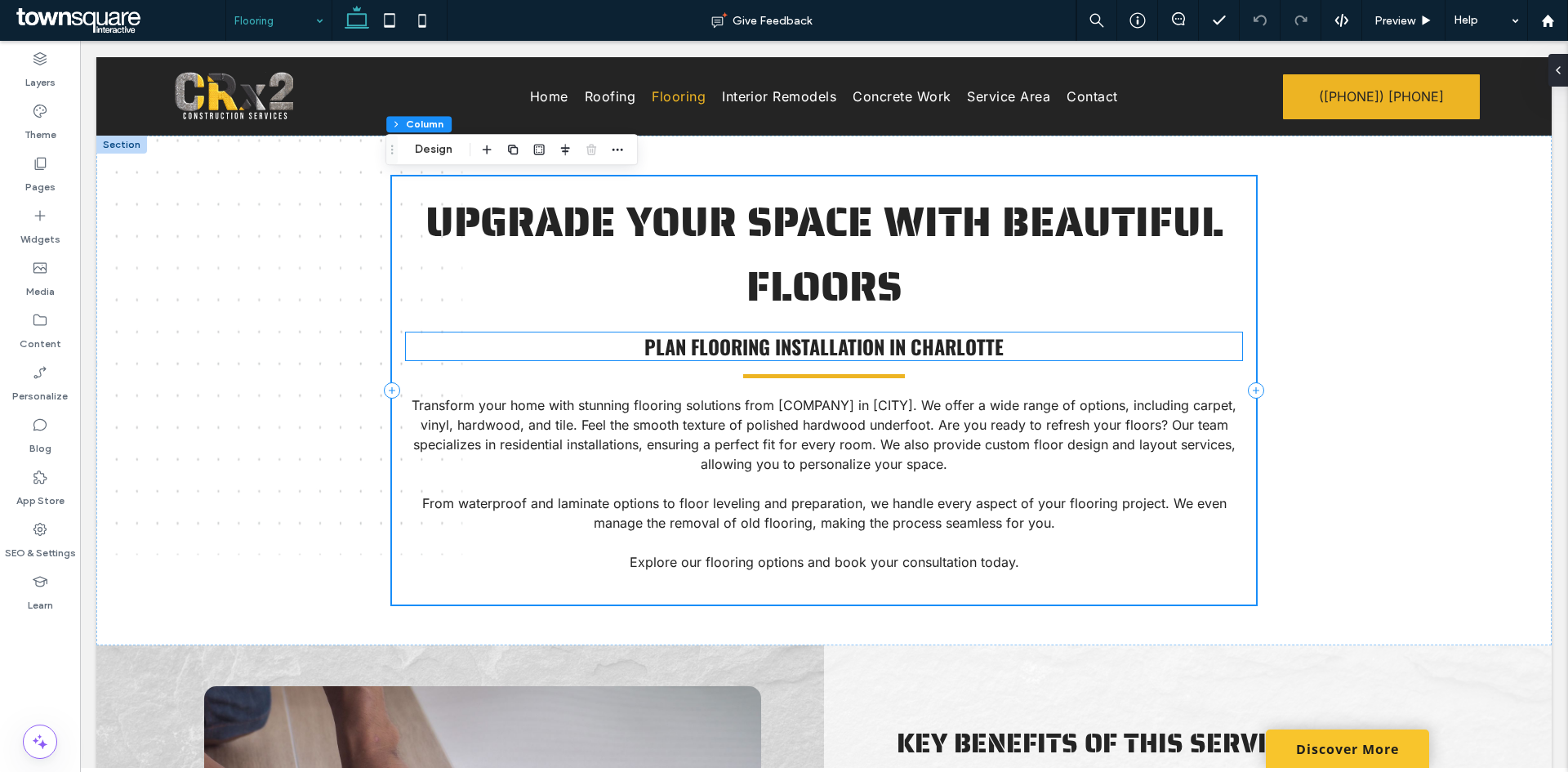 click on "Plan Flooring Installation in Charlotte" at bounding box center (824, 346) 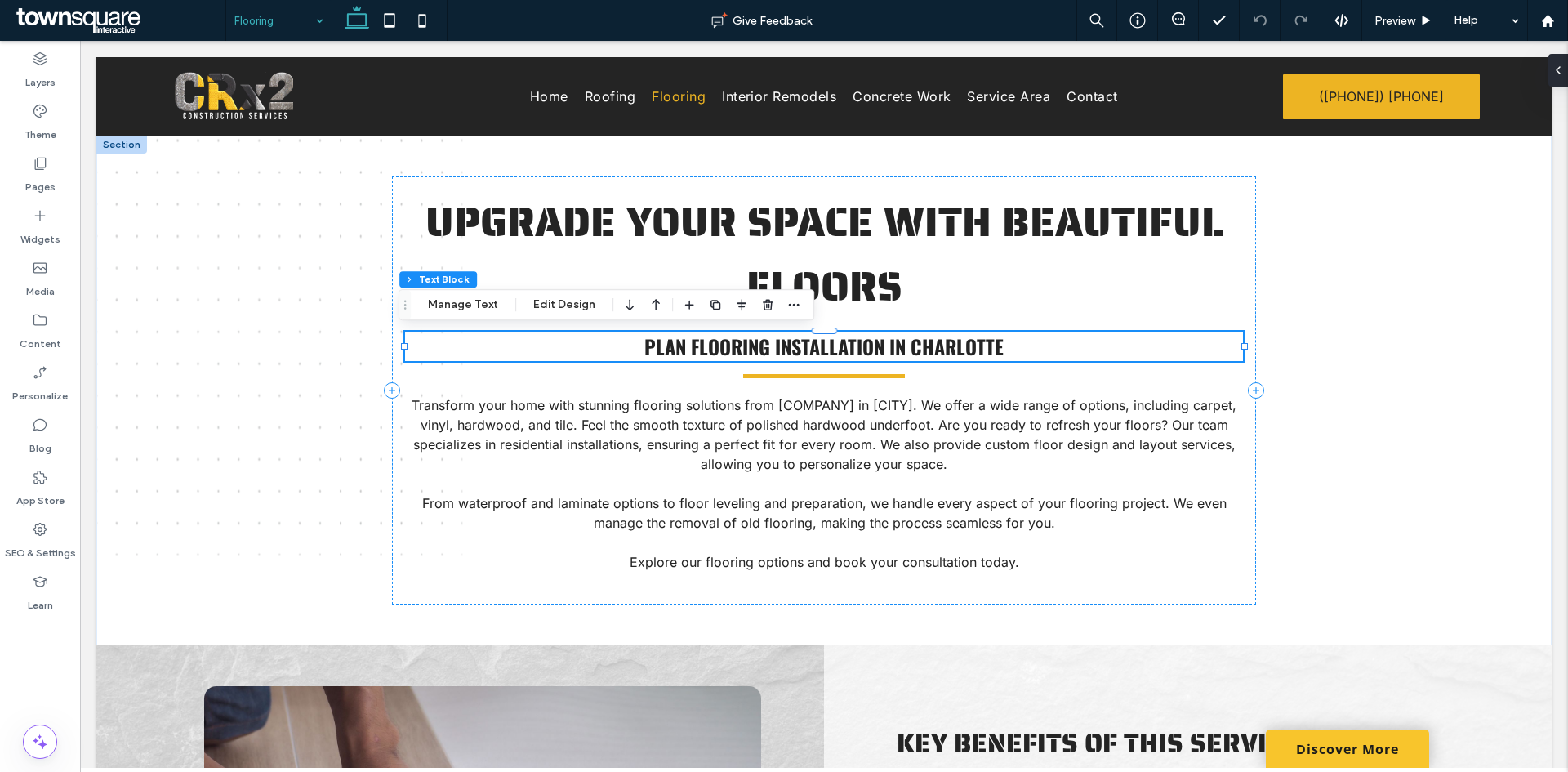 click on "Plan Flooring Installation in Charlotte" at bounding box center [824, 346] 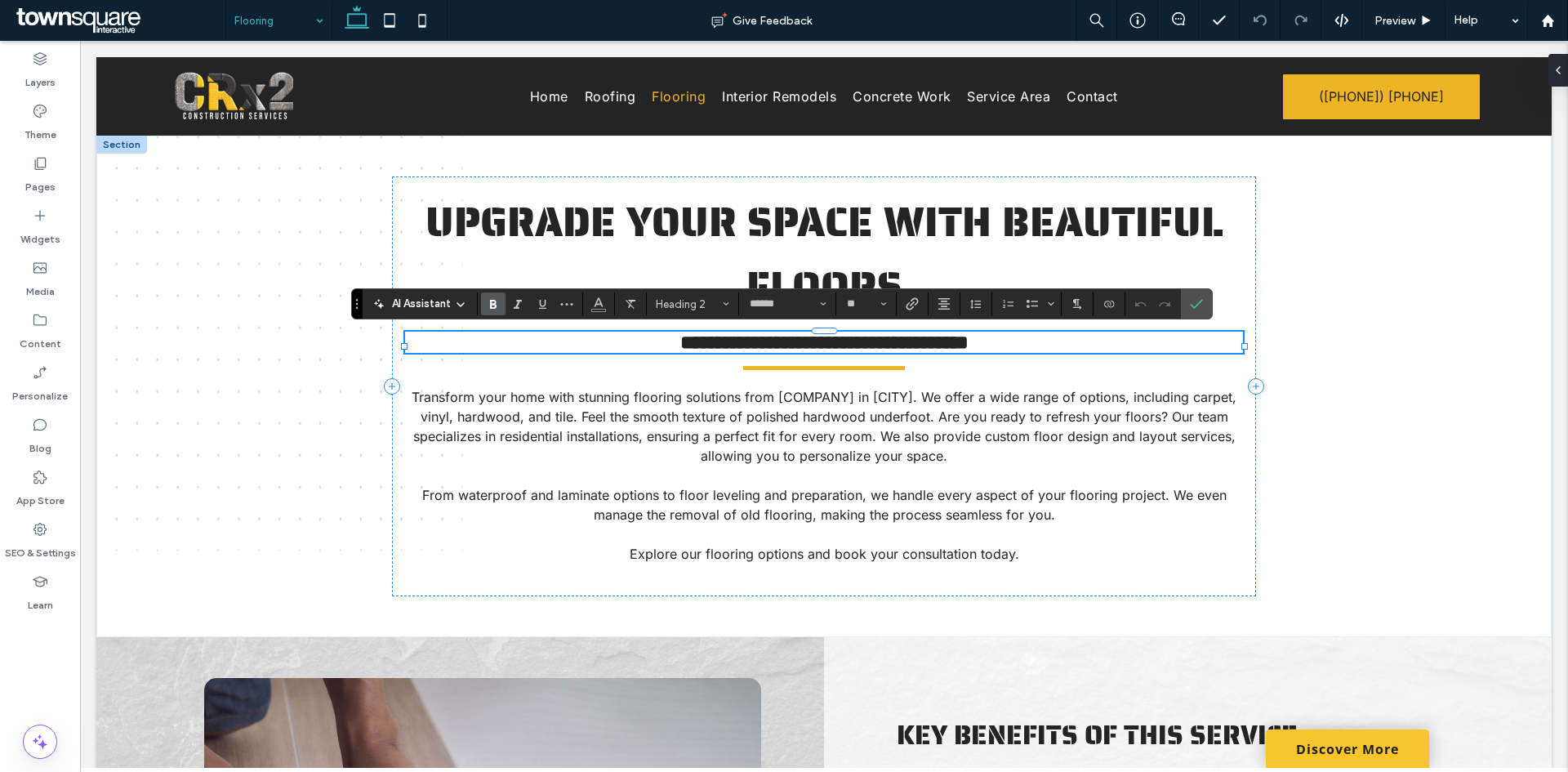 click on "**********" at bounding box center (824, 342) 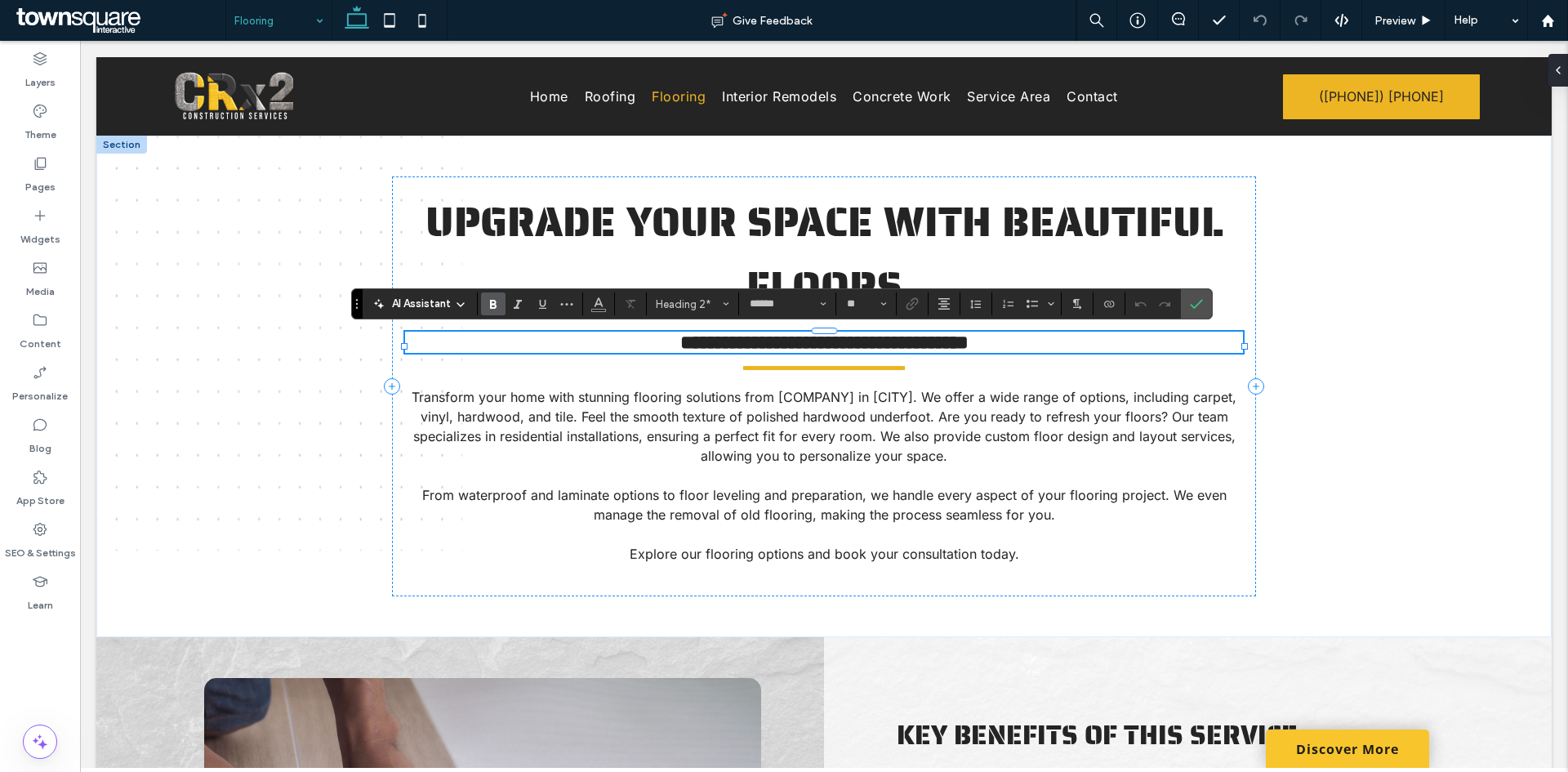 click on "**********" at bounding box center (824, 342) 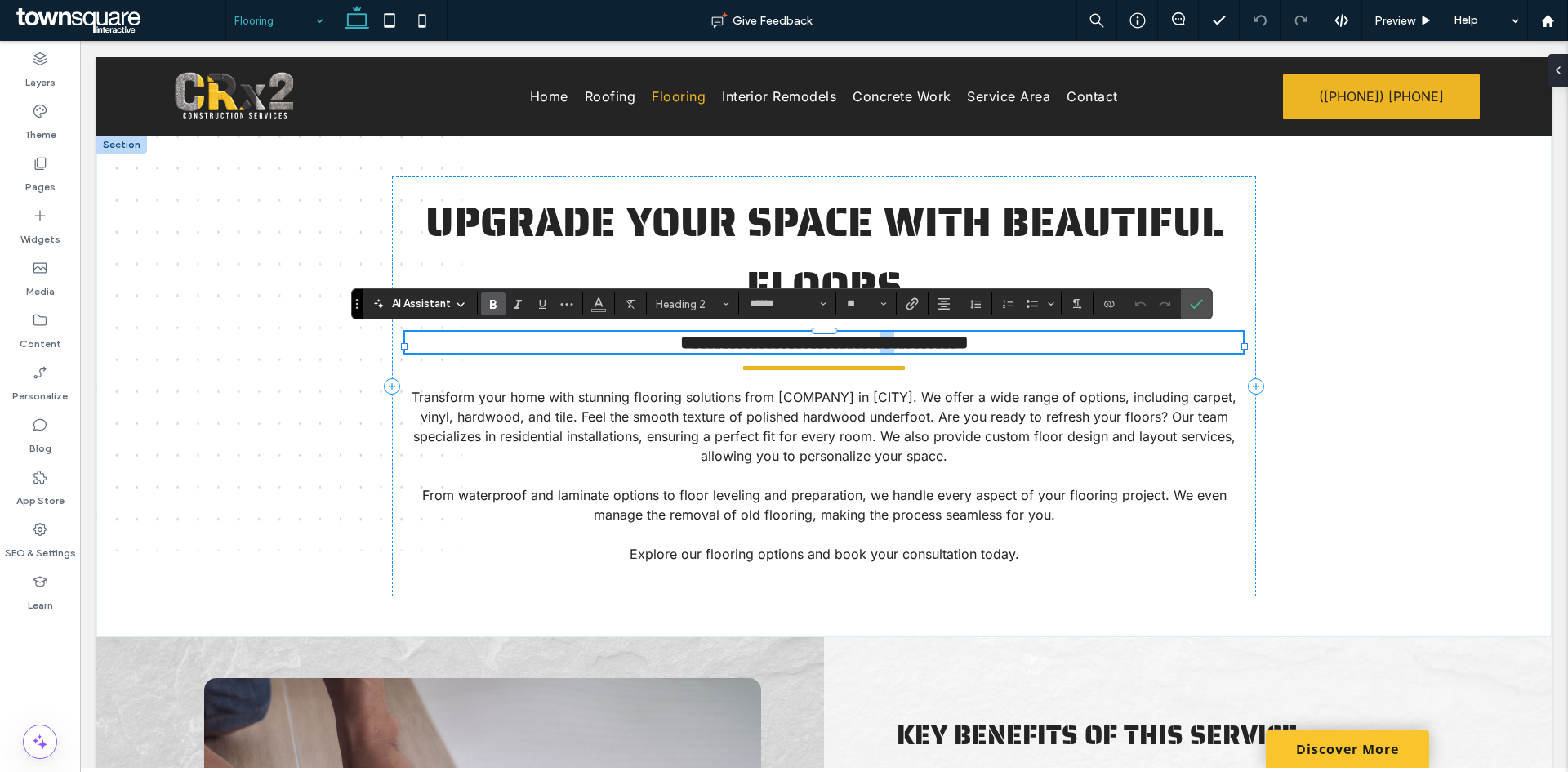 click on "**********" at bounding box center [824, 342] 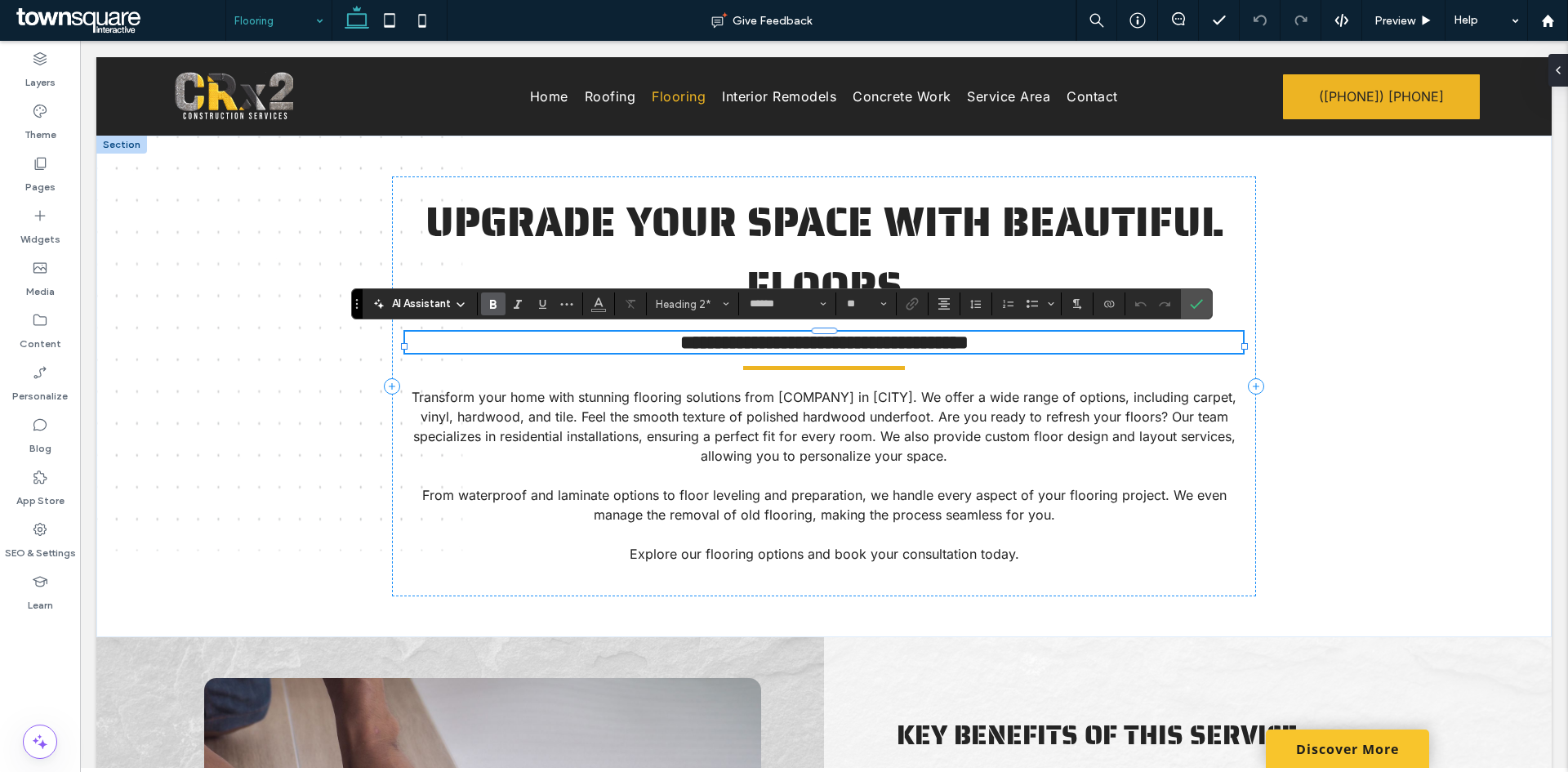 click on "**********" at bounding box center [824, 342] 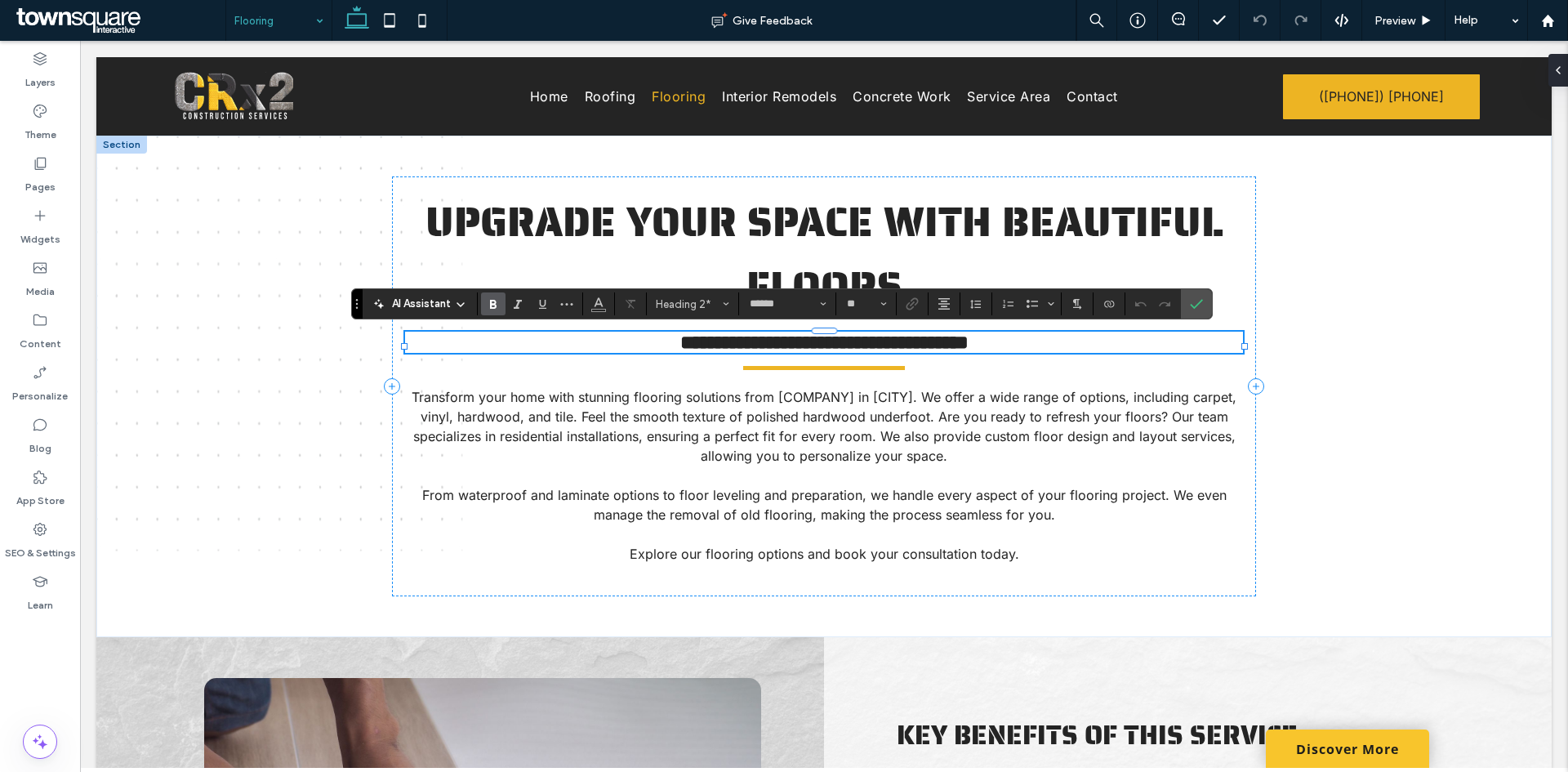 click on "**********" at bounding box center [824, 342] 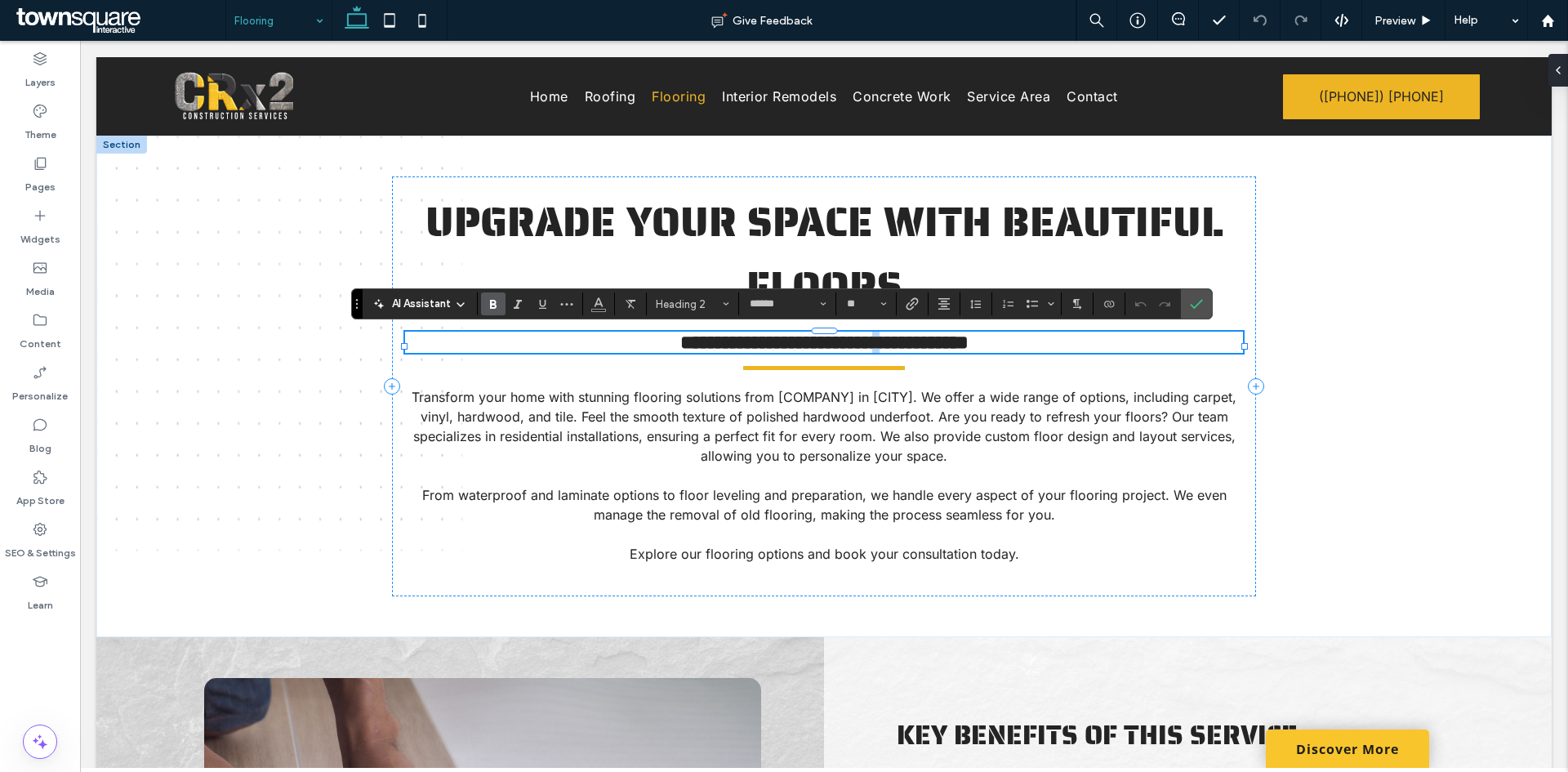 click on "**********" at bounding box center [824, 342] 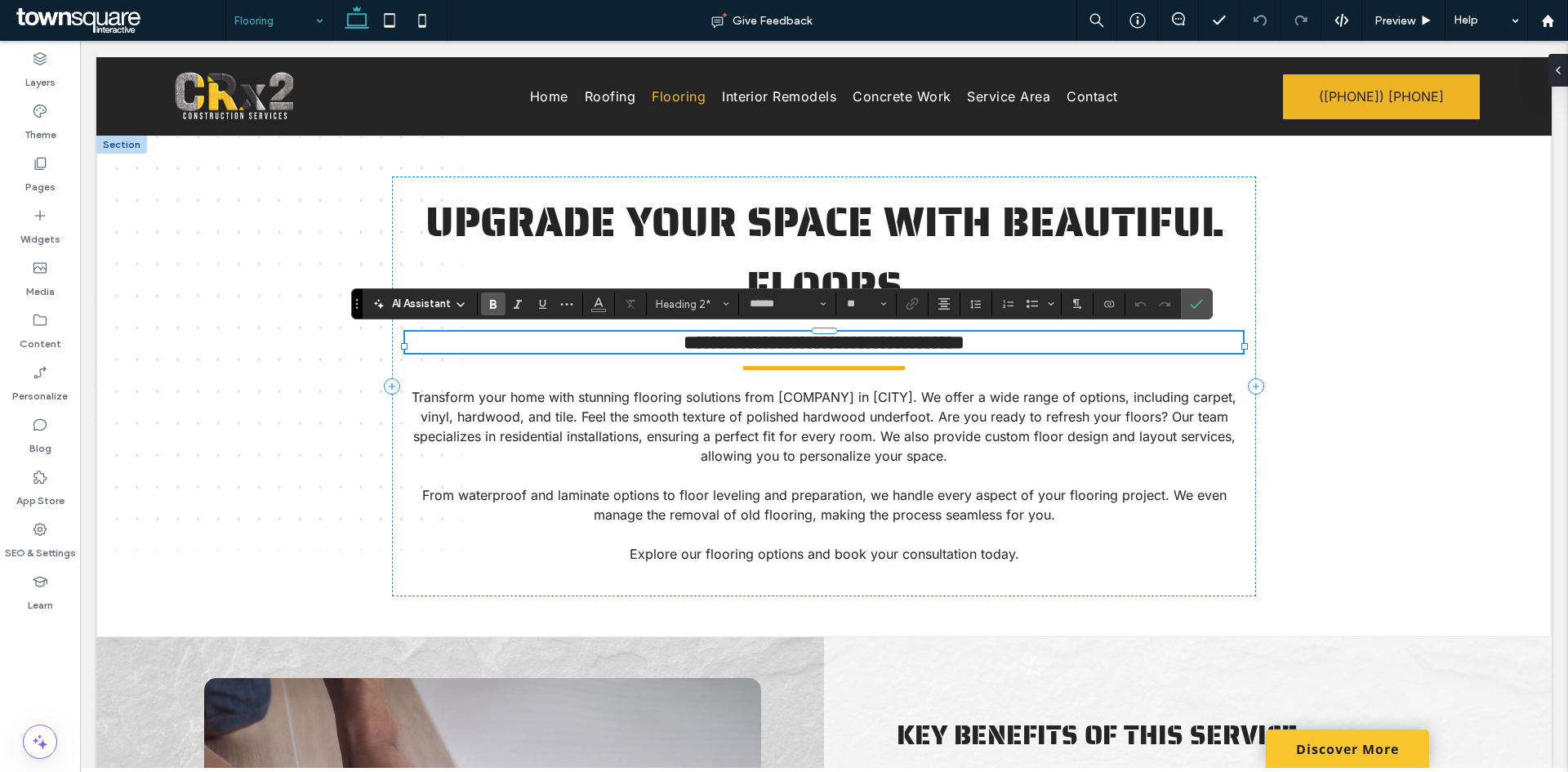 type 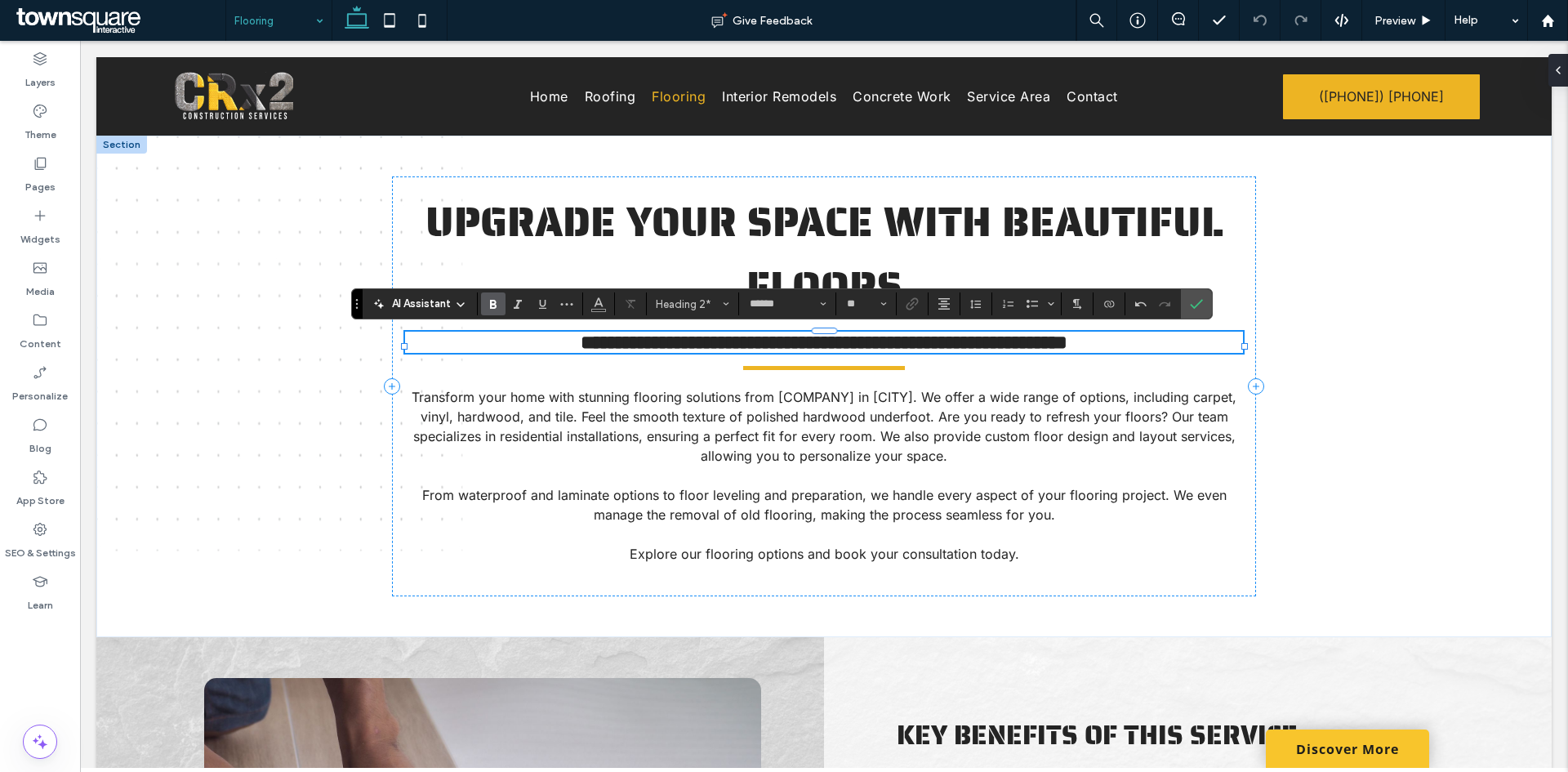 click at bounding box center (1165, 304) 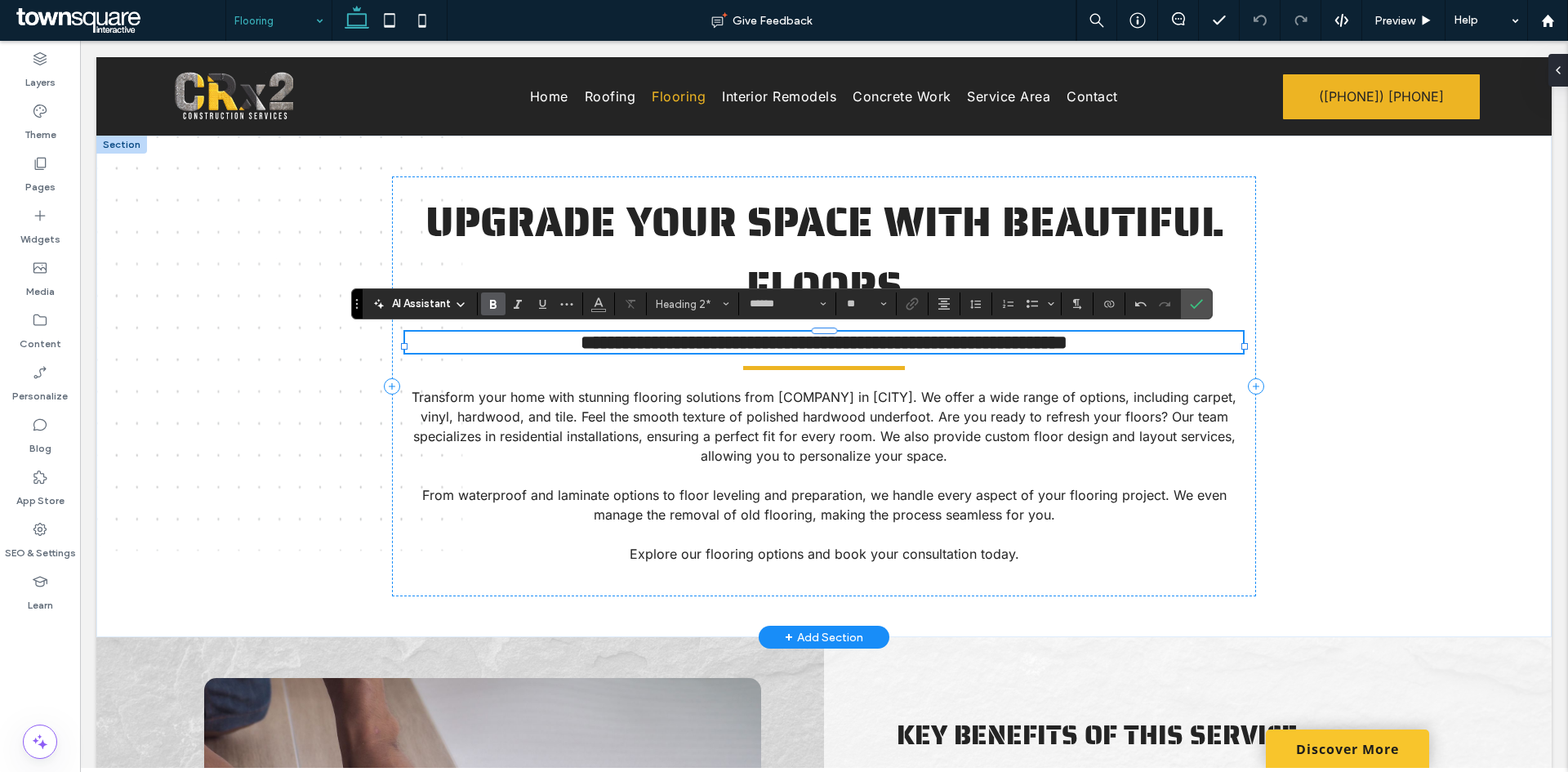 click on "**********" at bounding box center [823, 342] 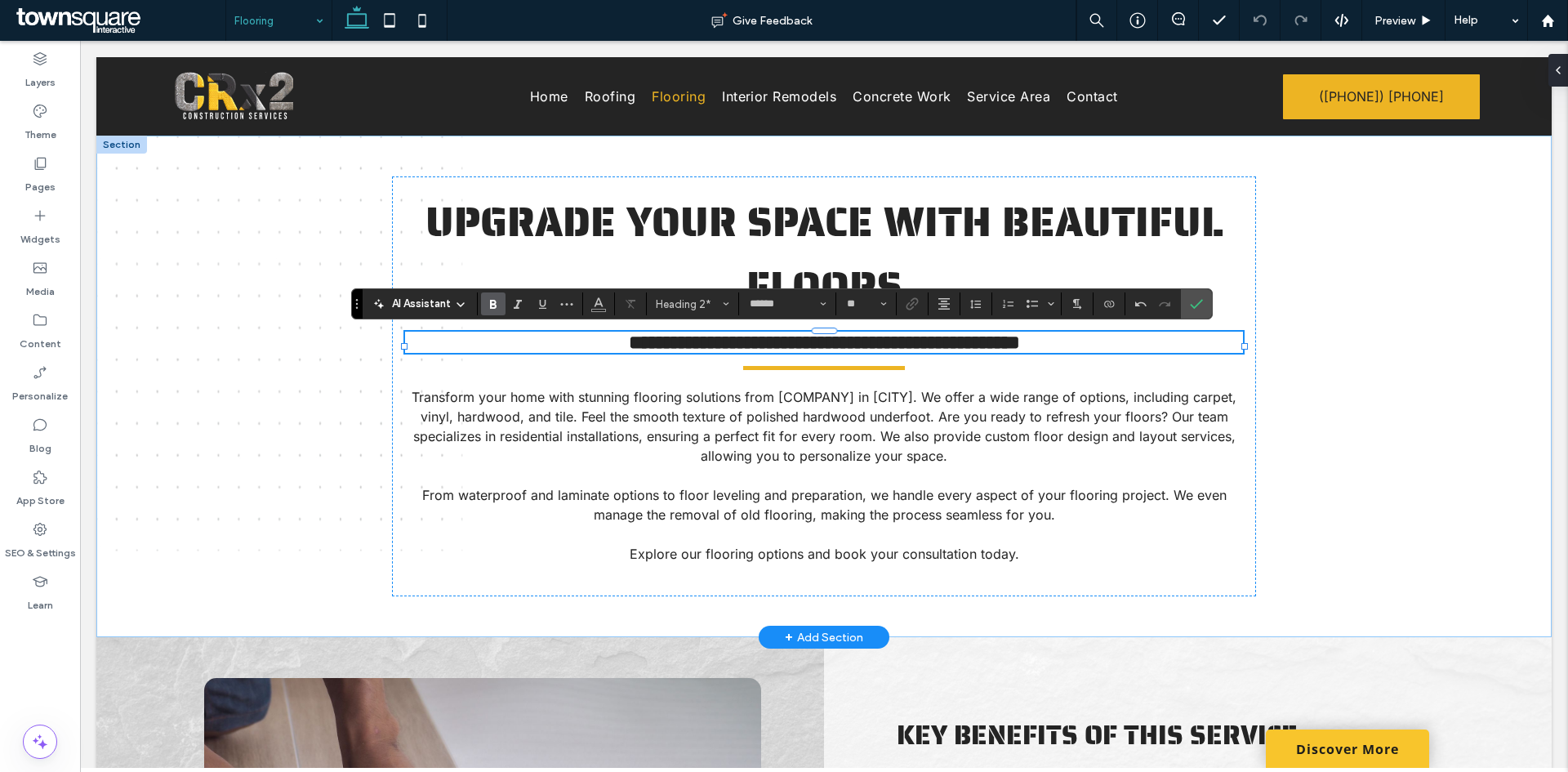 click on "**********" at bounding box center [824, 386] 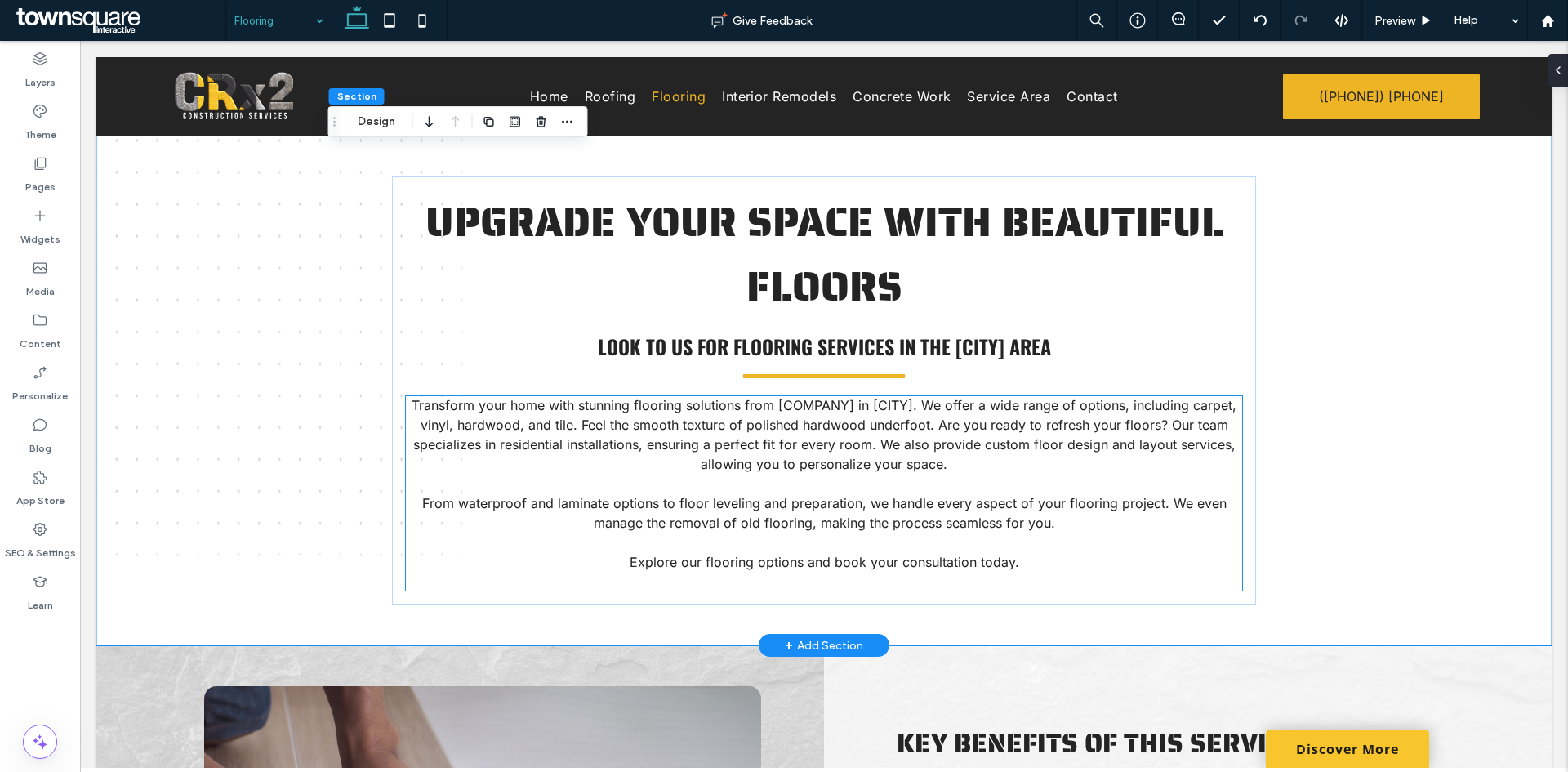 click on "Transform your home with stunning flooring solutions from [COMPANY] in [CITY]. We offer a wide range of options, including carpet, vinyl, hardwood, and tile. Feel the smooth texture of polished hardwood underfoot. Are you ready to refresh your floors? Our team specializes in residential installations, ensuring a perfect fit for every room. We also provide custom floor design and layout services, allowing you to personalize your space." at bounding box center (824, 435) 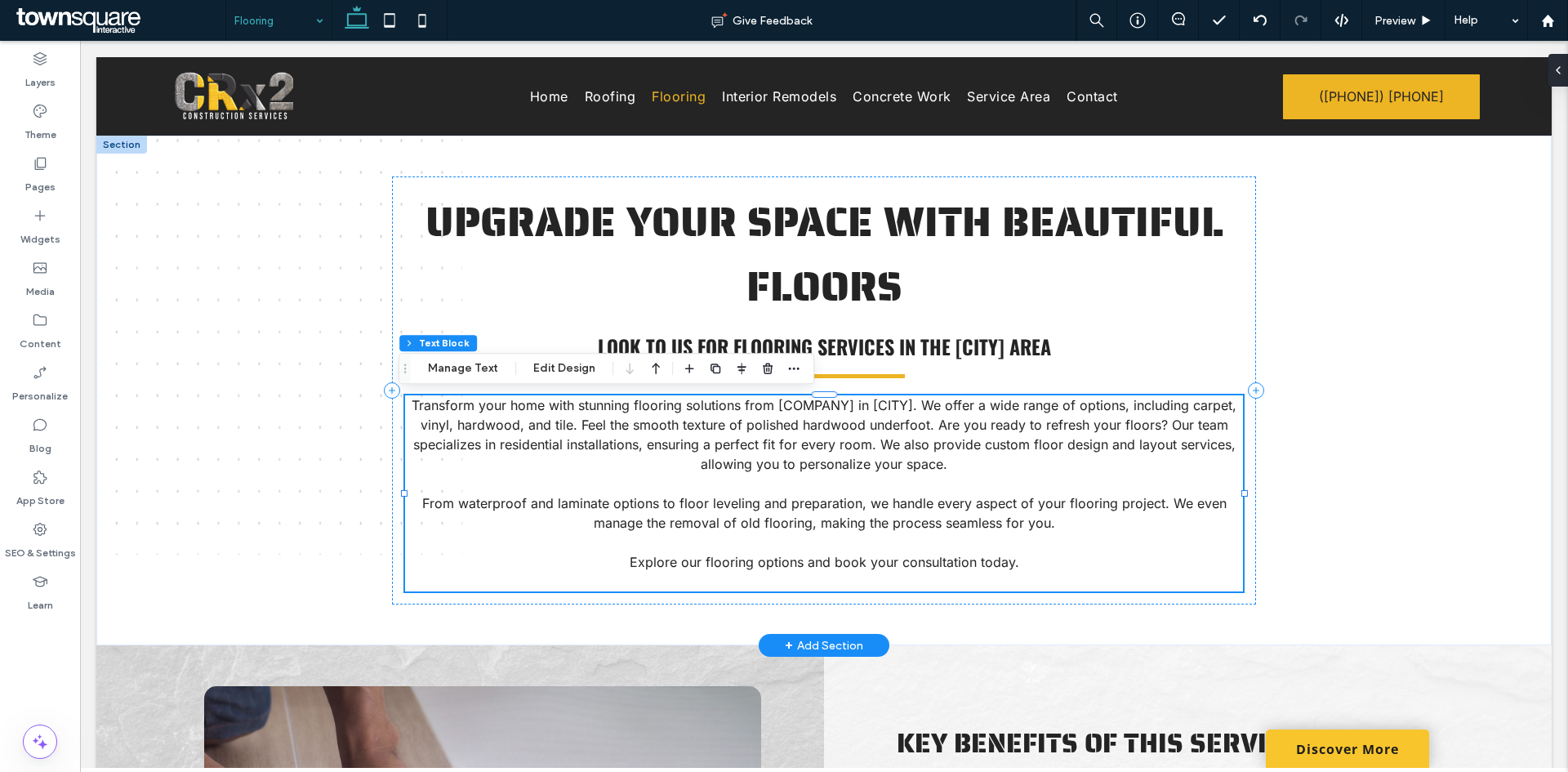 click on "Transform your home with stunning flooring solutions from [COMPANY] in [CITY]. We offer a wide range of options, including carpet, vinyl, hardwood, and tile. Feel the smooth texture of polished hardwood underfoot. Are you ready to refresh your floors? Our team specializes in residential installations, ensuring a perfect fit for every room. We also provide custom floor design and layout services, allowing you to personalize your space." at bounding box center [824, 435] 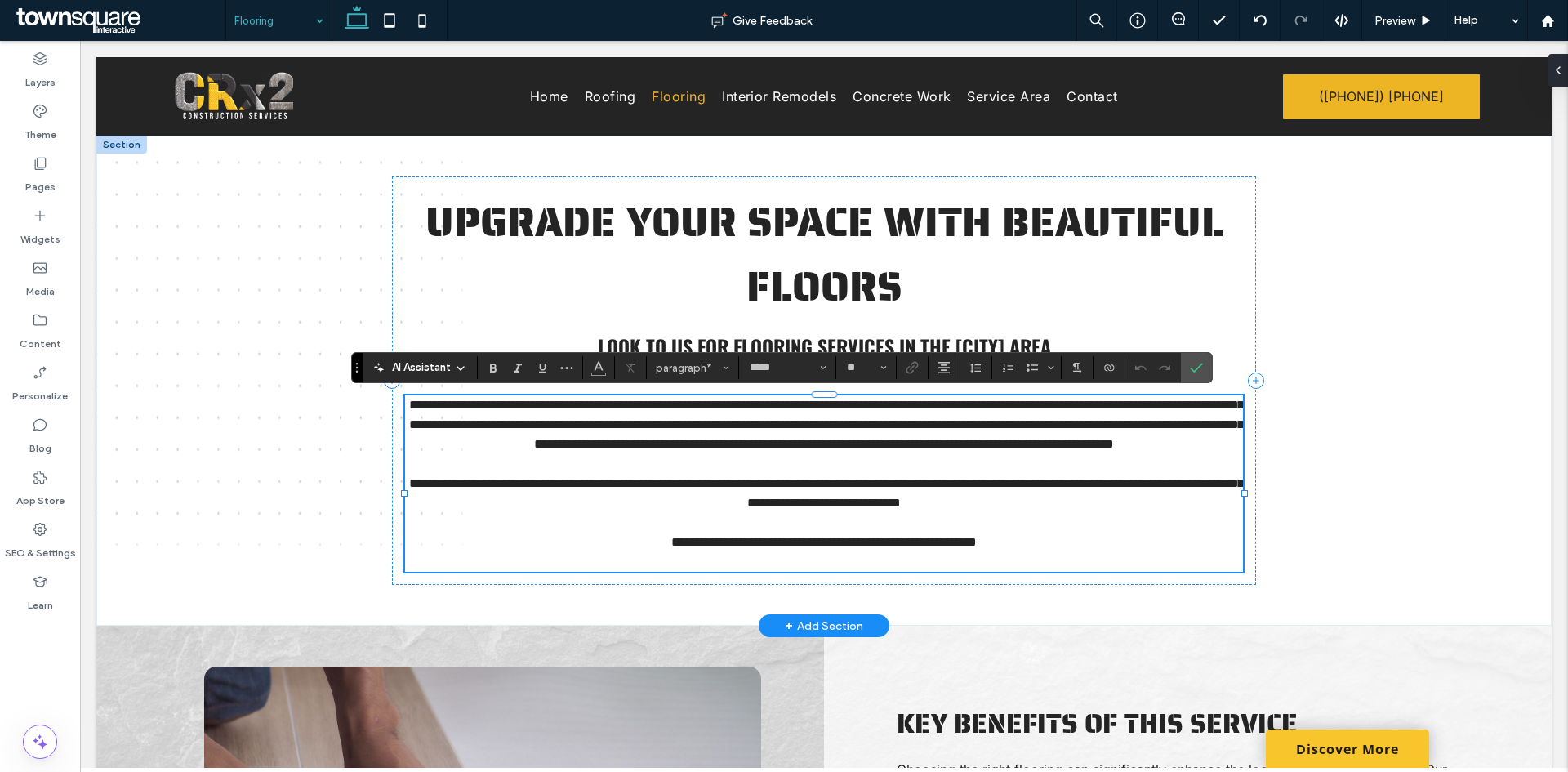 type 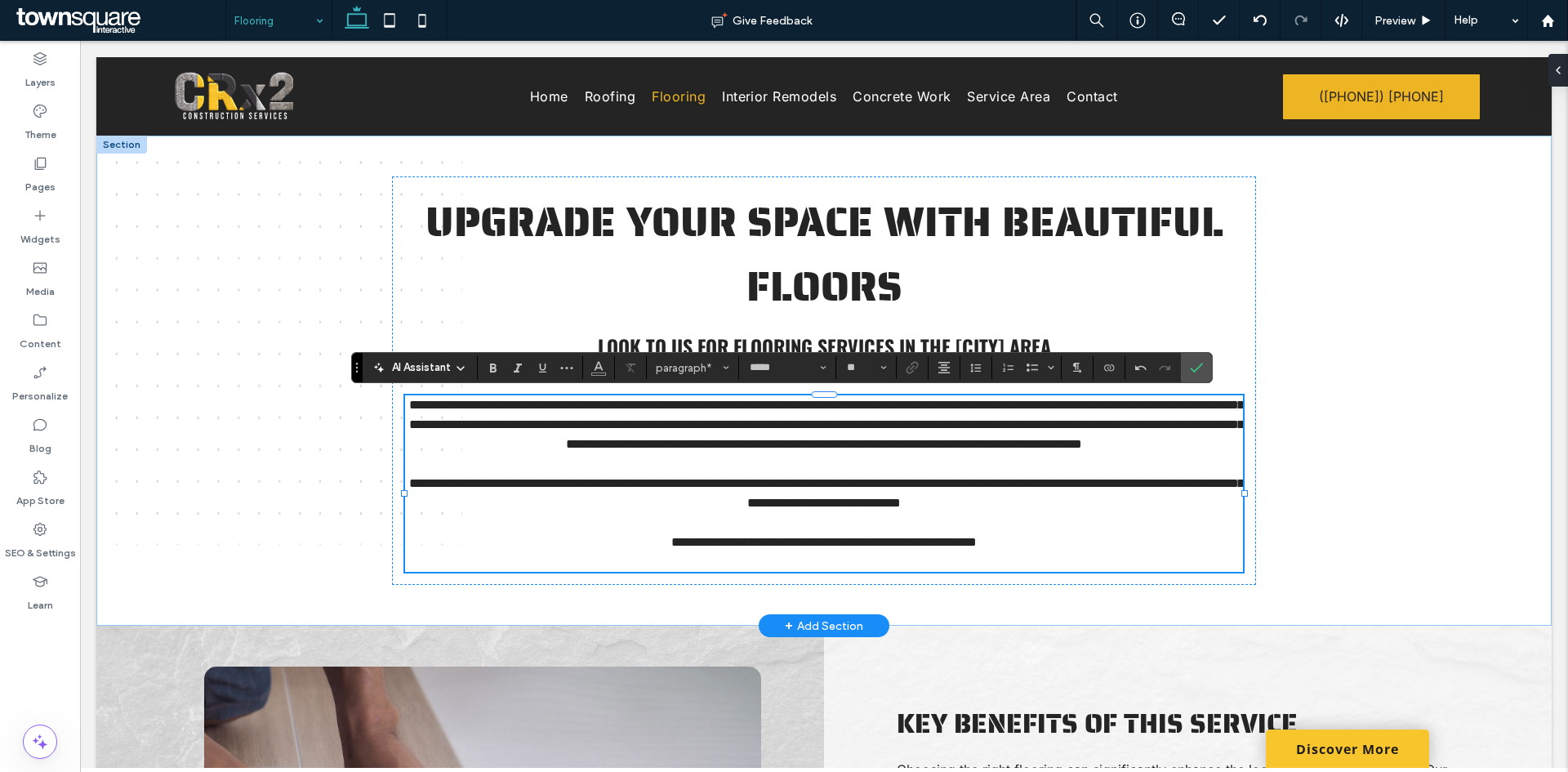 click on "**********" at bounding box center (824, 381) 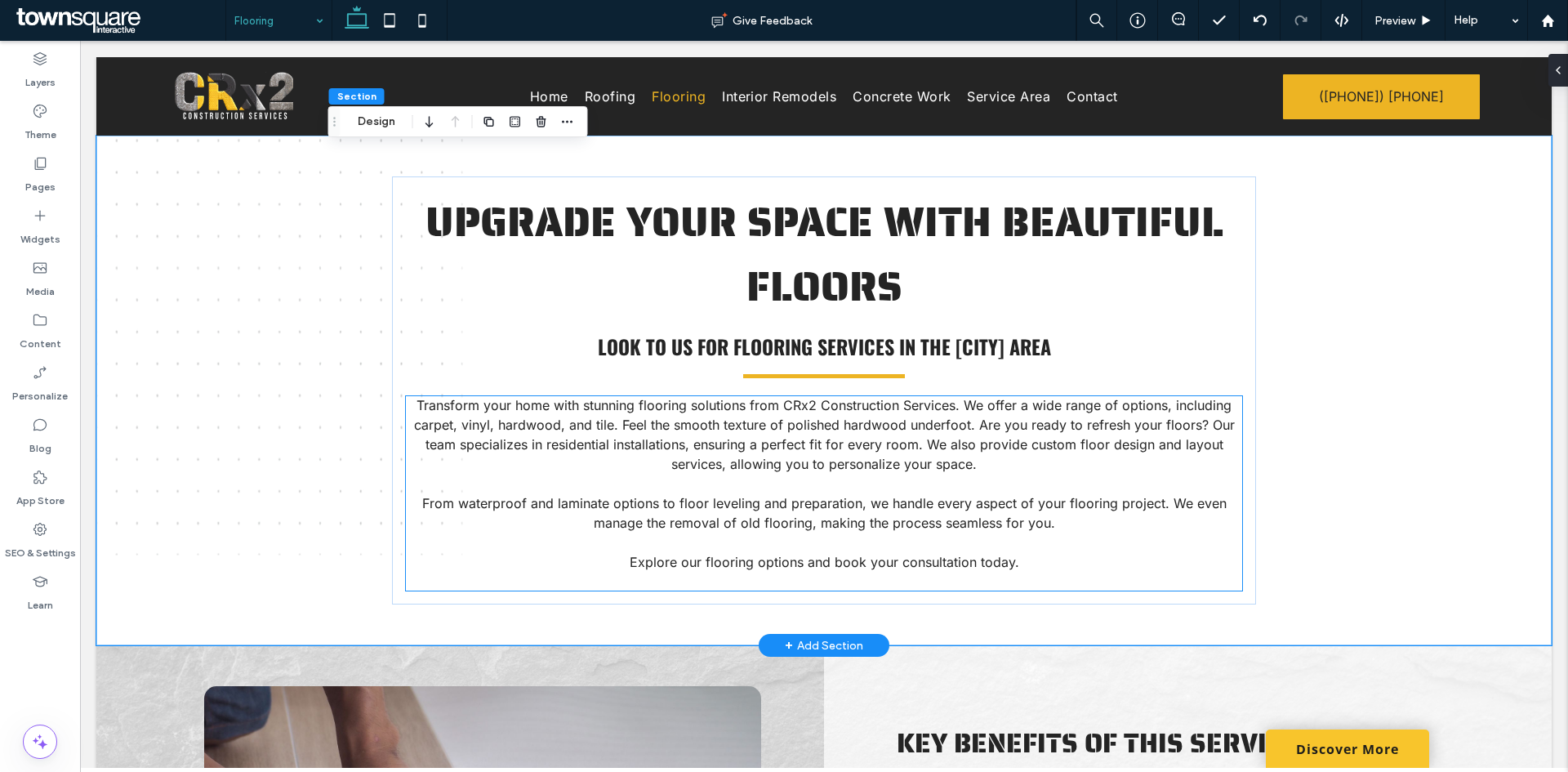 click on "Transform your home with stunning flooring solutions from CRx2 Construction Services. We offer a wide range of options, including carpet, vinyl, hardwood, and tile. Feel the smooth texture of polished hardwood underfoot. Are you ready to refresh your floors? Our team specializes in residential installations, ensuring a perfect fit for every room. We also provide custom floor design and layout services, allowing you to personalize your space." at bounding box center (824, 435) 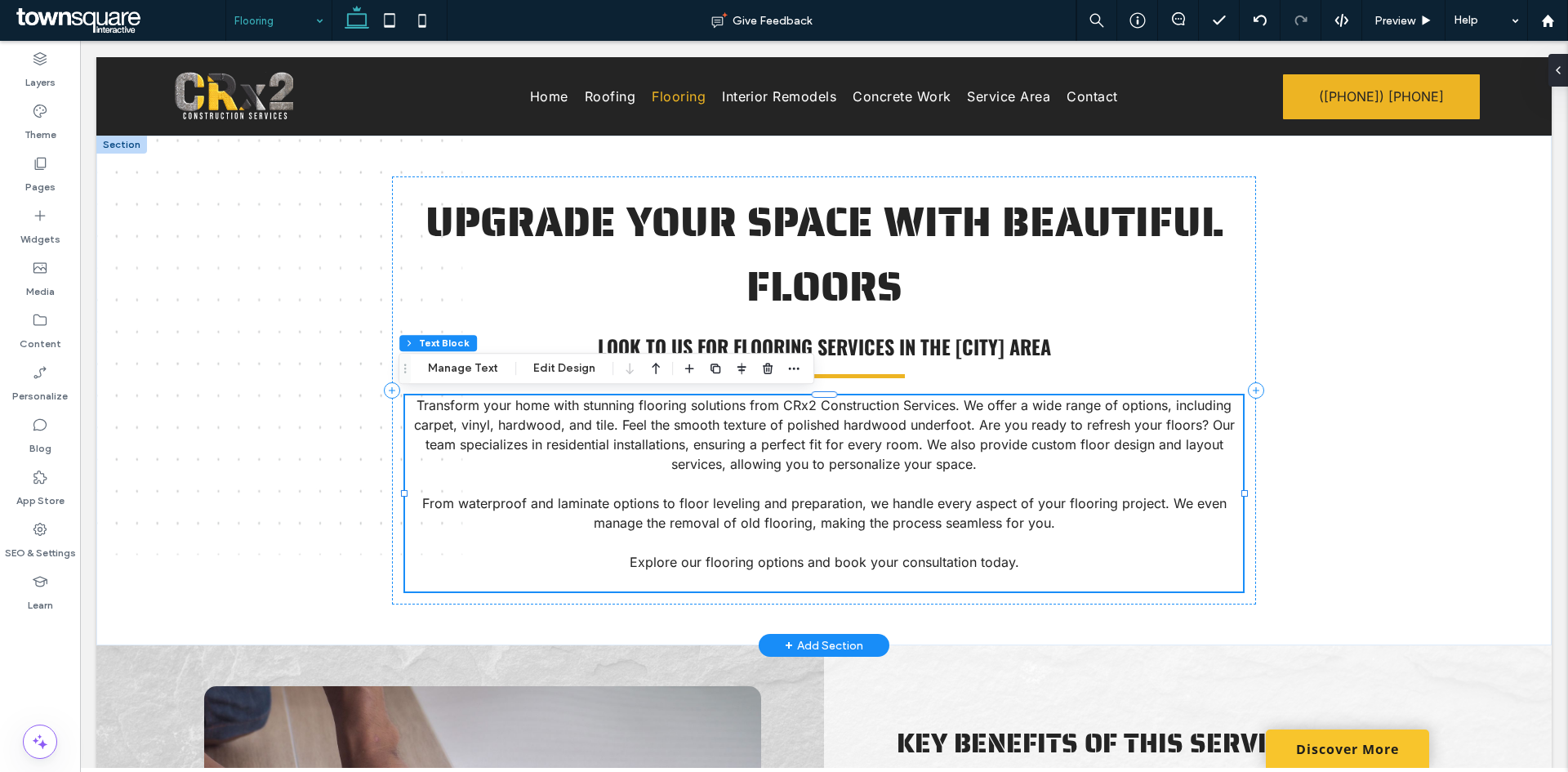 click on "Transform your home with stunning flooring solutions from CRx2 Construction Services. We offer a wide range of options, including carpet, vinyl, hardwood, and tile. Feel the smooth texture of polished hardwood underfoot. Are you ready to refresh your floors? Our team specializes in residential installations, ensuring a perfect fit for every room. We also provide custom floor design and layout services, allowing you to personalize your space." at bounding box center [824, 435] 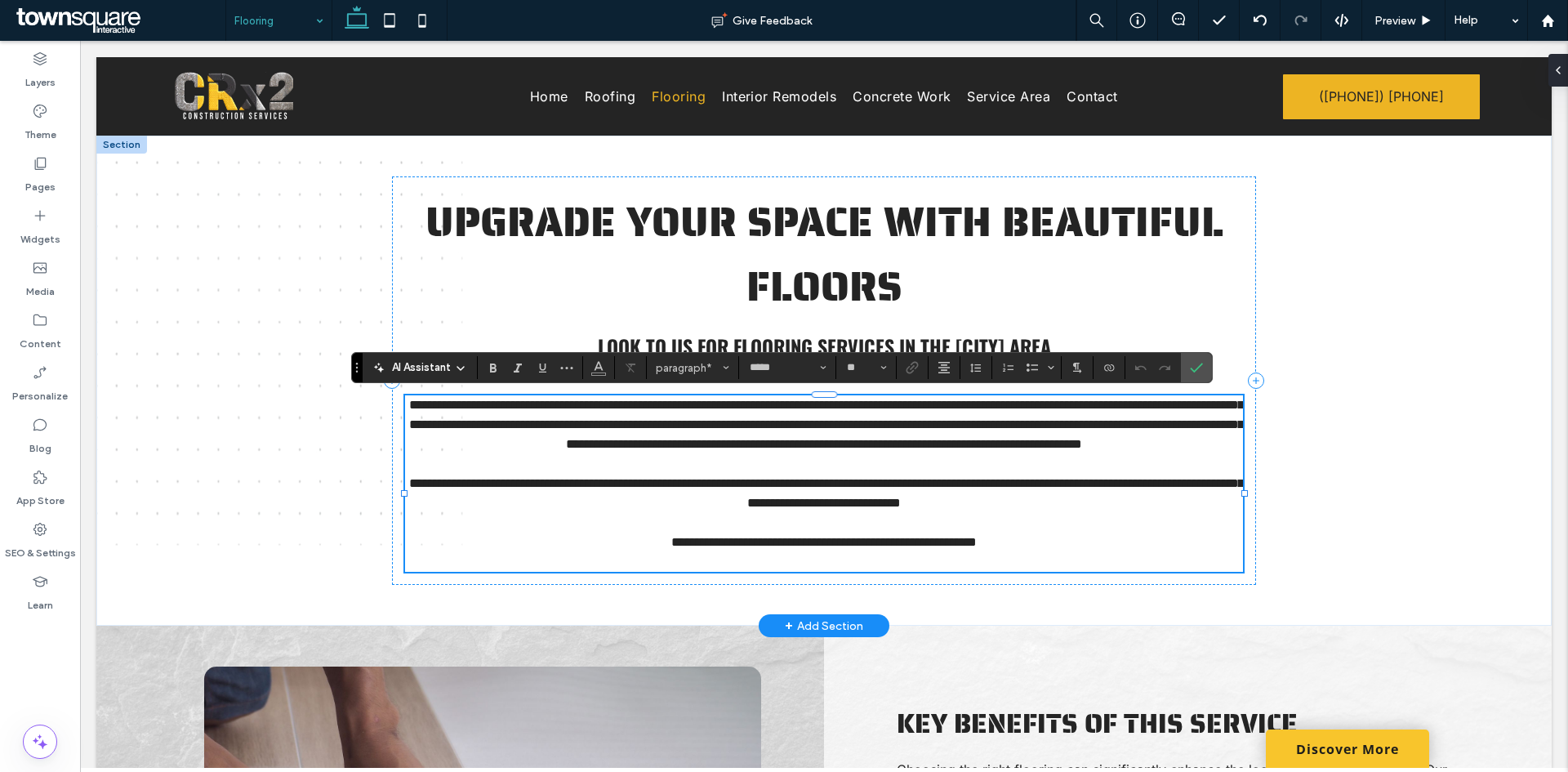 click on "**********" at bounding box center [826, 424] 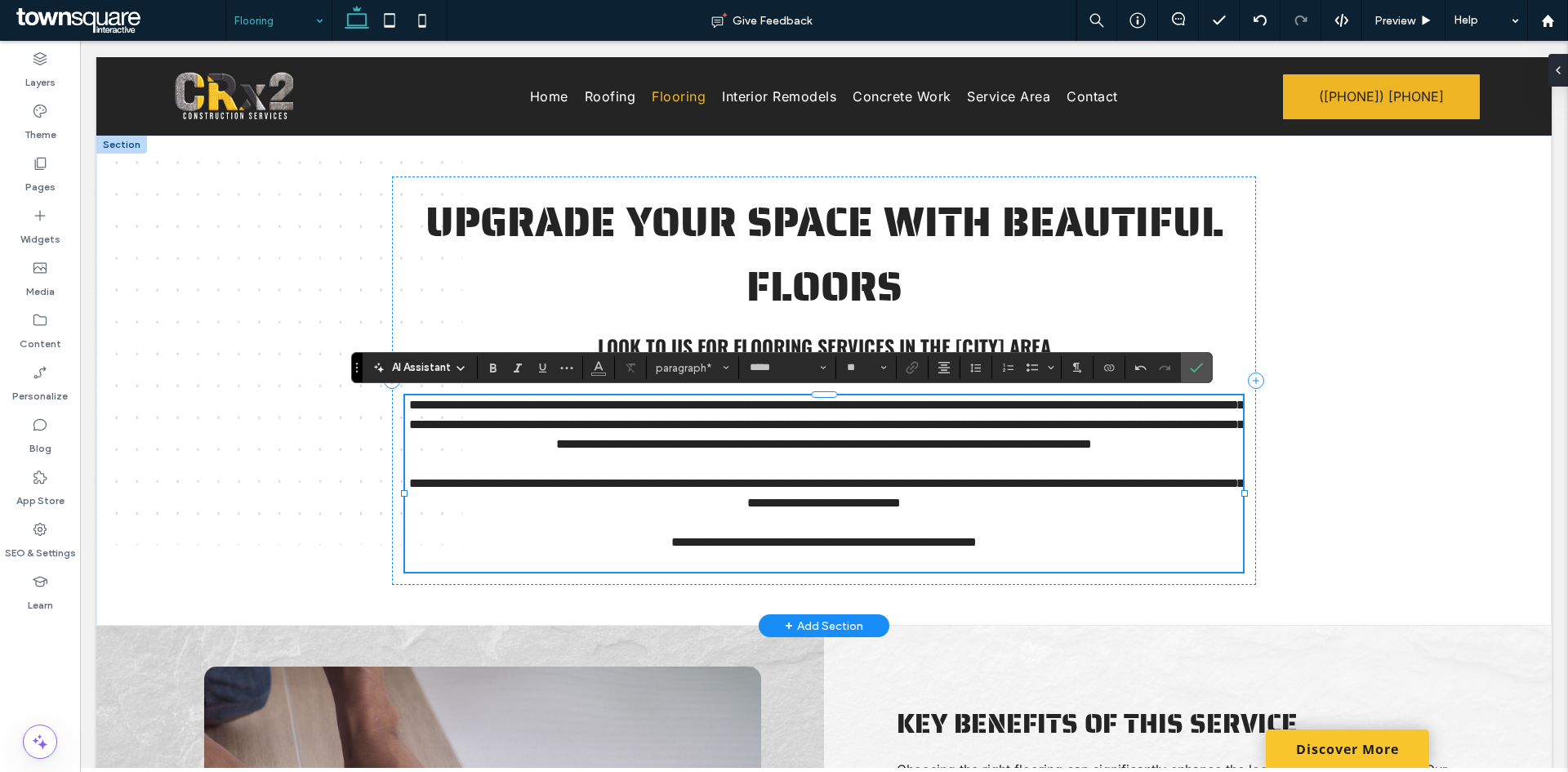 click on "**********" at bounding box center [826, 424] 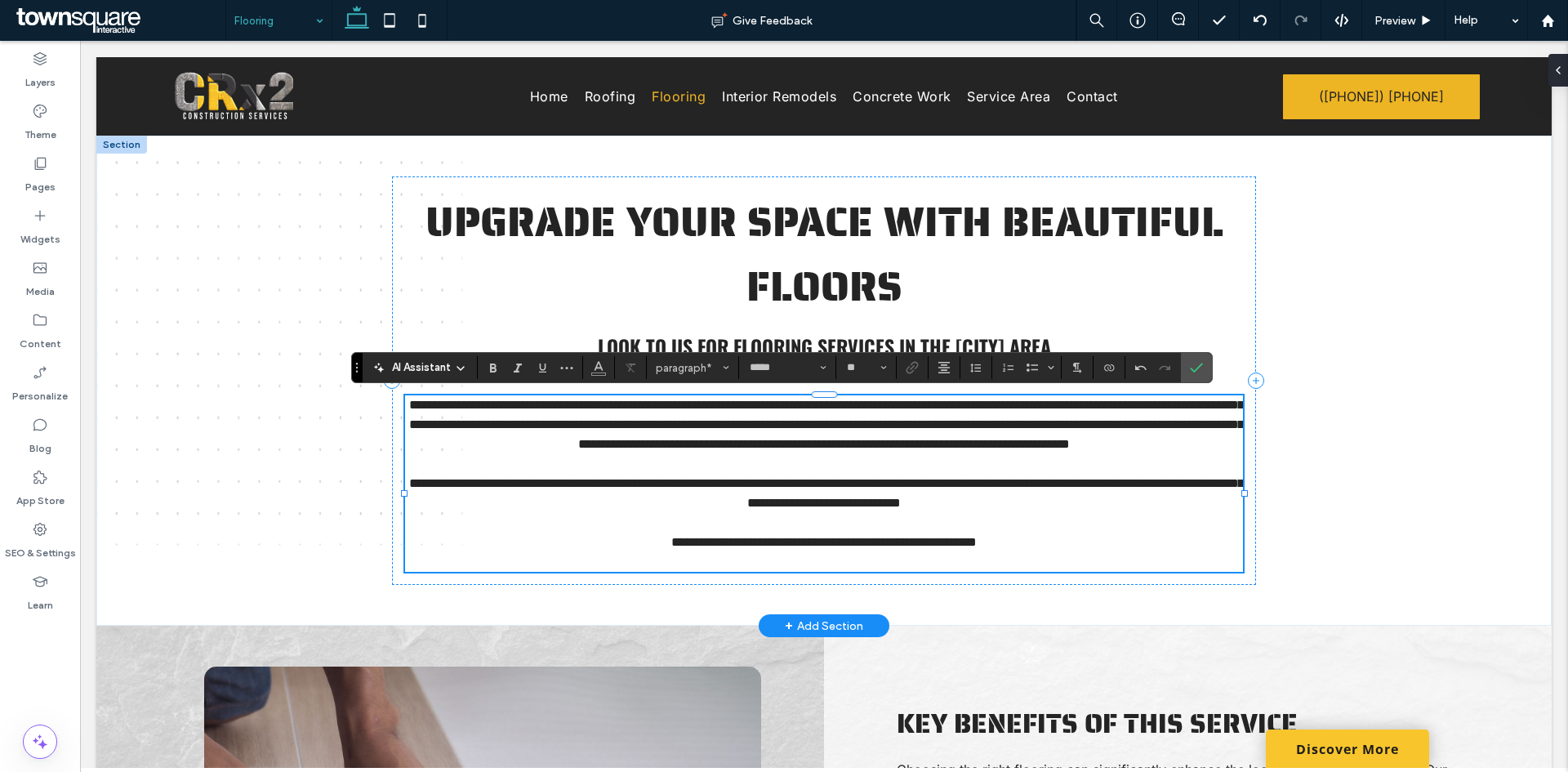 click on "**********" at bounding box center (826, 424) 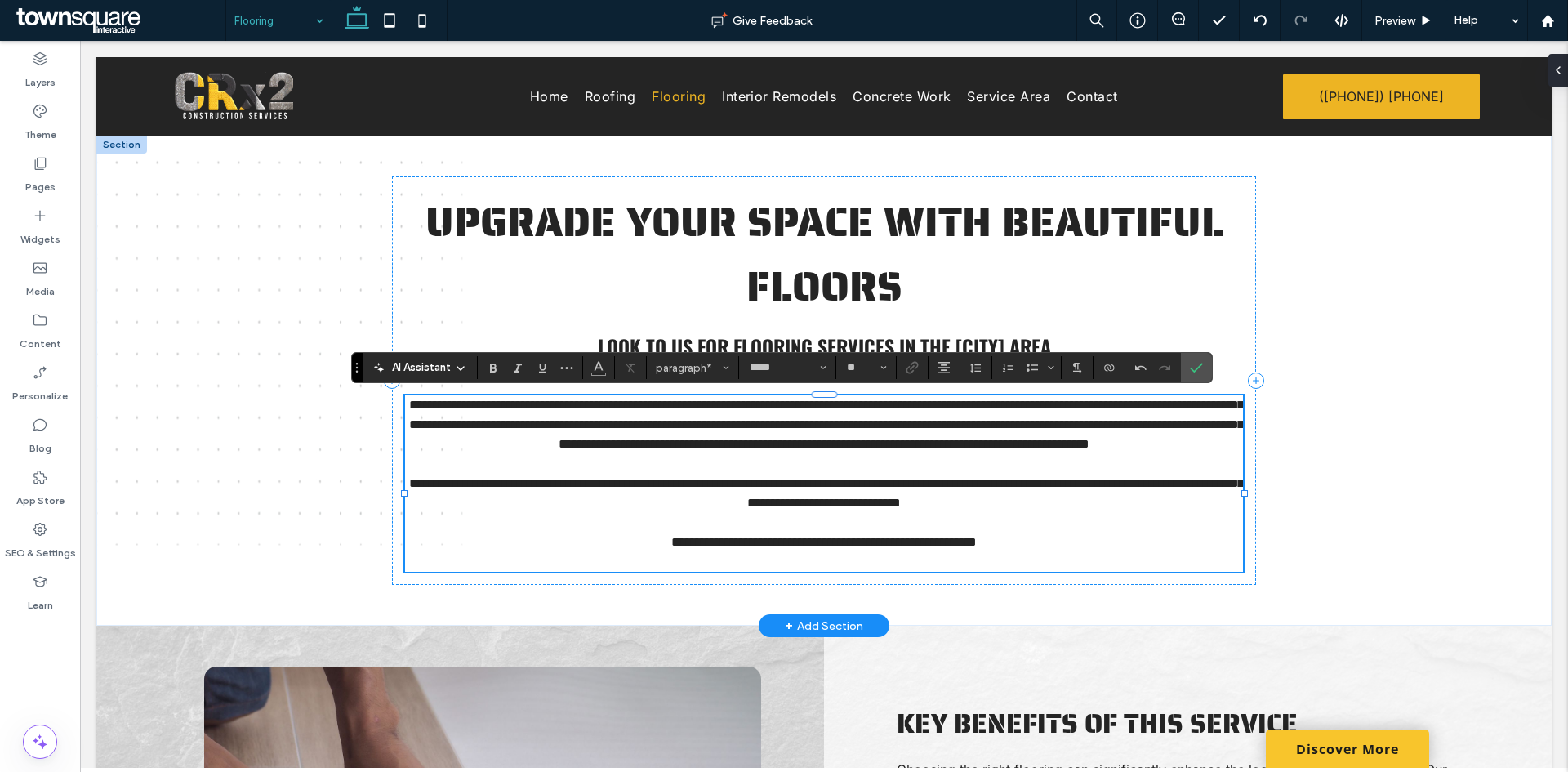 click on "**********" at bounding box center (826, 424) 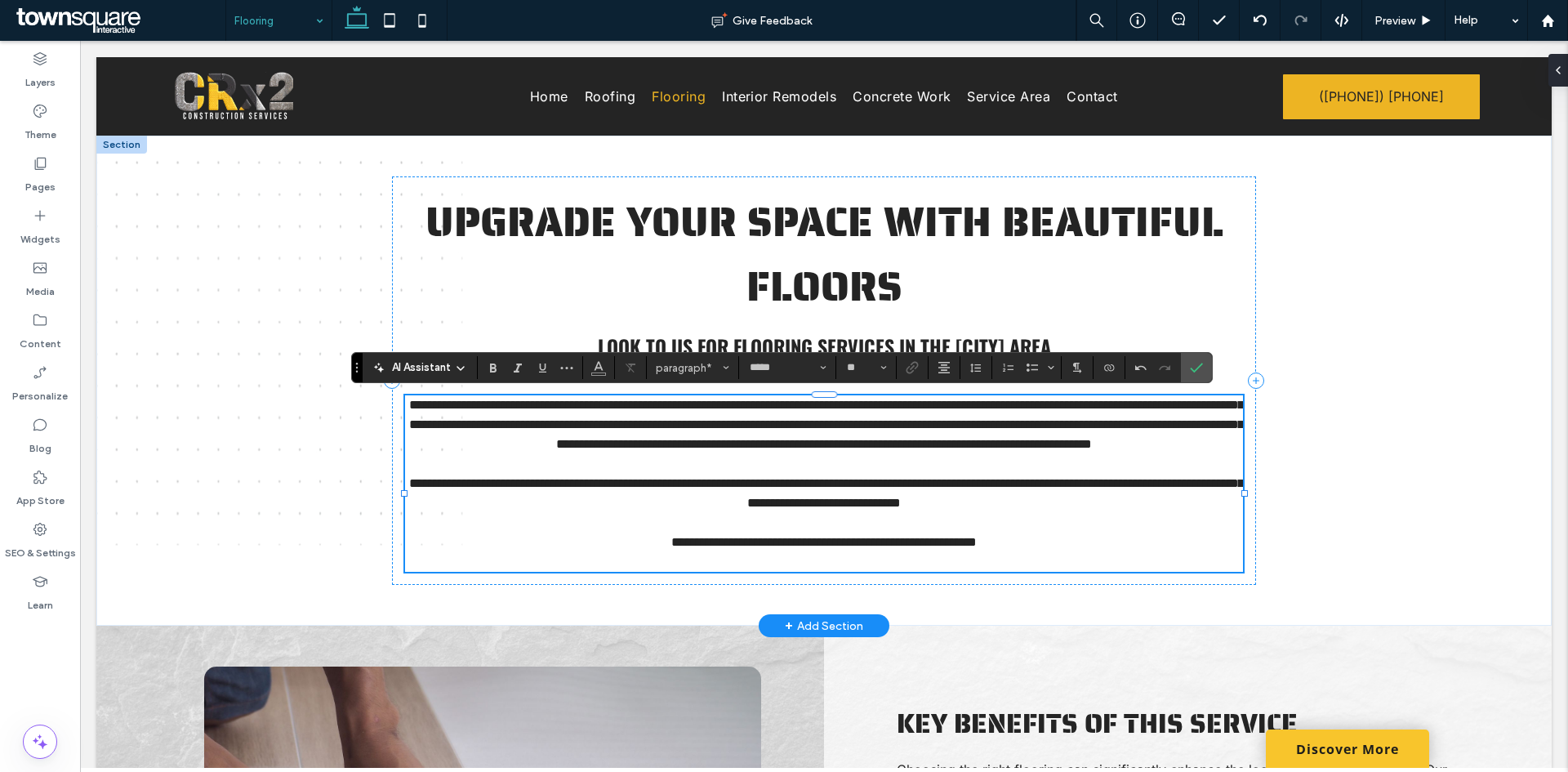 click on "**********" at bounding box center [826, 424] 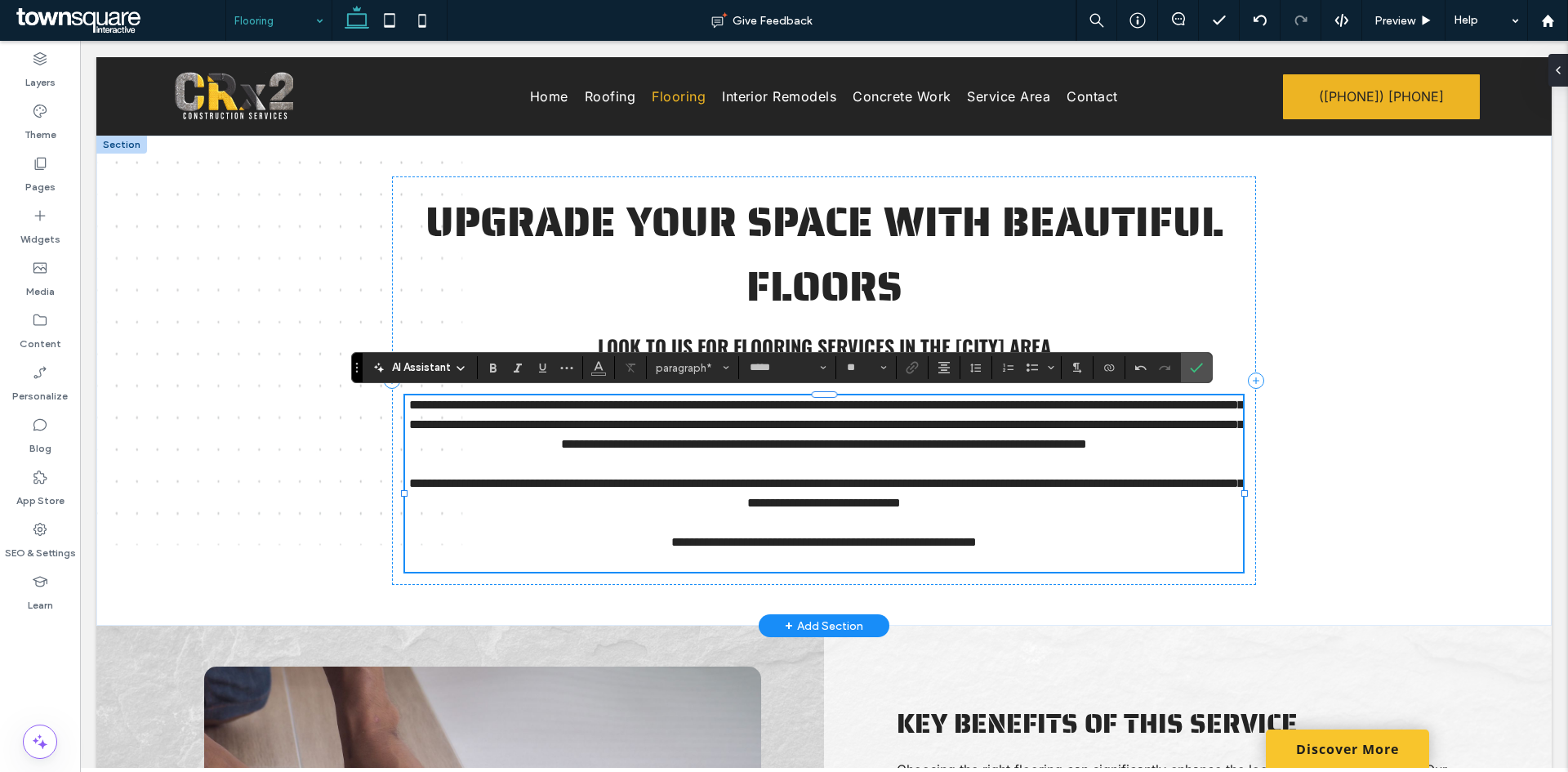 click on "**********" at bounding box center [826, 424] 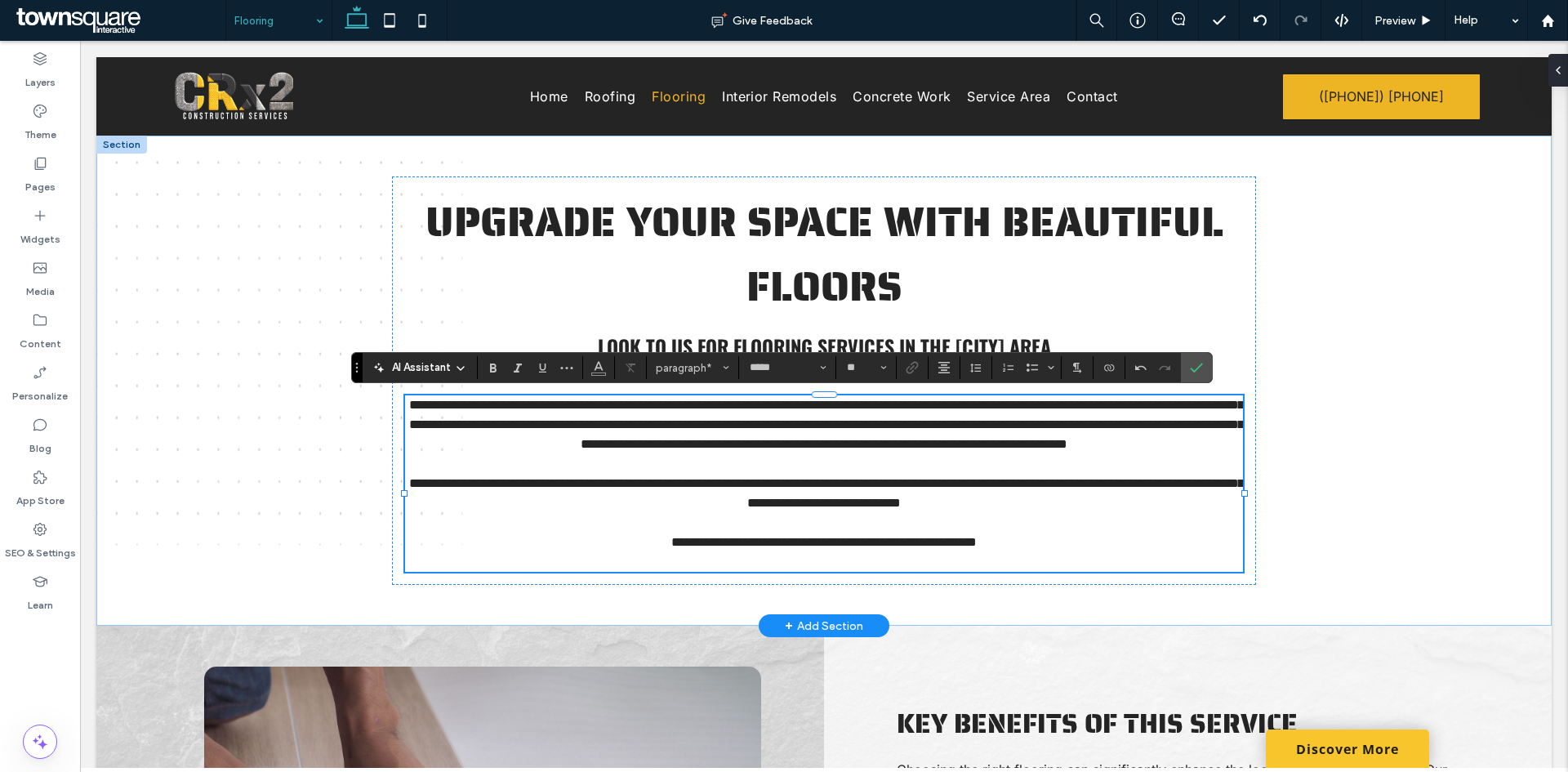 click on "**********" at bounding box center (824, 381) 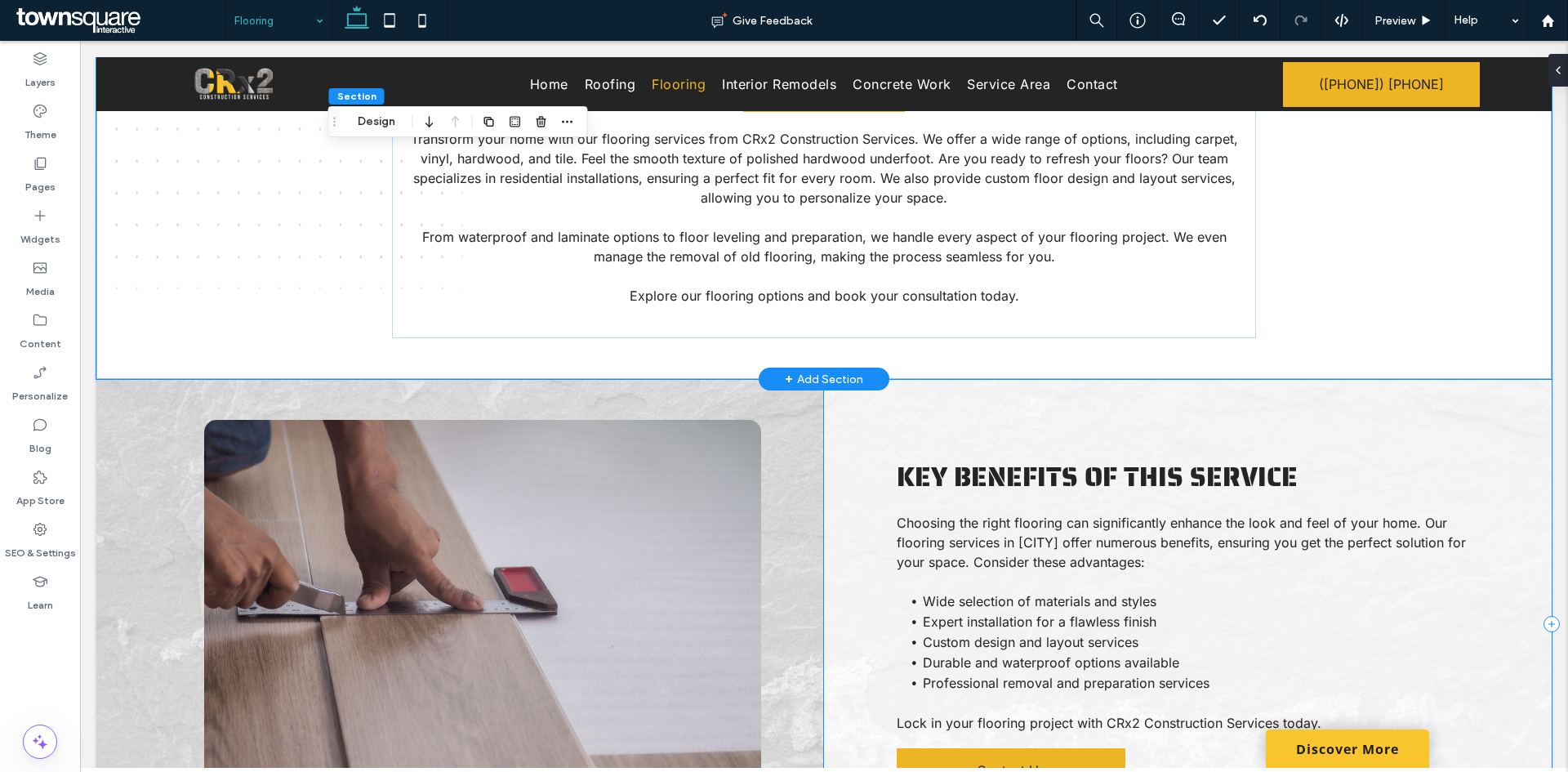 scroll, scrollTop: 0, scrollLeft: 0, axis: both 